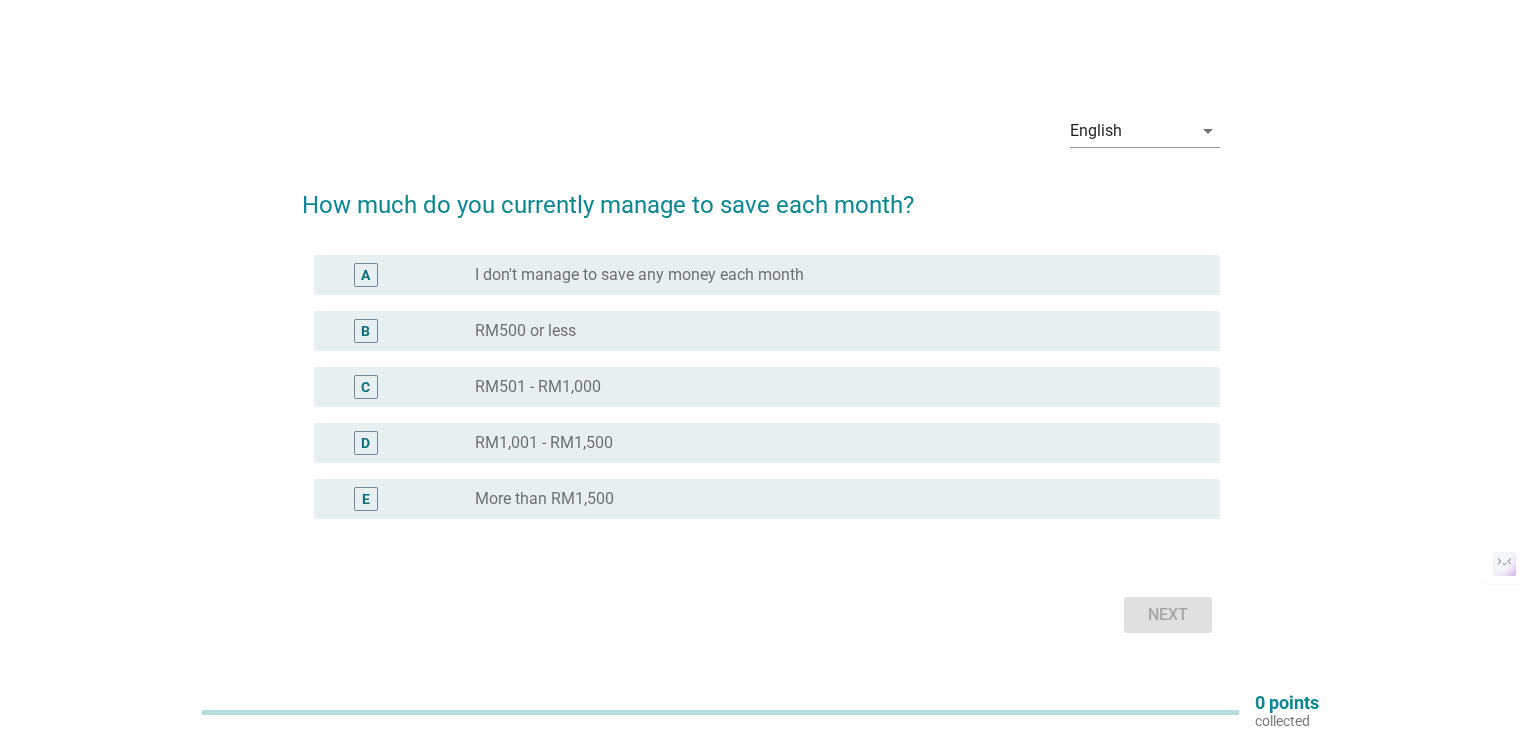 scroll, scrollTop: 0, scrollLeft: 0, axis: both 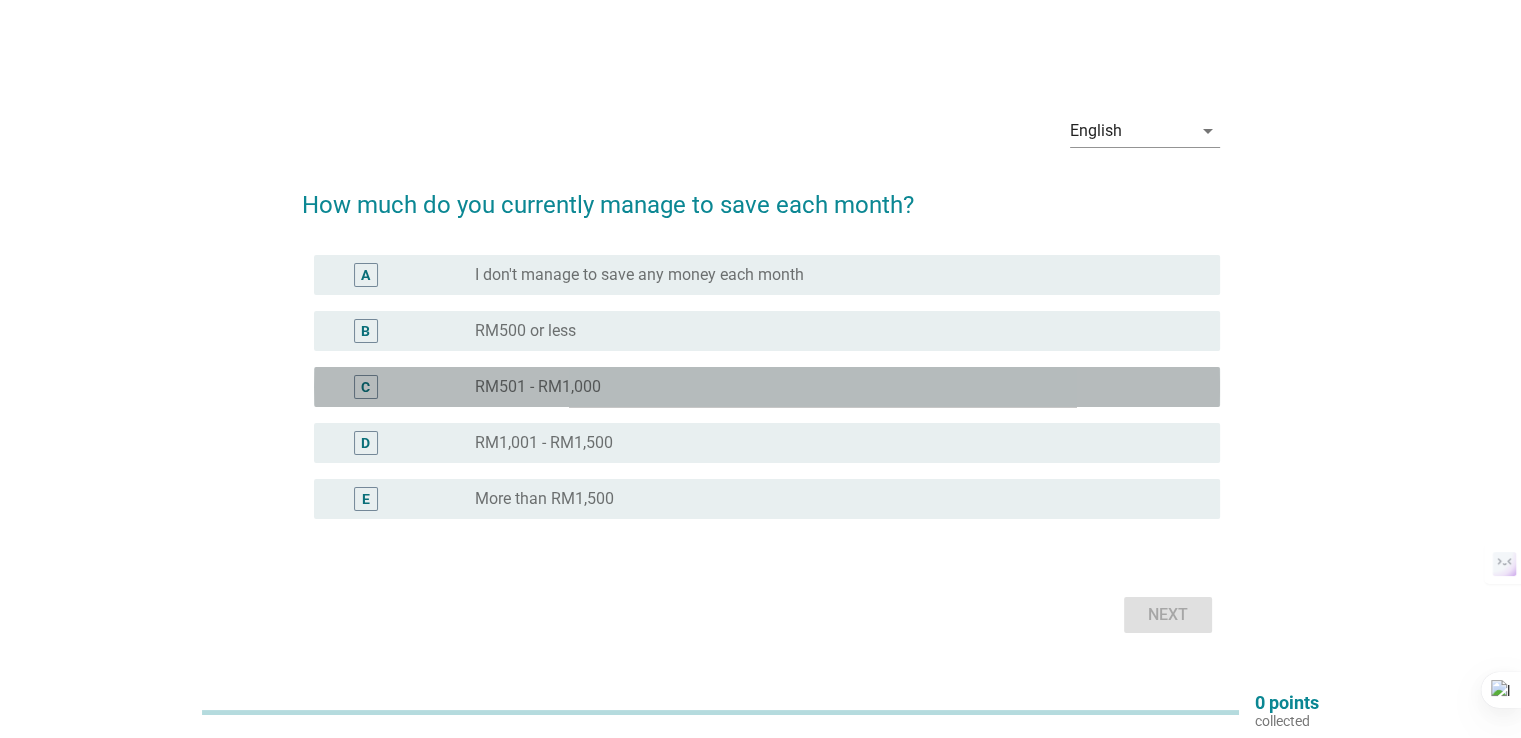 click on "radio_button_unchecked RM501 - RM1,000" at bounding box center [831, 387] 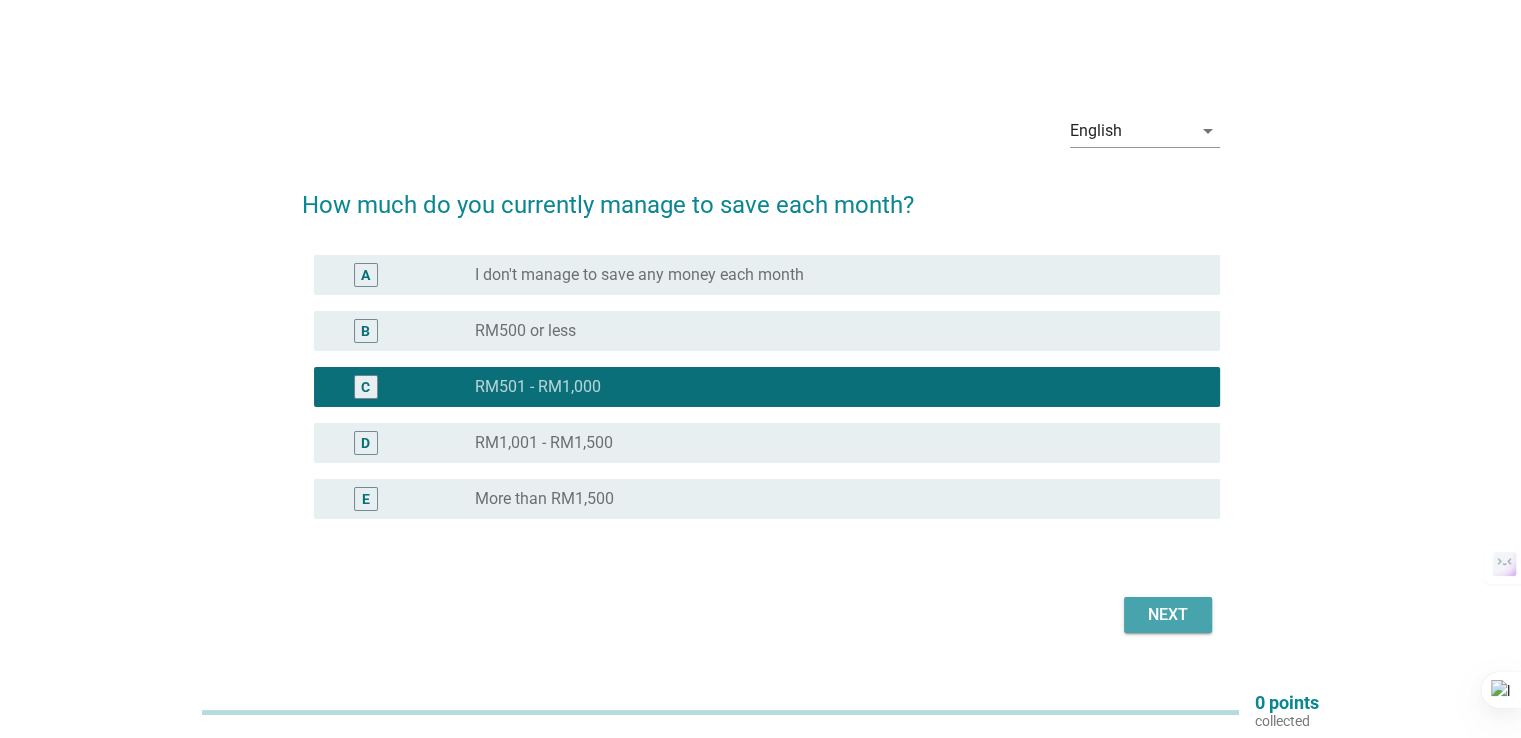 click on "Next" at bounding box center [1168, 615] 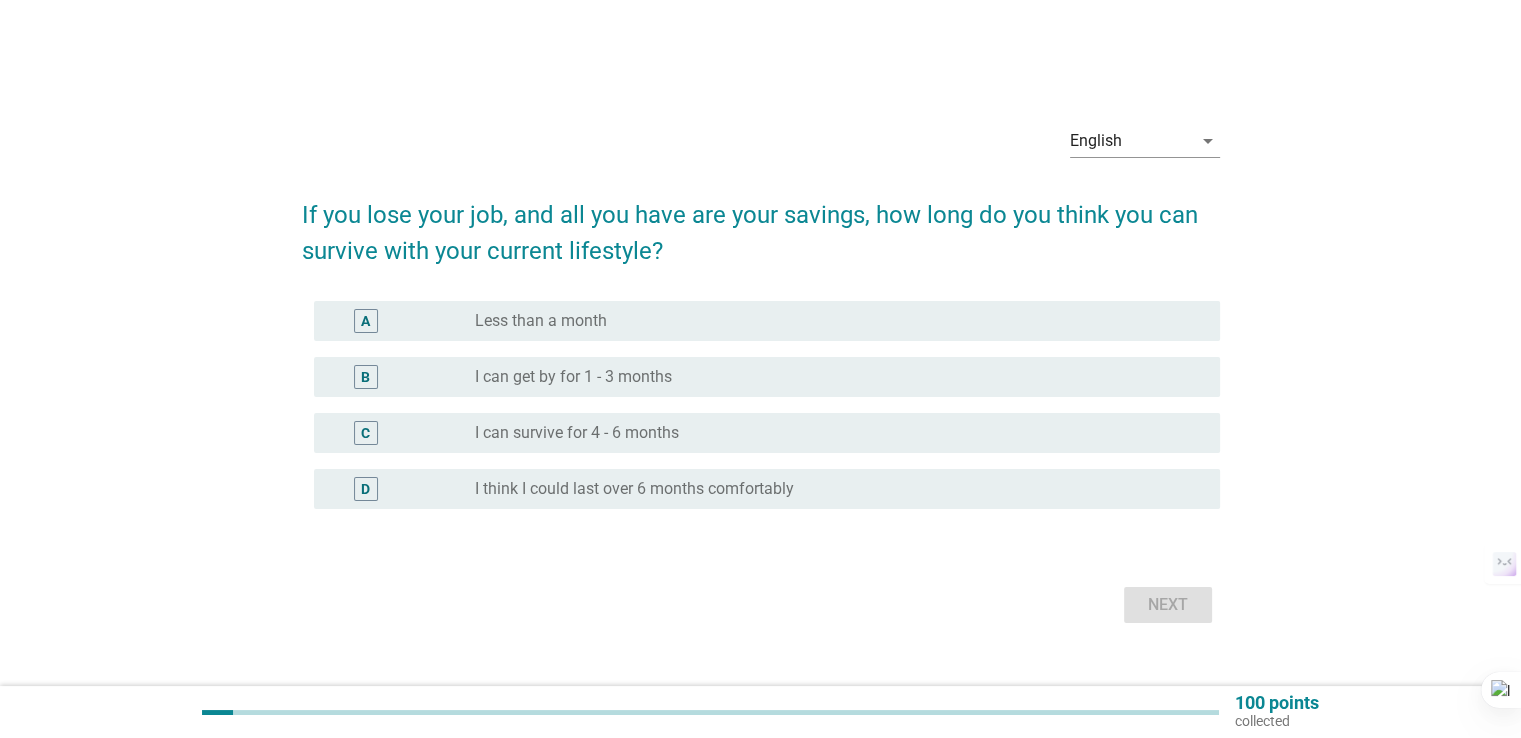 click on "radio_button_unchecked I can survive for 4 - 6 months" at bounding box center [831, 433] 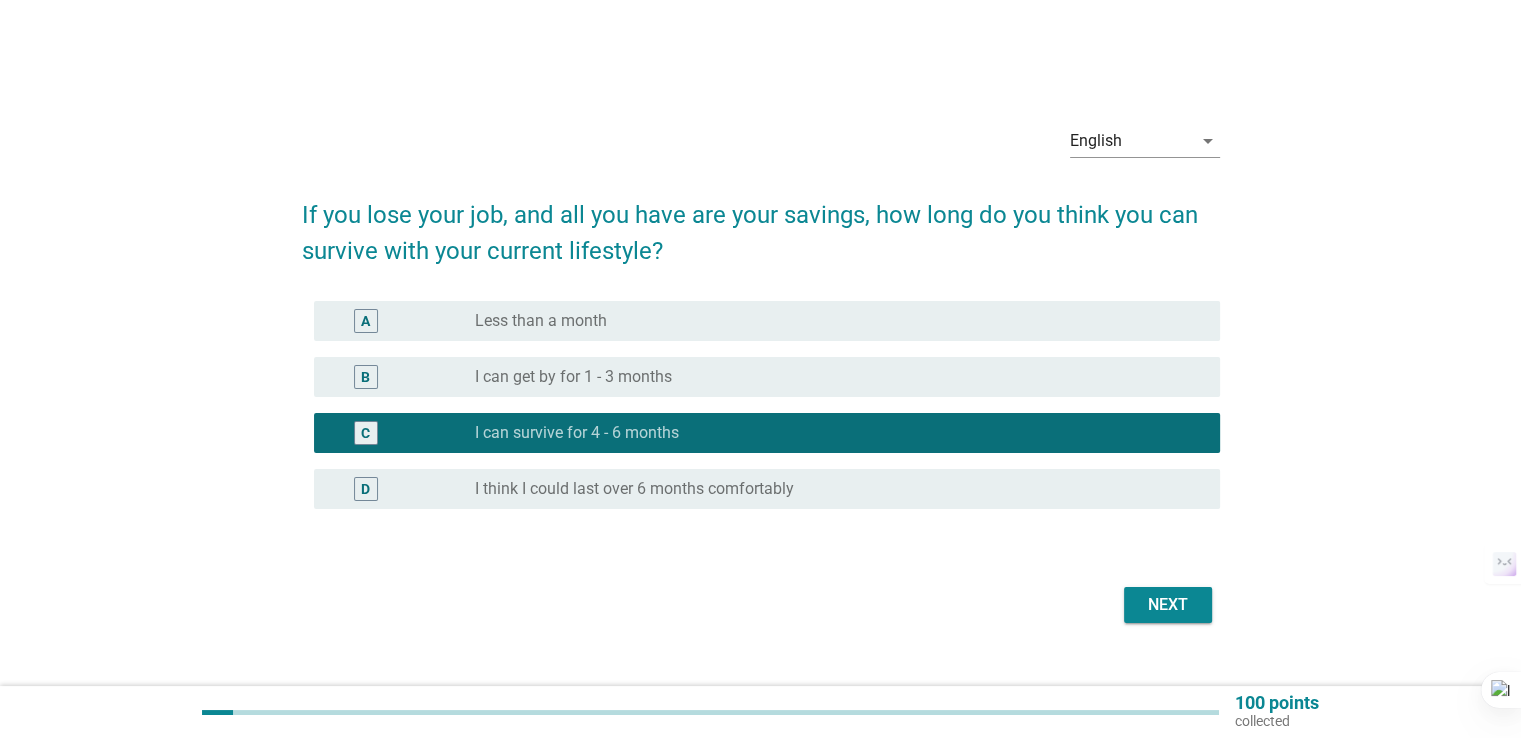 click on "Next" at bounding box center [1168, 605] 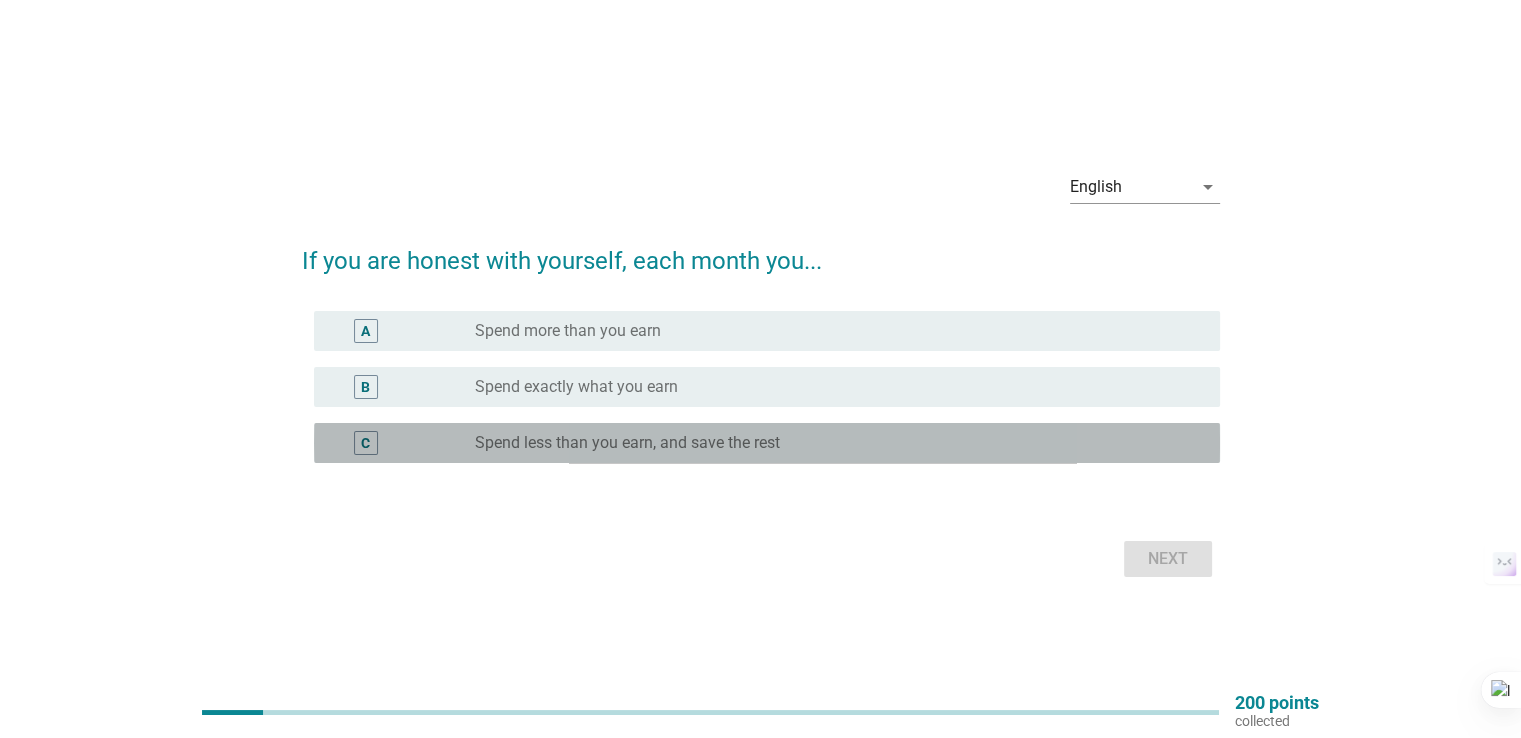 click on "Spend less than you earn, and save the rest" at bounding box center (627, 443) 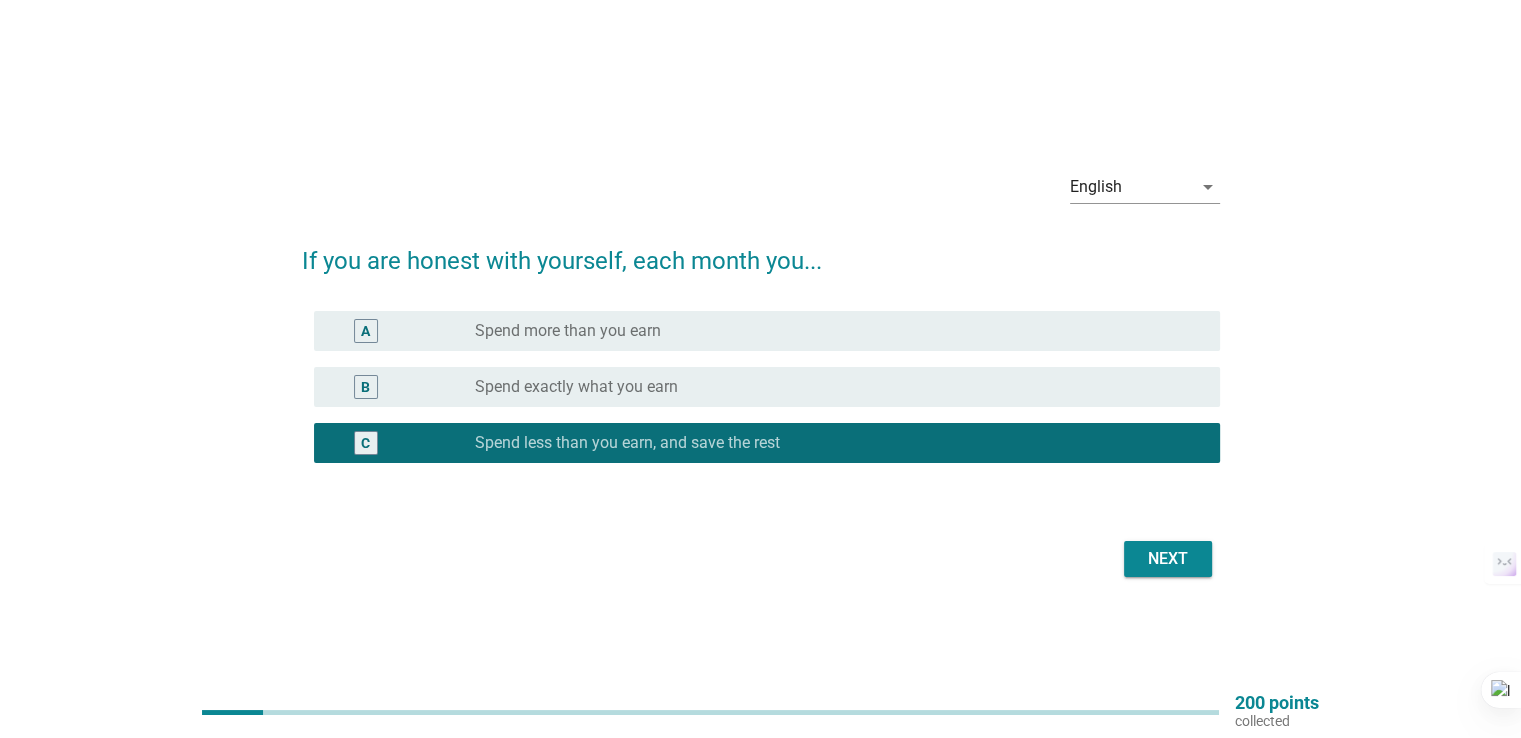 click on "Next" at bounding box center (1168, 559) 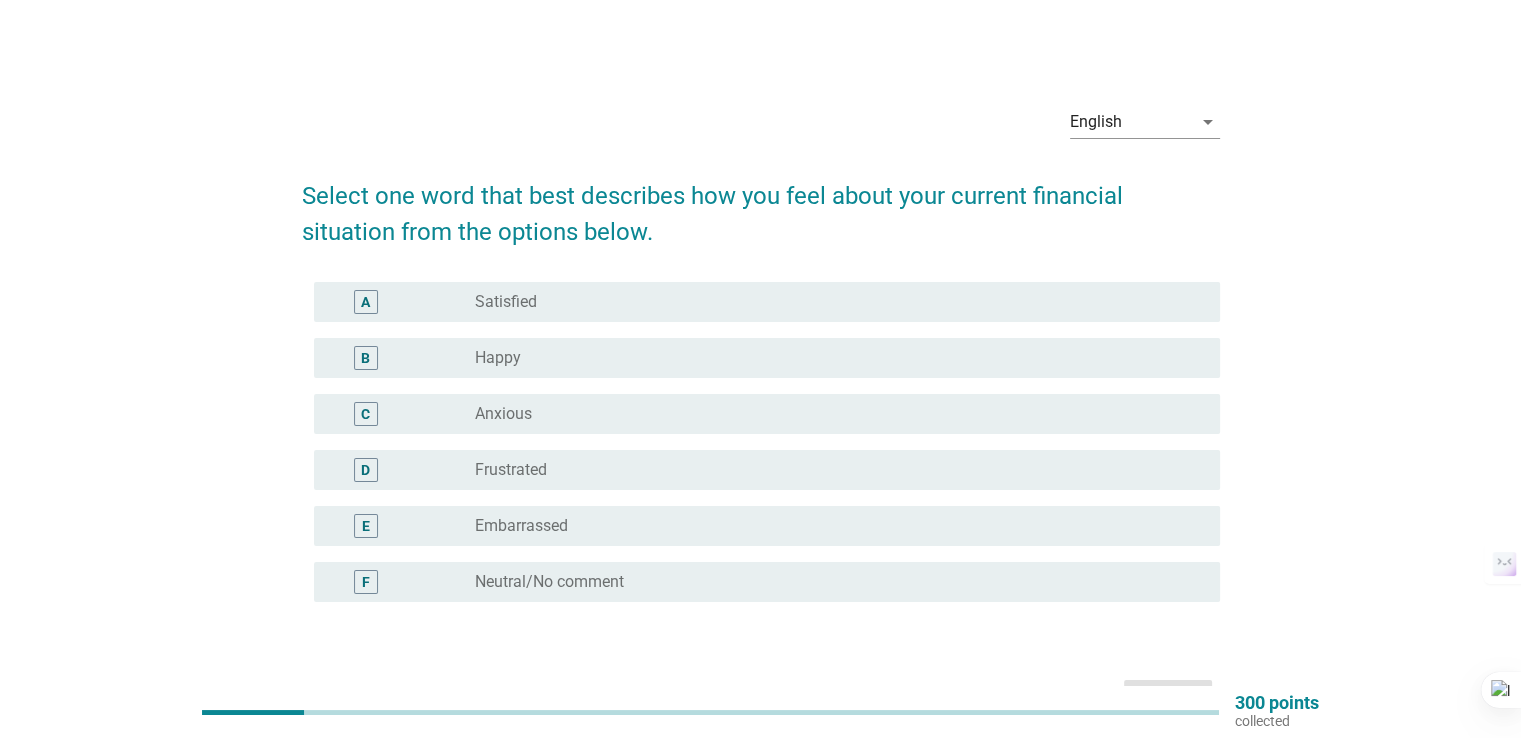 click on "radio_button_unchecked Anxious" at bounding box center (831, 414) 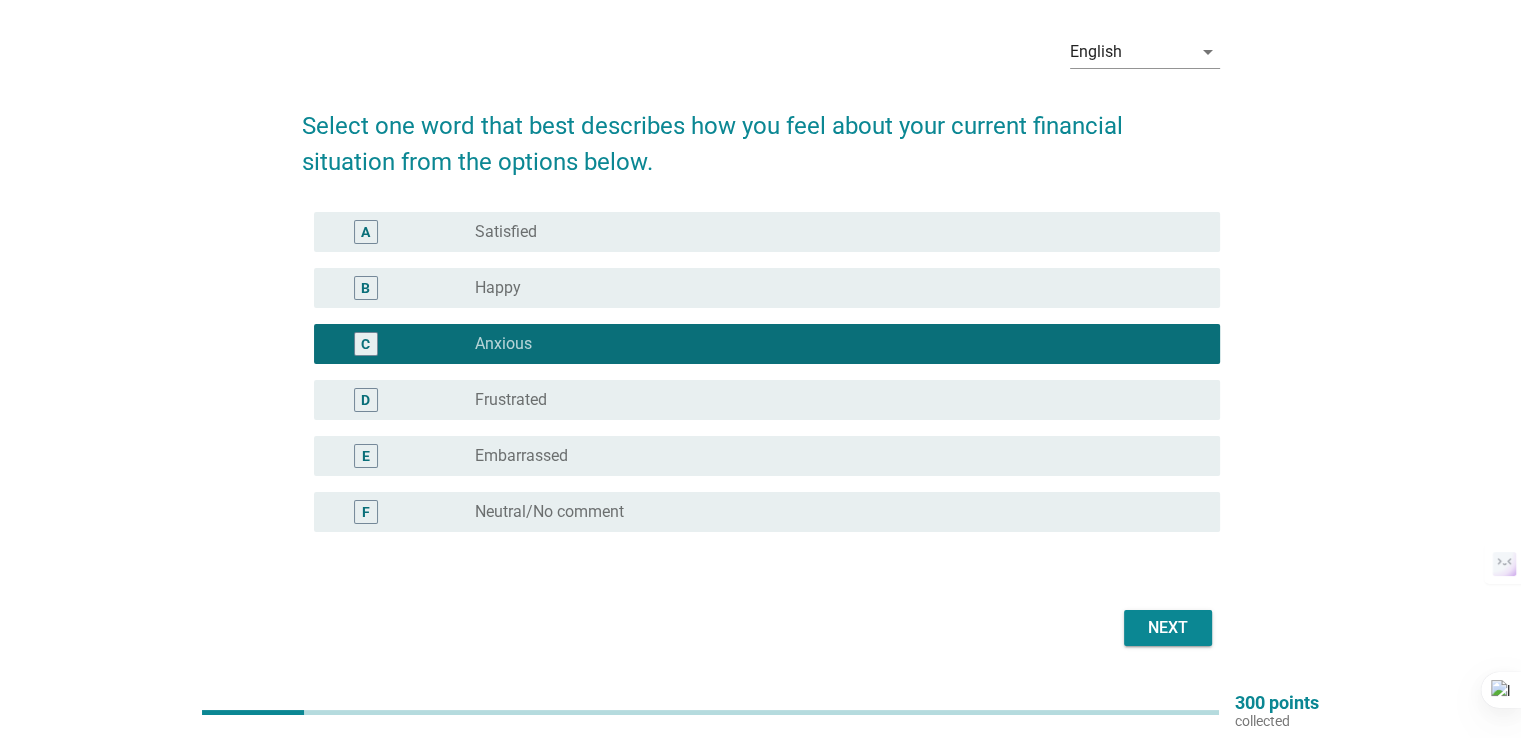 scroll, scrollTop: 126, scrollLeft: 0, axis: vertical 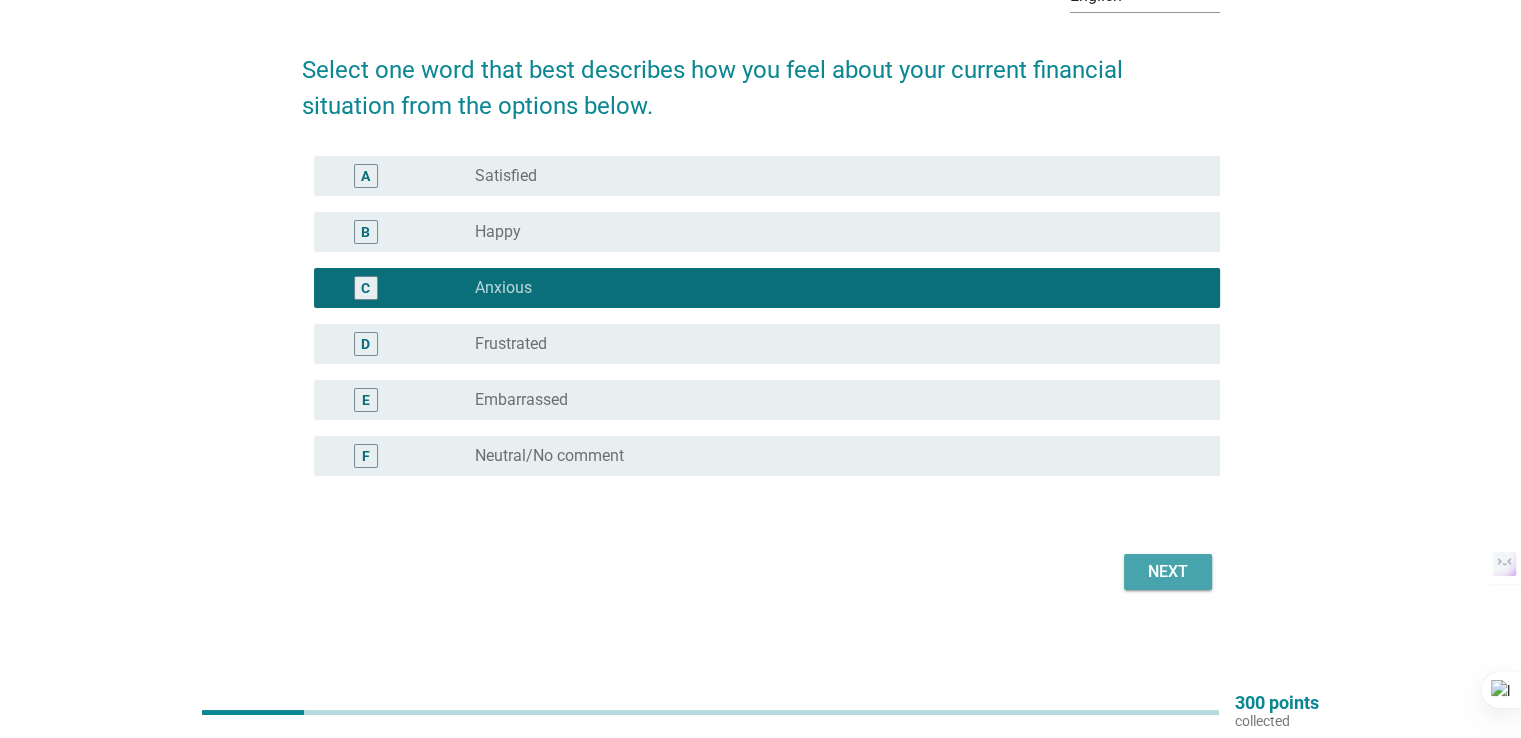 click on "Next" at bounding box center (1168, 572) 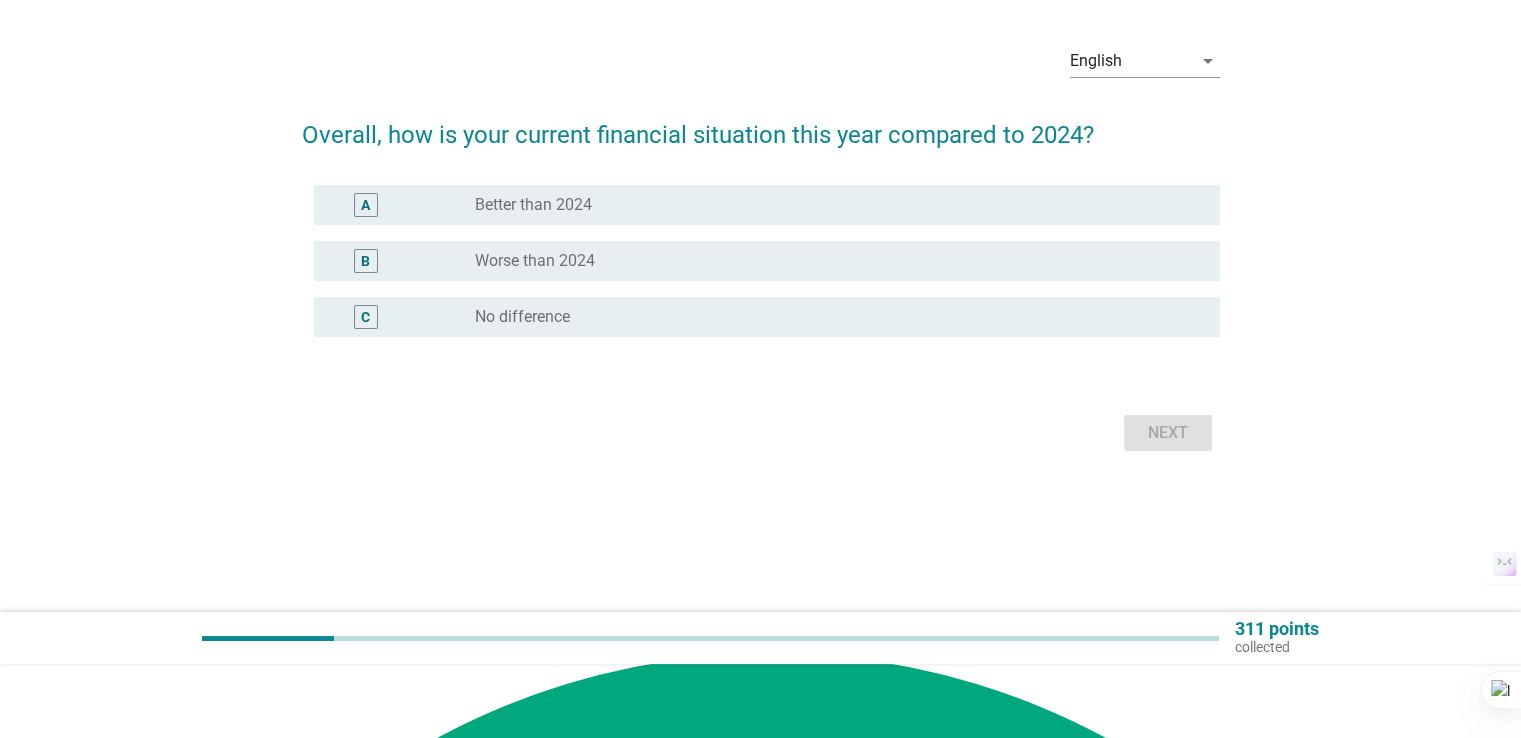 scroll, scrollTop: 0, scrollLeft: 0, axis: both 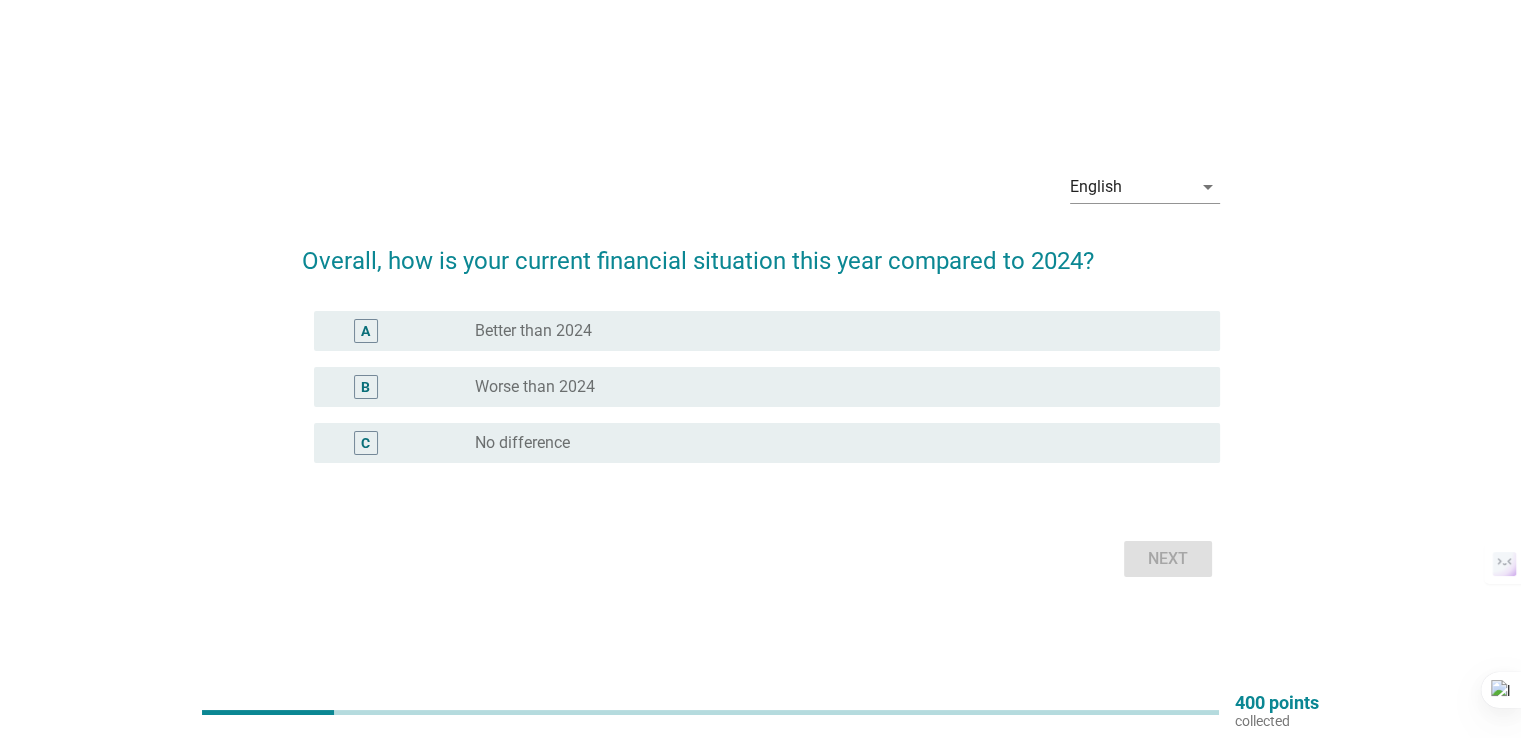 click on "Better than 2024" at bounding box center [533, 331] 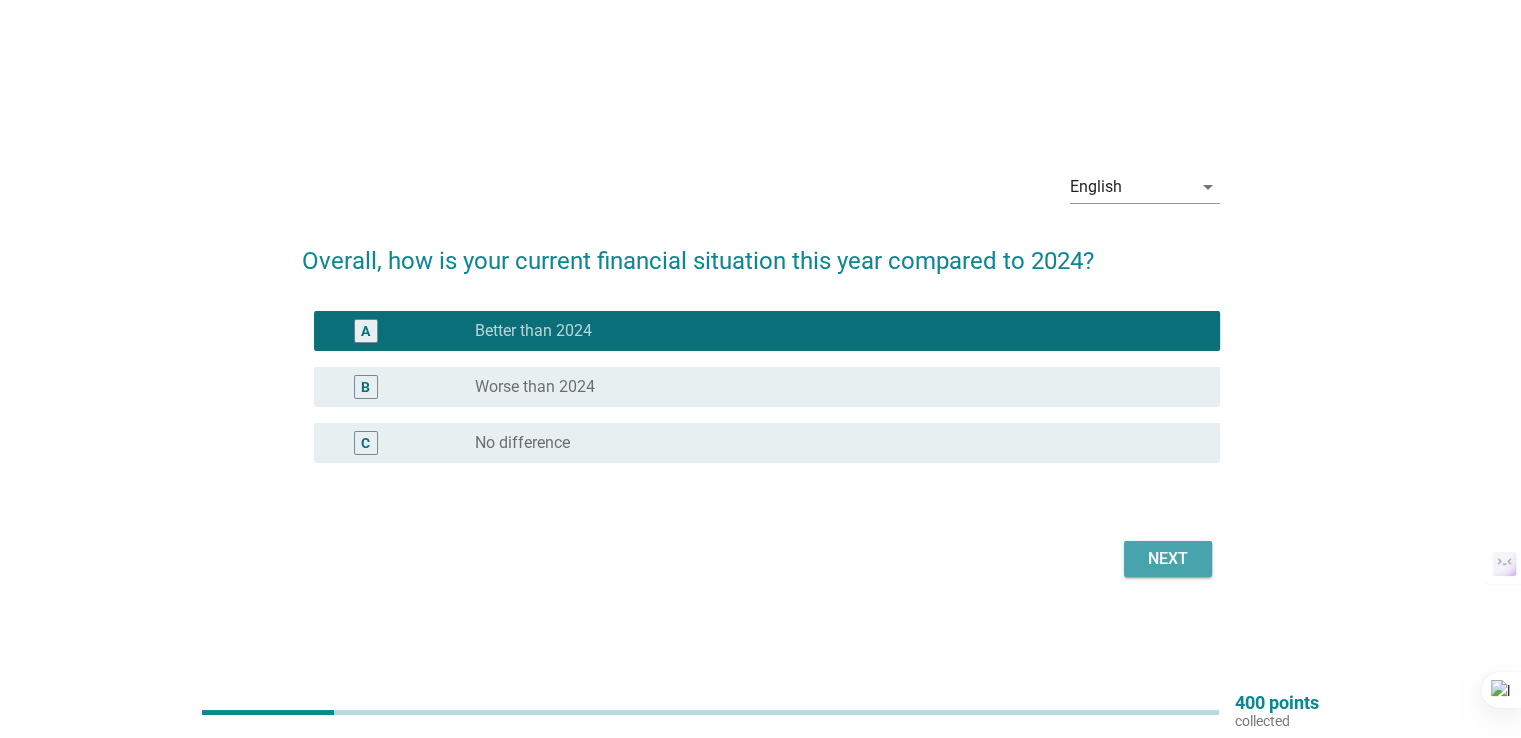 click on "Next" at bounding box center (1168, 559) 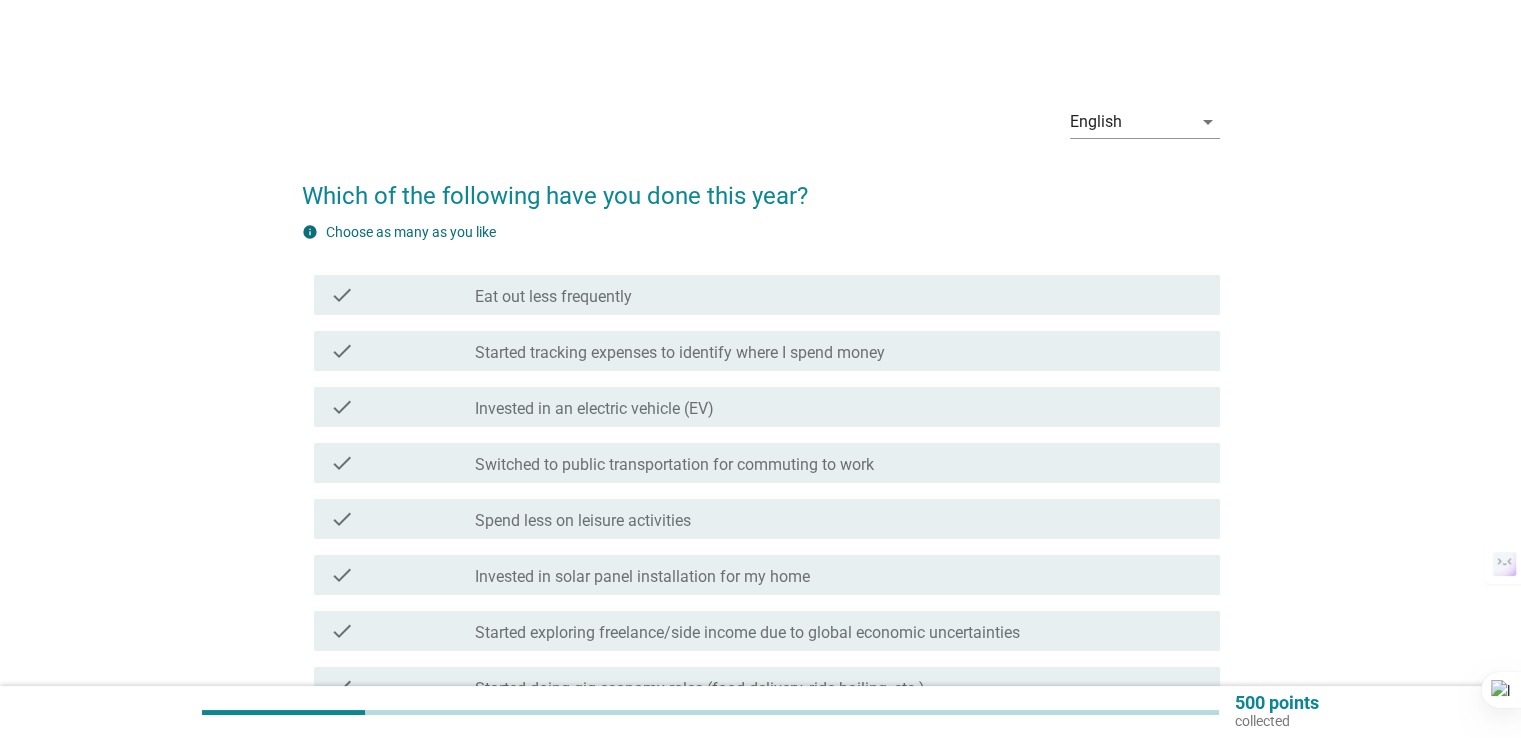 click on "check_box_outline_blank Eat out less frequently" at bounding box center [839, 295] 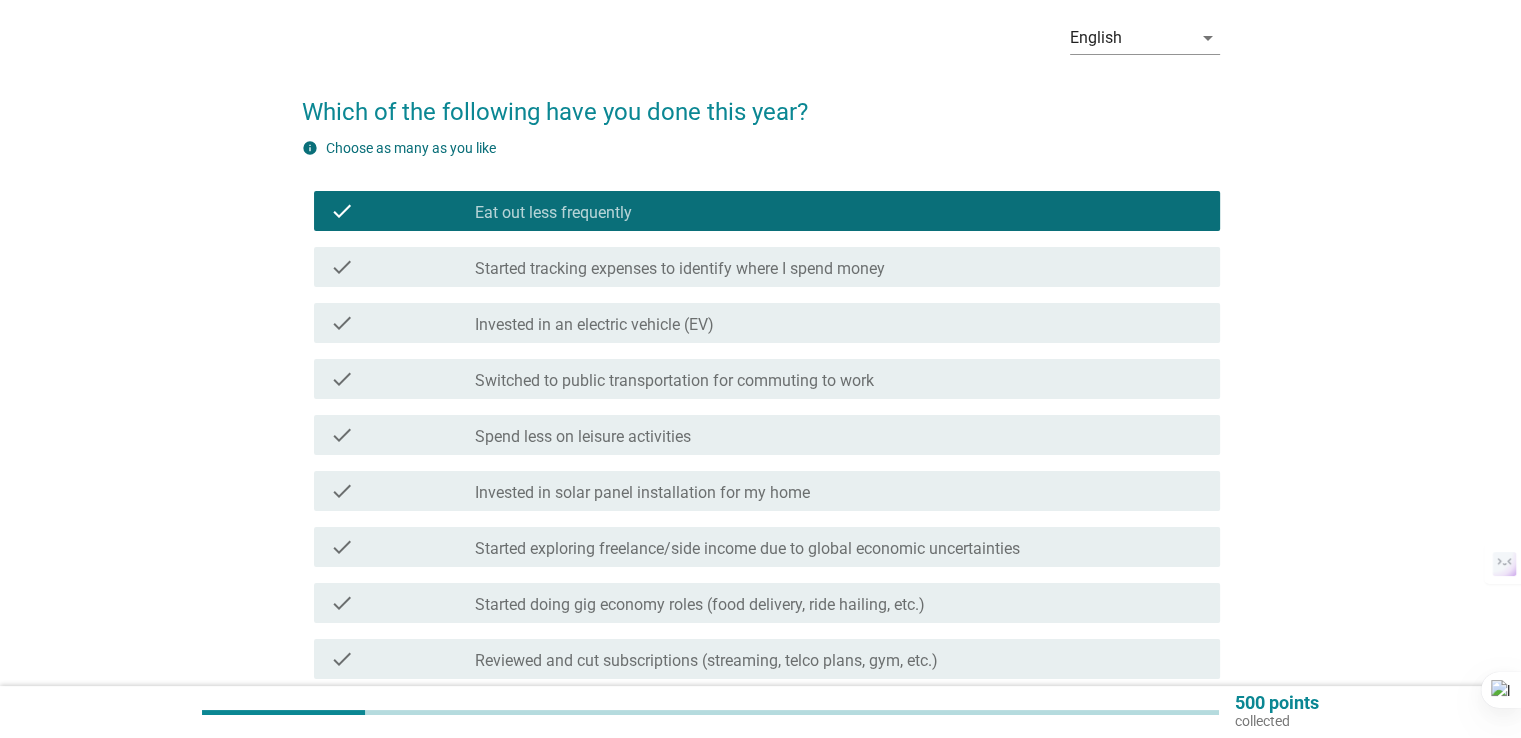 scroll, scrollTop: 200, scrollLeft: 0, axis: vertical 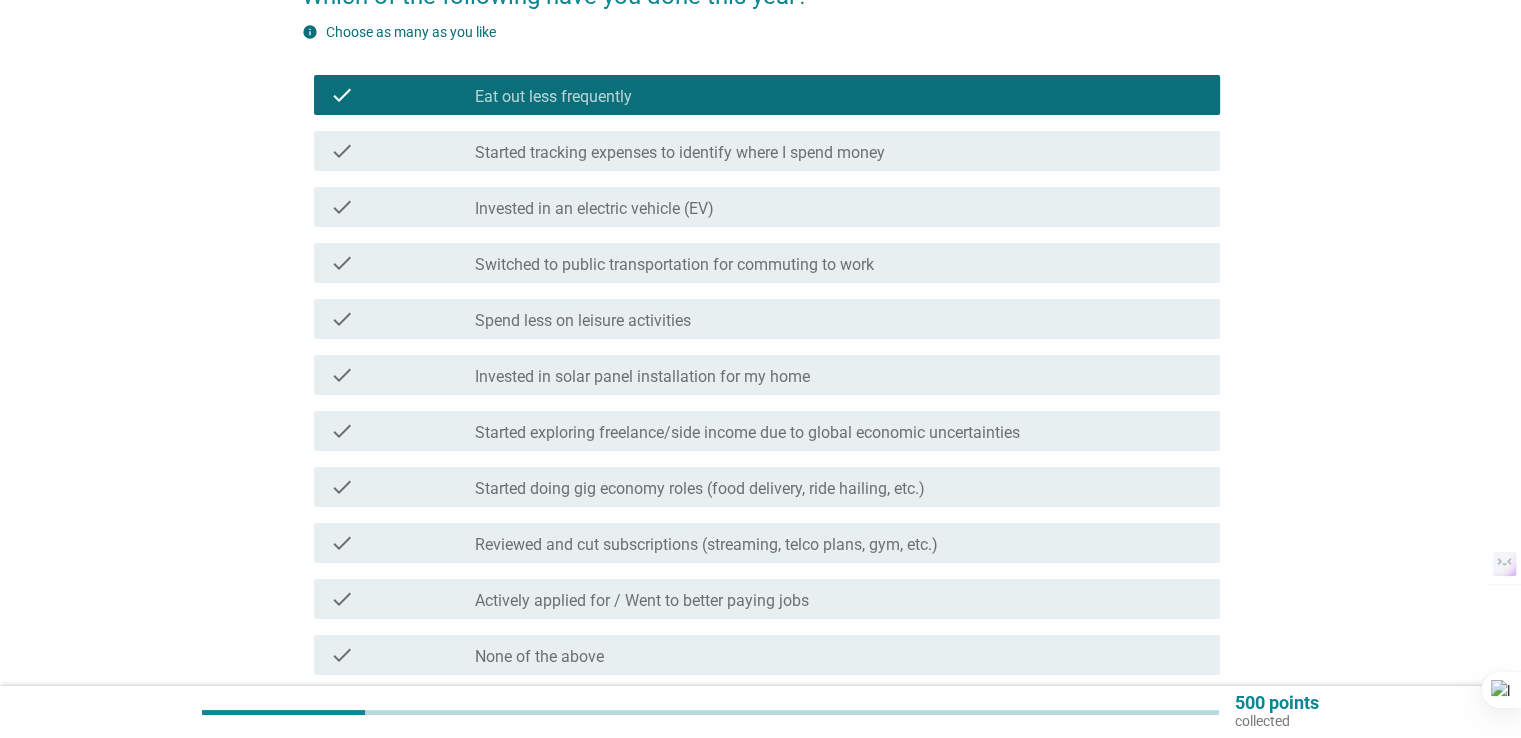 click on "Actively applied for / Went to better paying jobs" at bounding box center [642, 601] 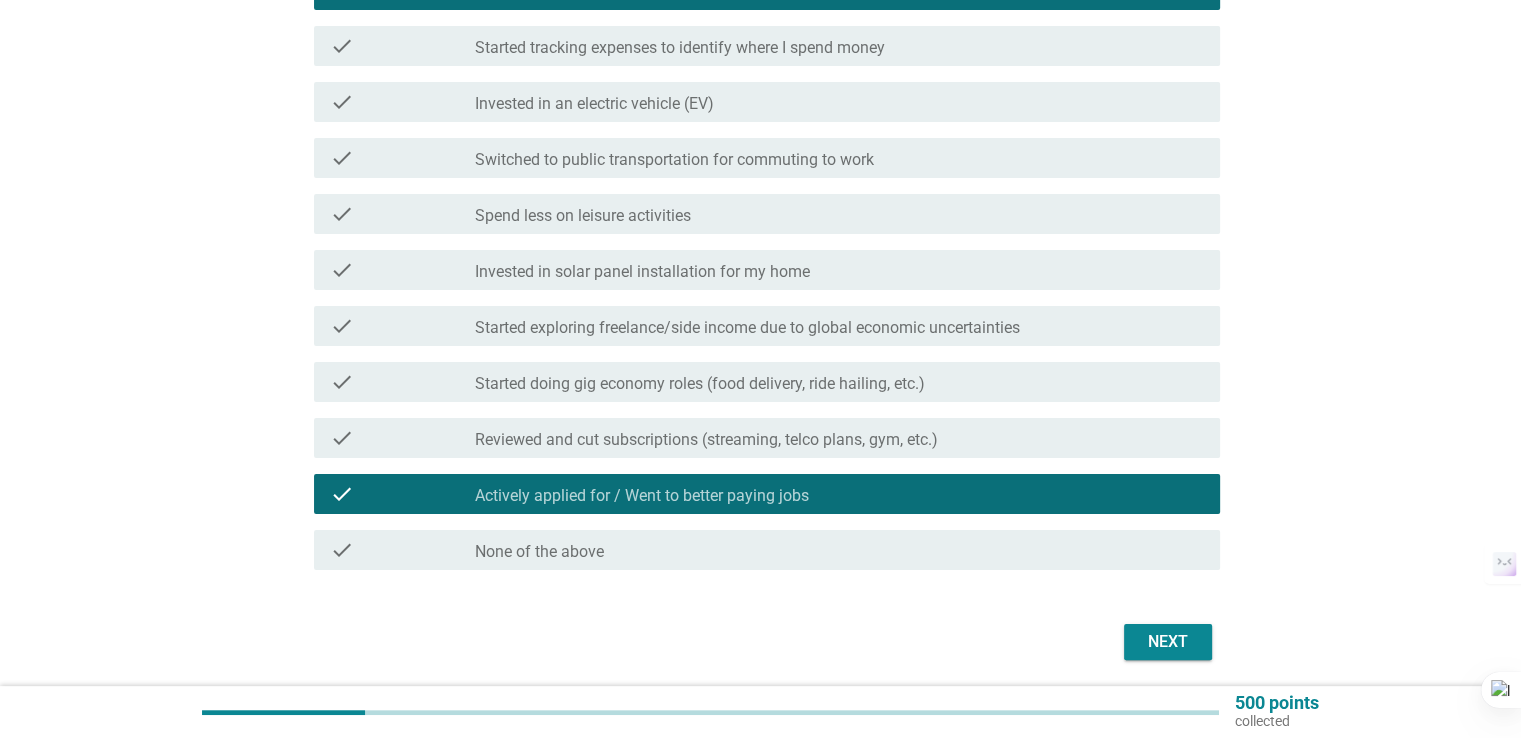 scroll, scrollTop: 375, scrollLeft: 0, axis: vertical 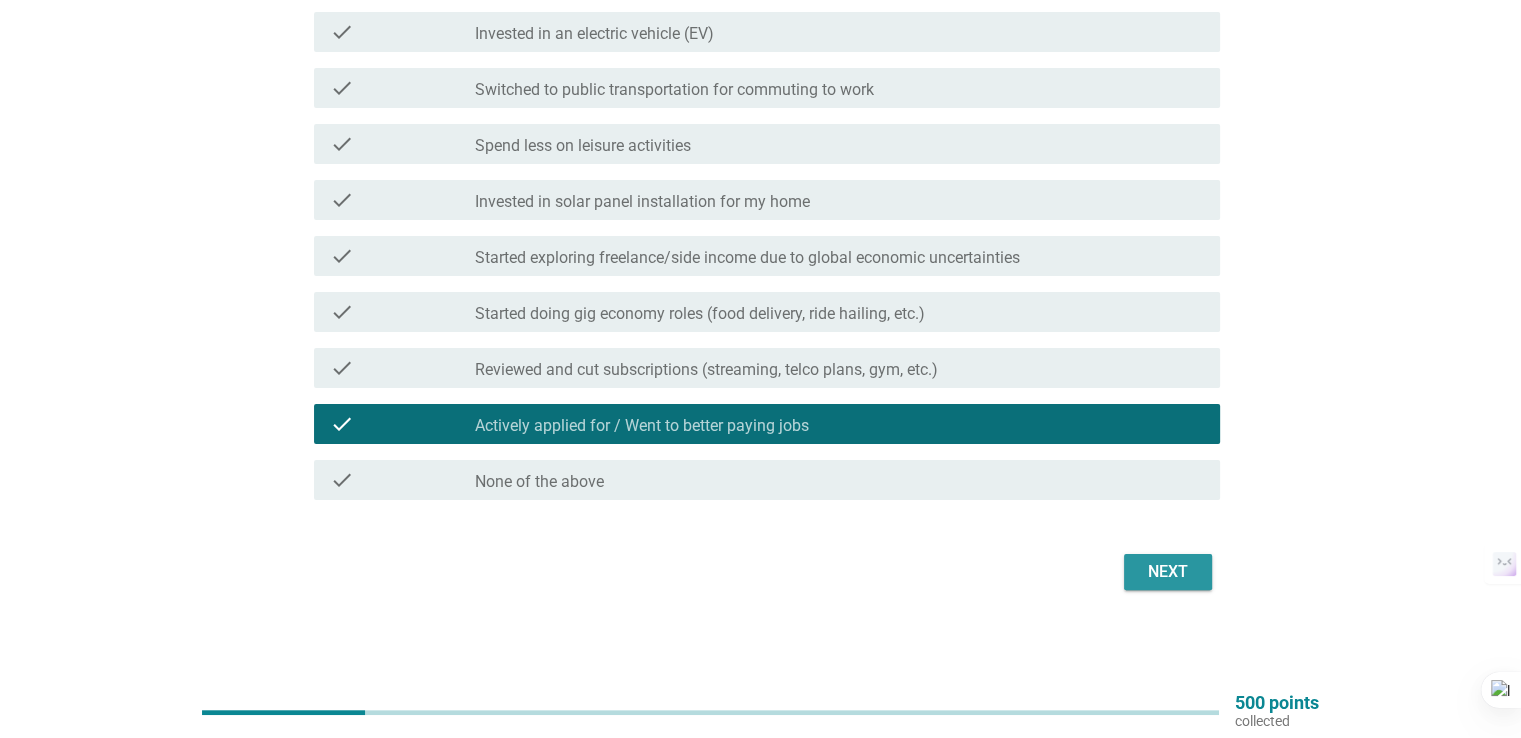 click on "Next" at bounding box center (1168, 572) 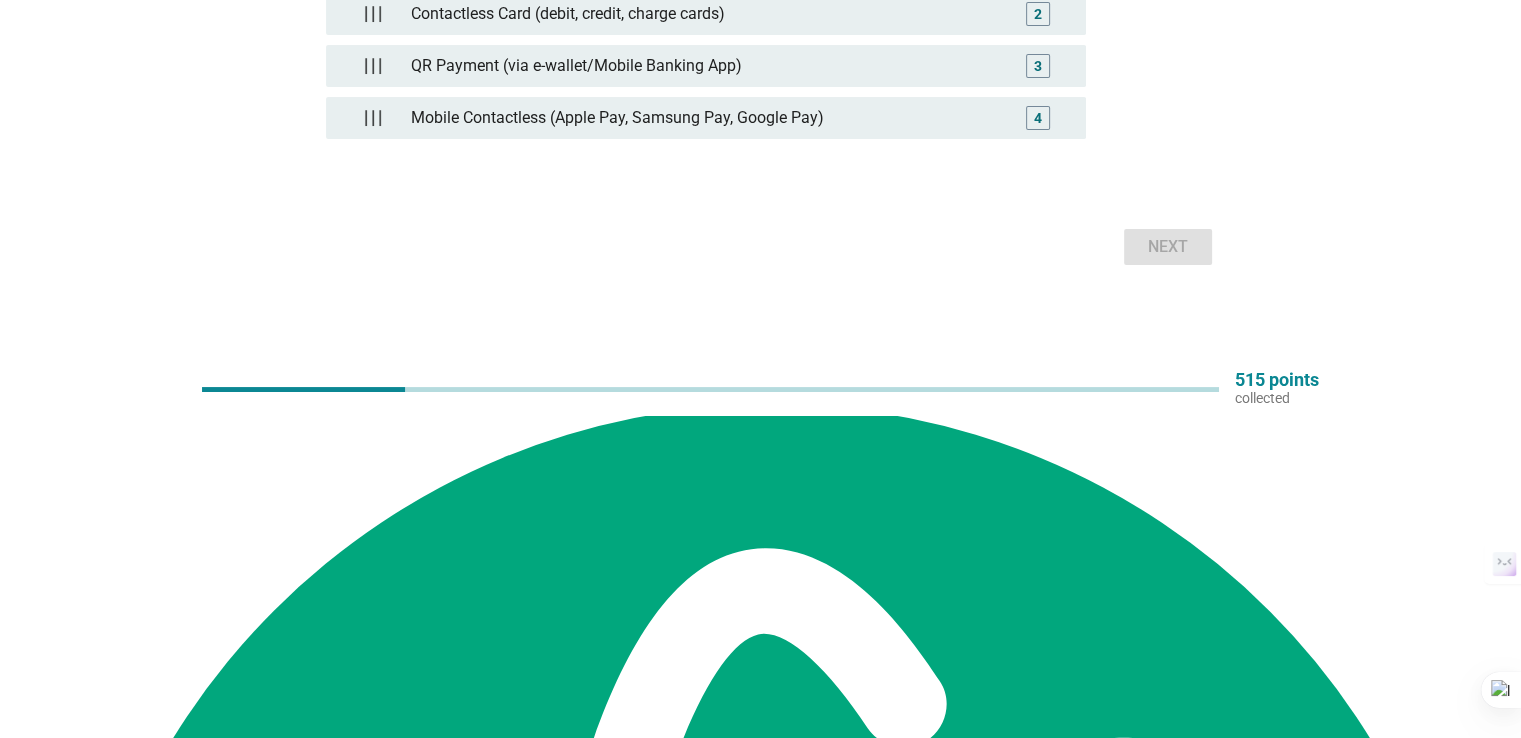 scroll, scrollTop: 0, scrollLeft: 0, axis: both 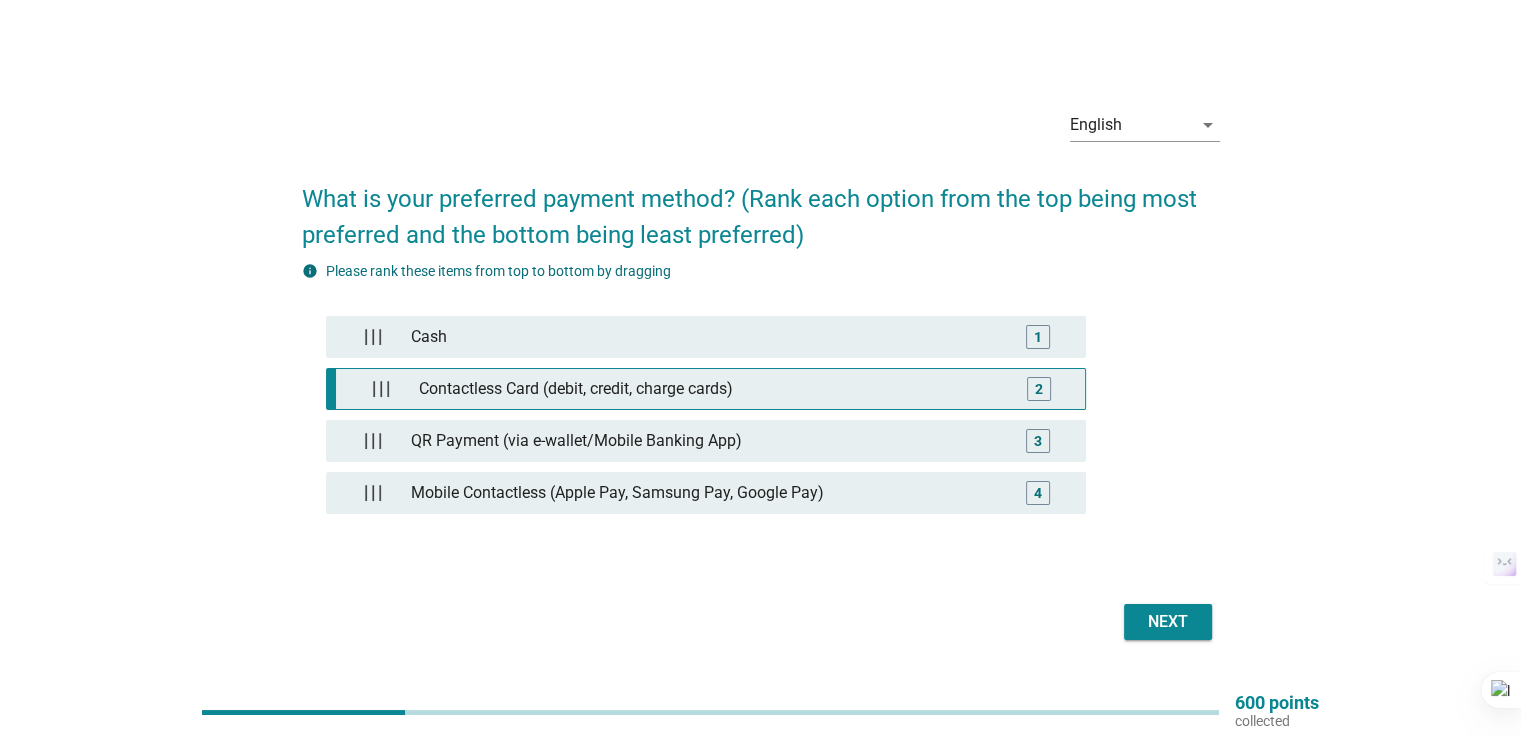 click on "Contactless Card (debit, credit, charge cards)" at bounding box center [709, 389] 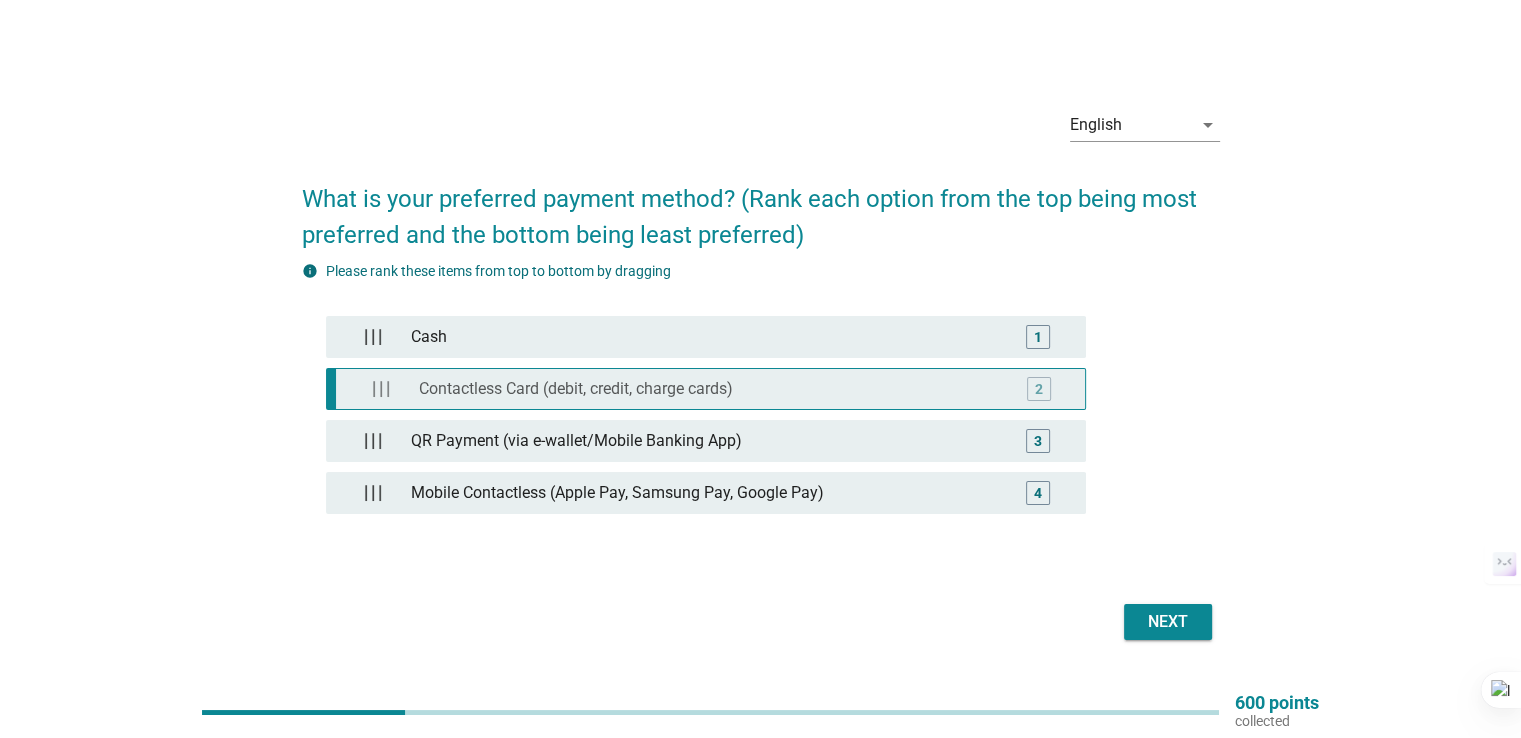 type 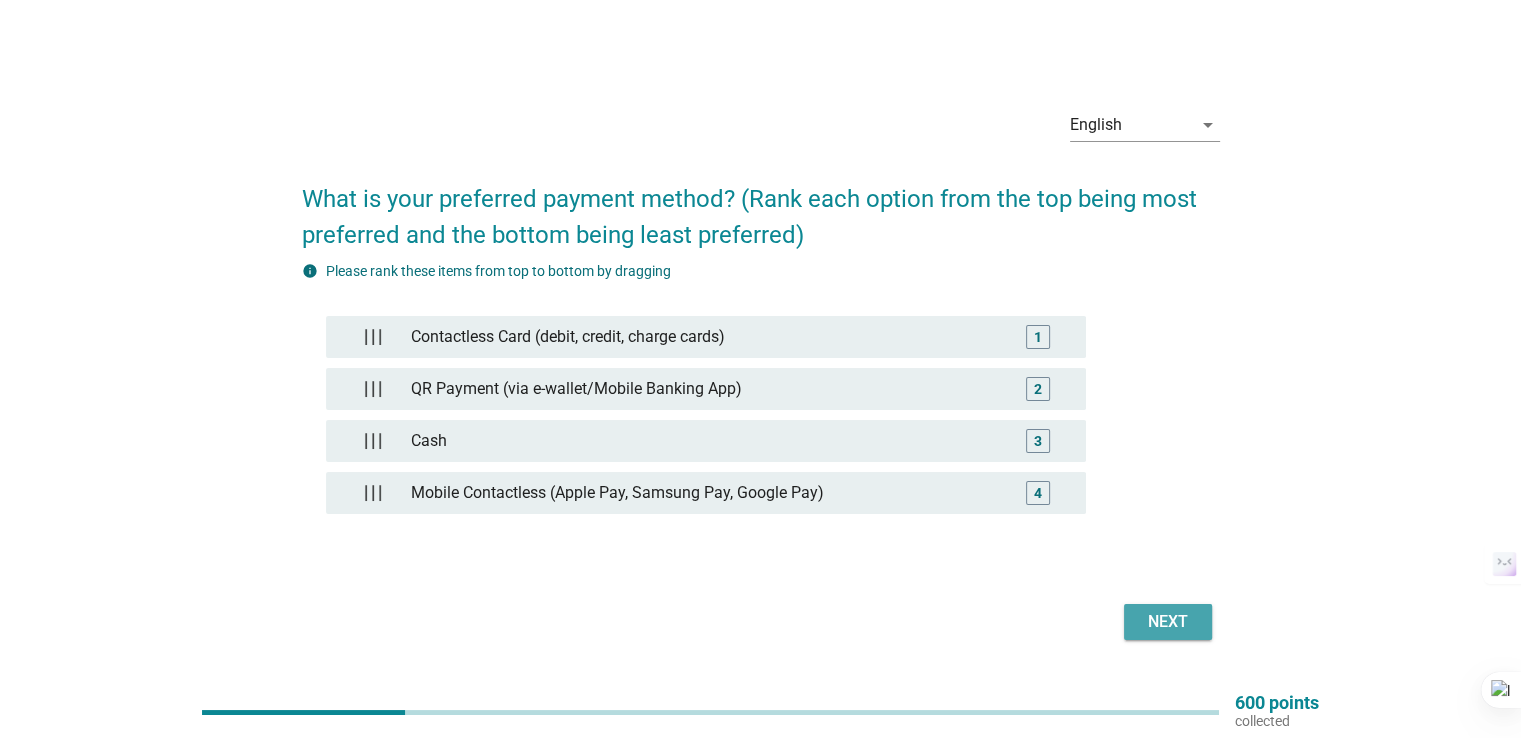 click on "Next" at bounding box center [1168, 622] 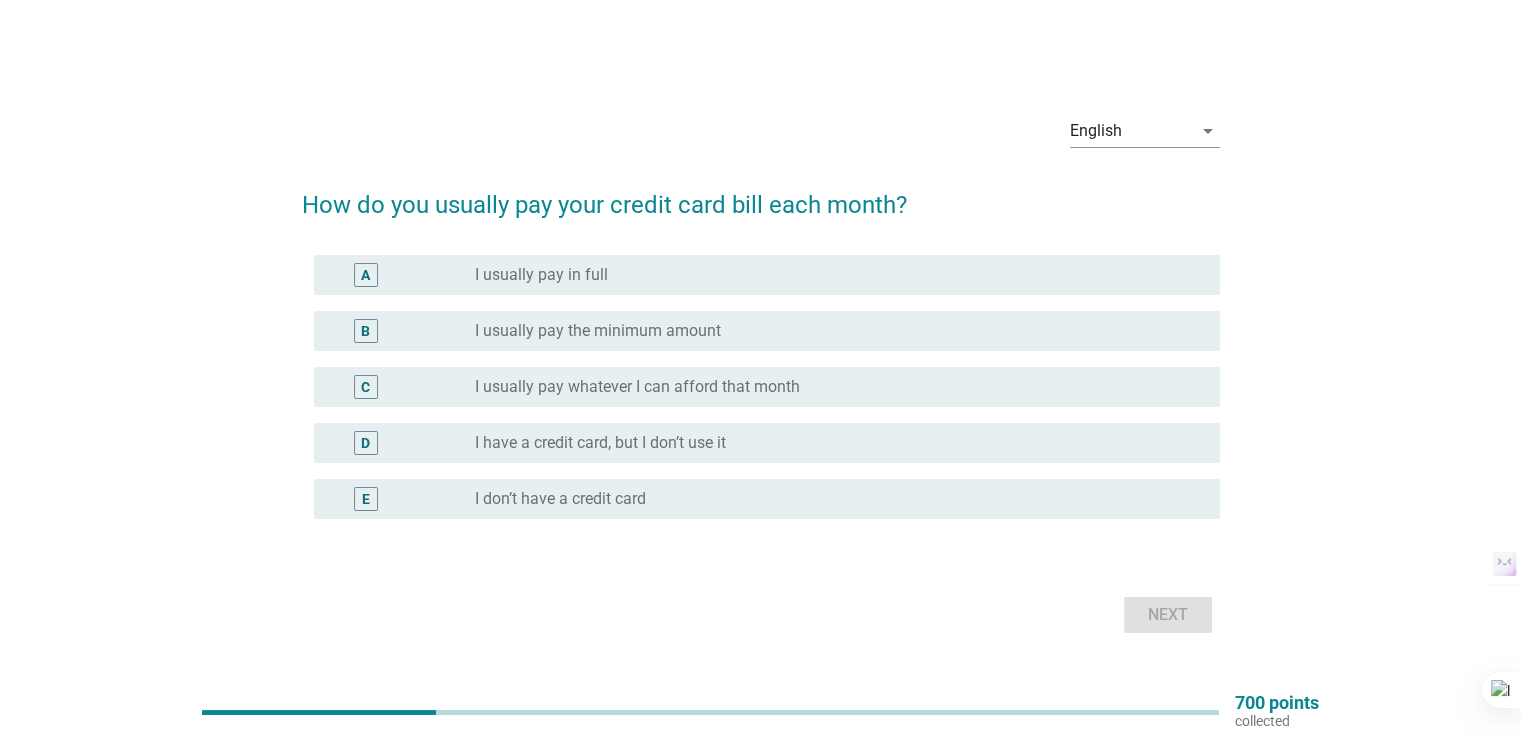 click on "A     radio_button_unchecked I usually pay in full" at bounding box center [767, 275] 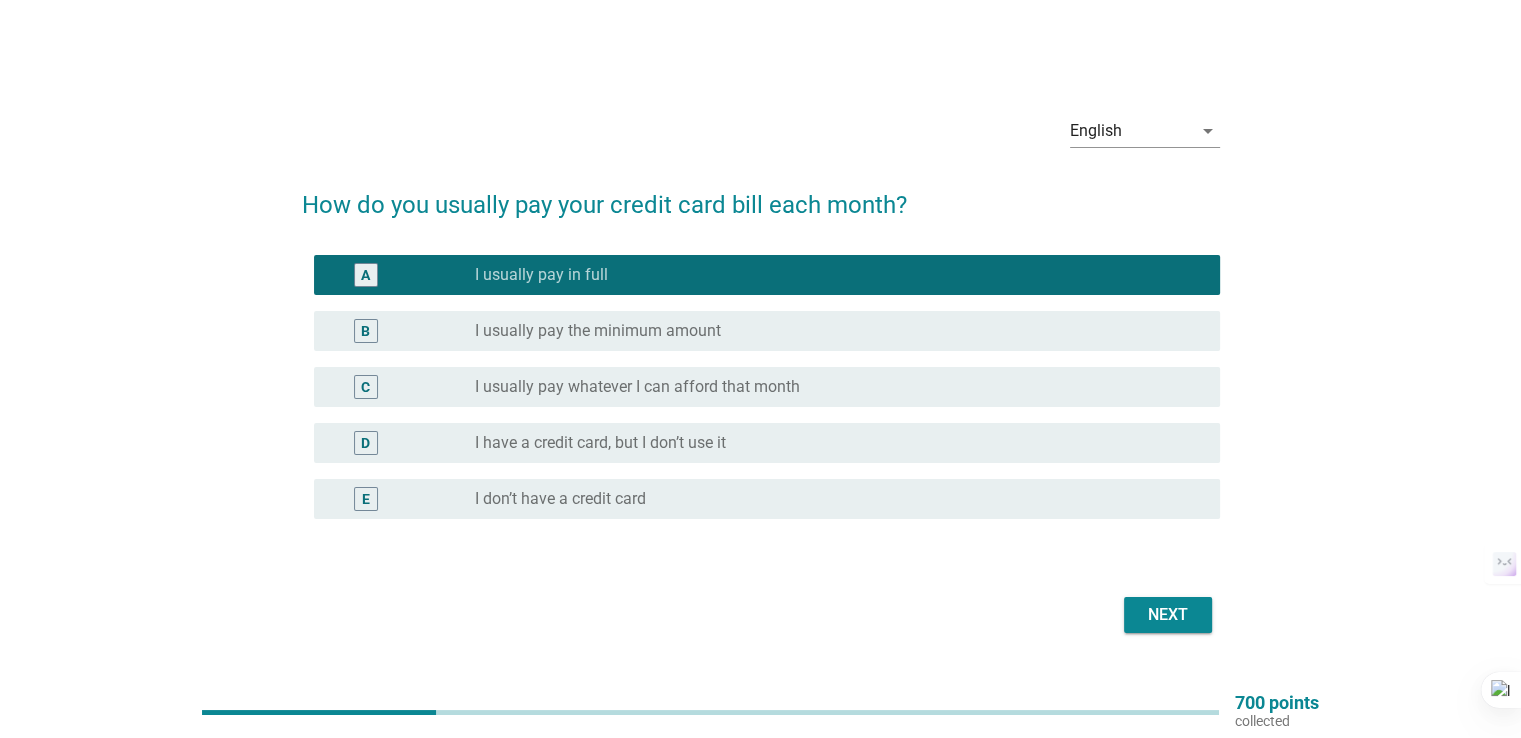 click on "Next" at bounding box center (1168, 615) 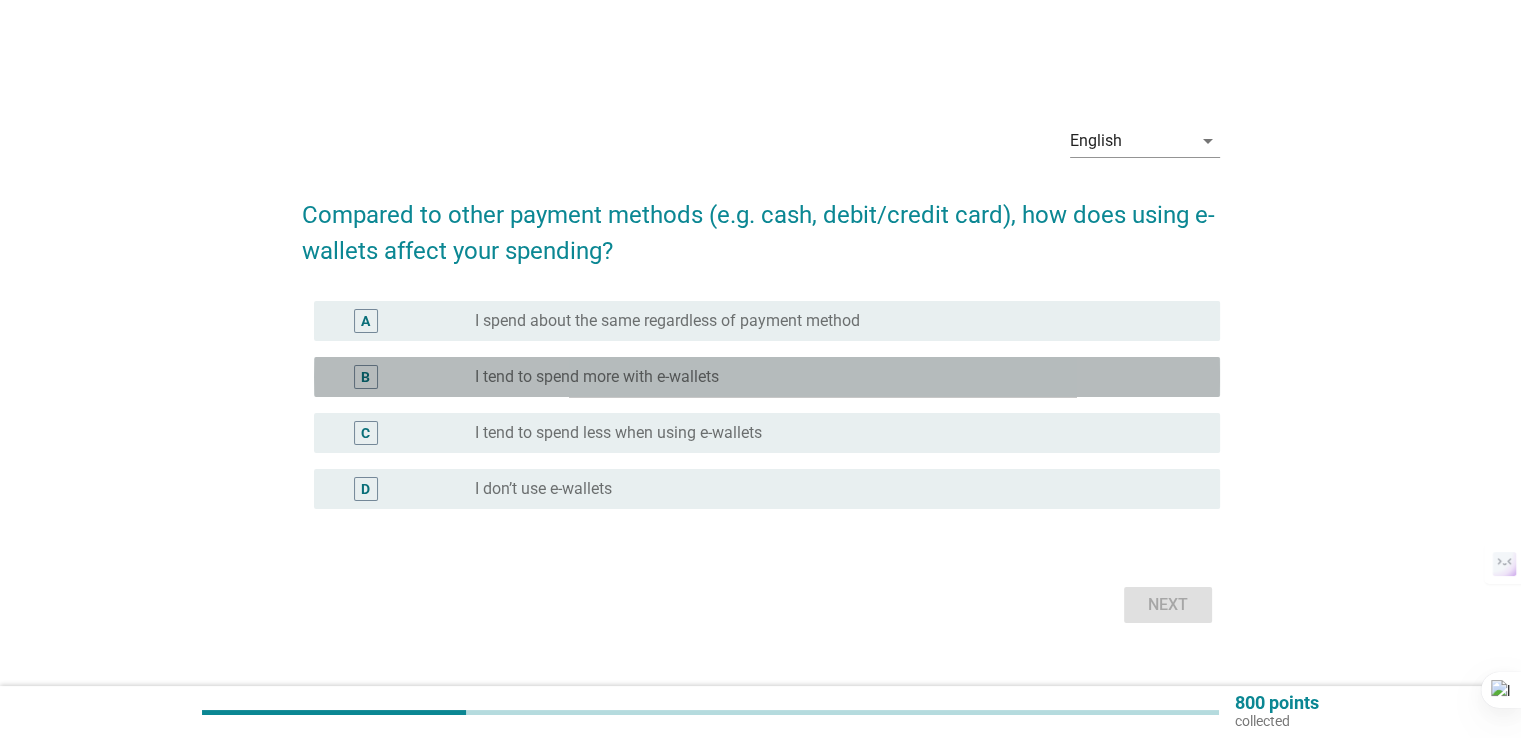 click on "I tend to spend more with e-wallets" at bounding box center (597, 377) 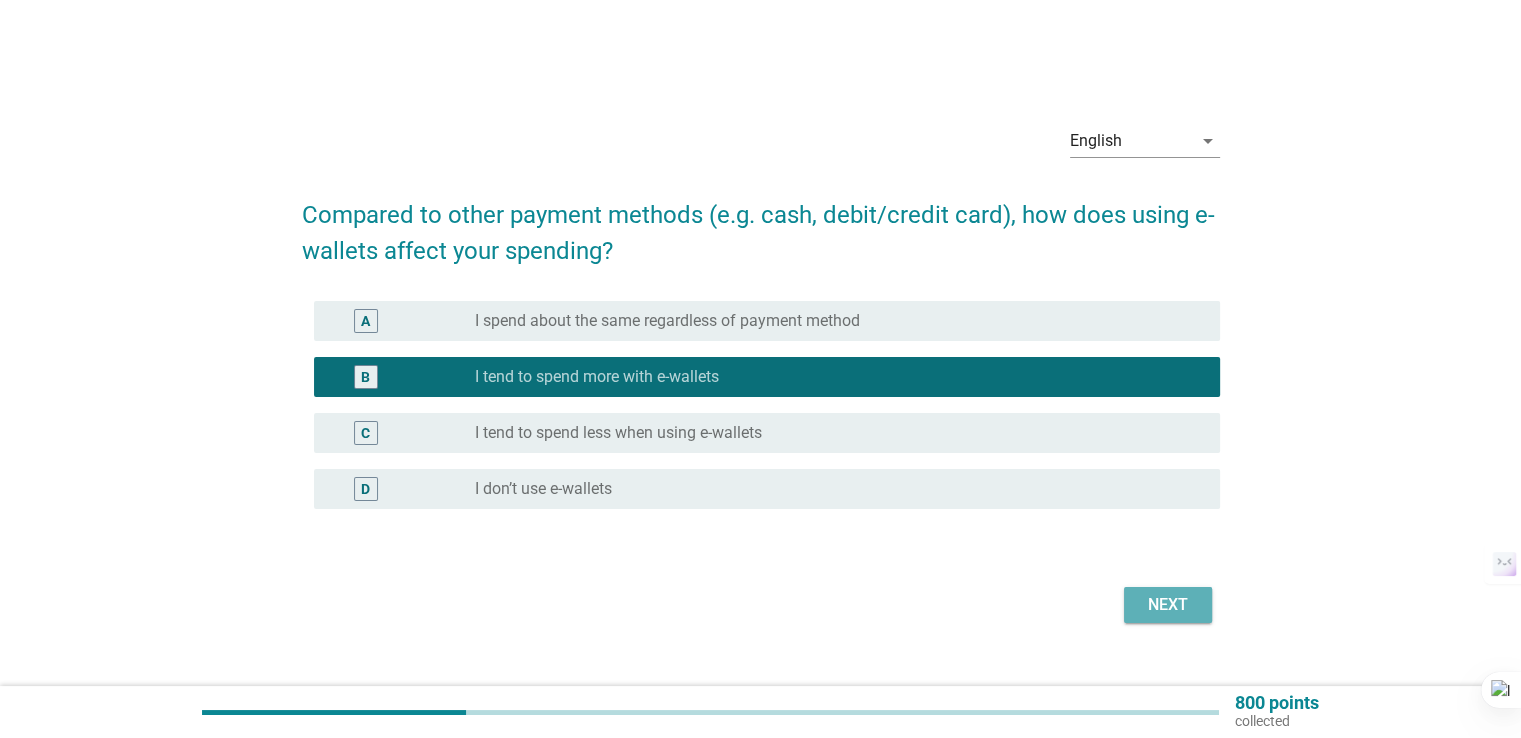 click on "Next" at bounding box center (1168, 605) 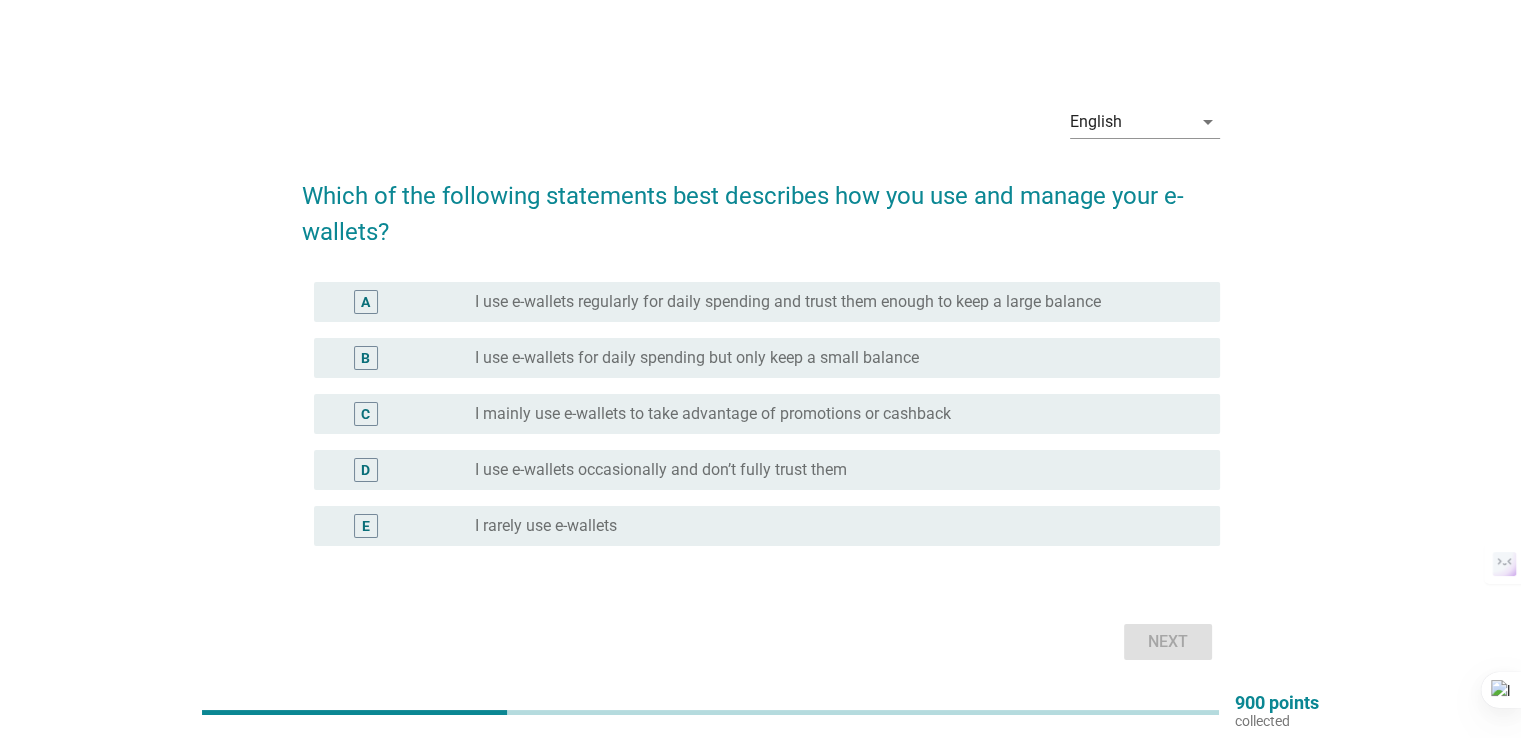 click on "I use e-wallets regularly for daily spending and trust them enough to keep a large balance" at bounding box center [788, 302] 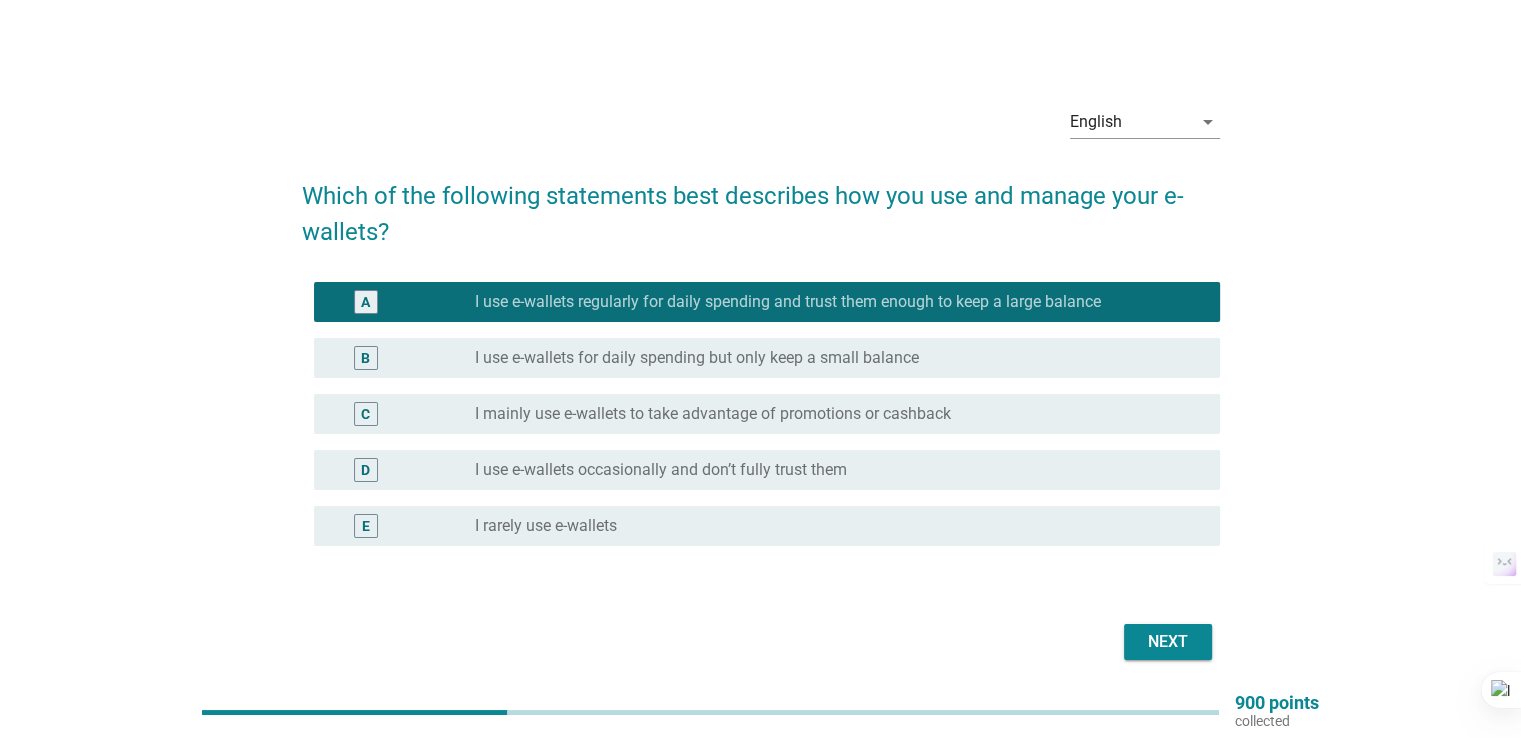 click on "C     radio_button_unchecked I mainly use e-wallets to take advantage of promotions or cashback" at bounding box center (767, 414) 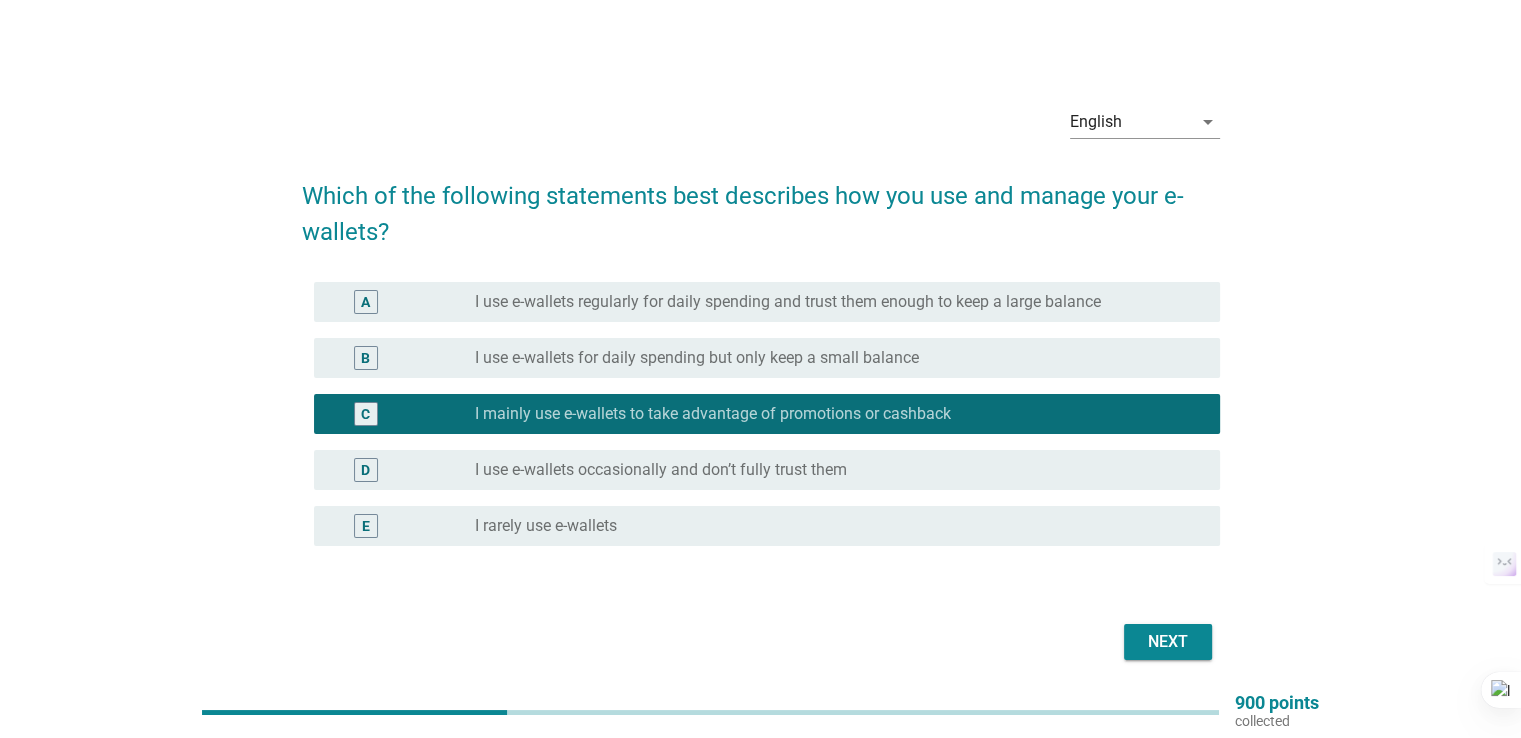 click on "I use e-wallets regularly for daily spending and trust them enough to keep a large balance" at bounding box center (788, 302) 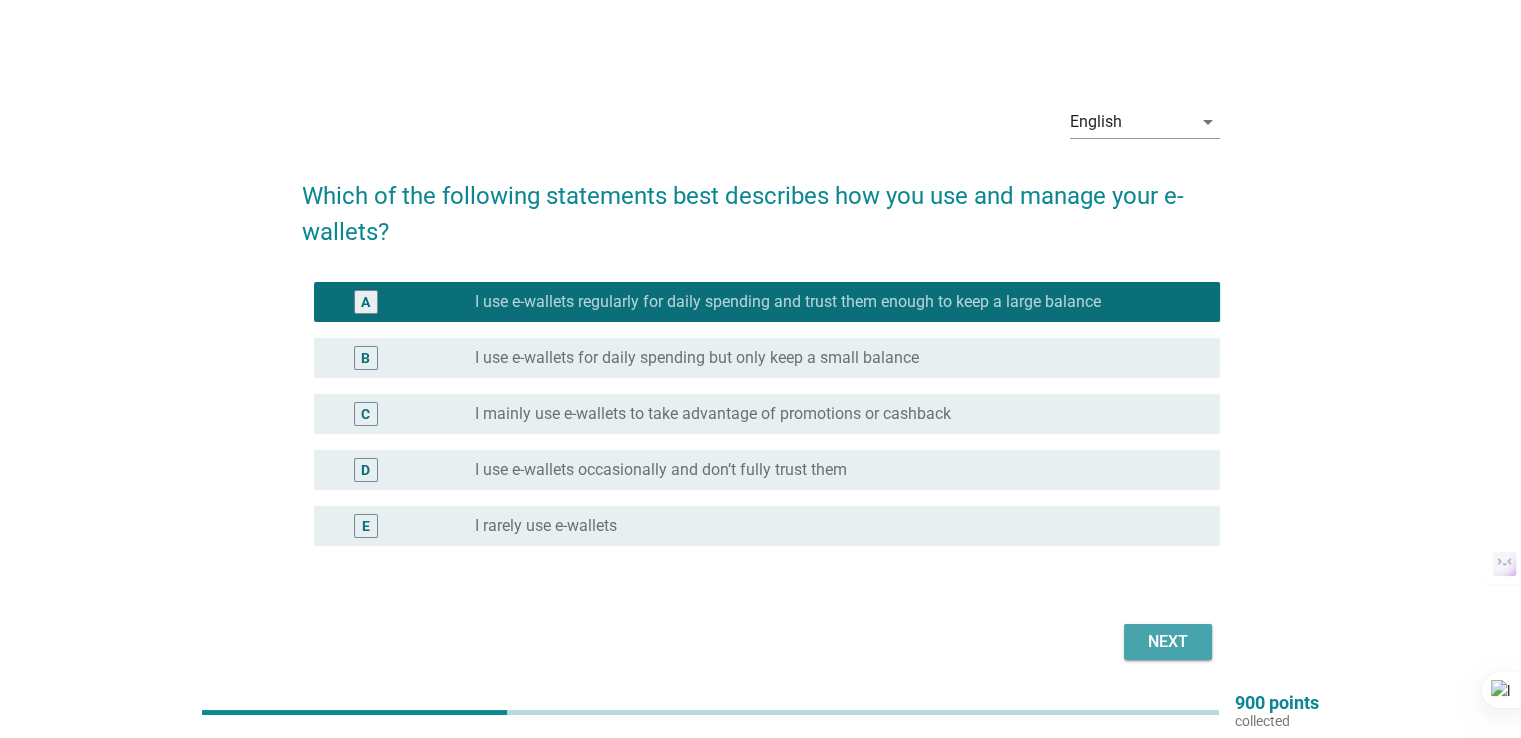 click on "Next" at bounding box center [1168, 642] 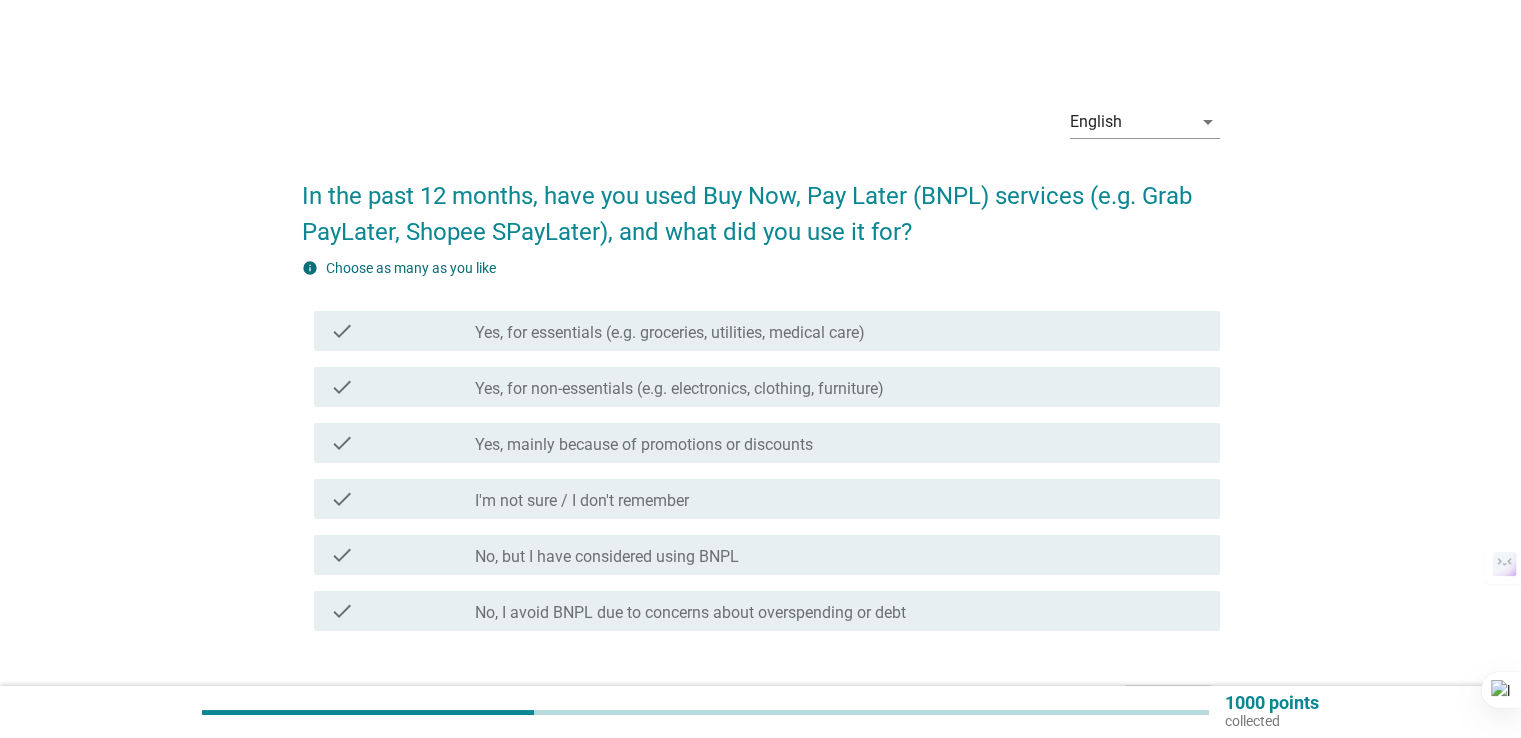 click on "No, but I have considered using BNPL" at bounding box center [607, 557] 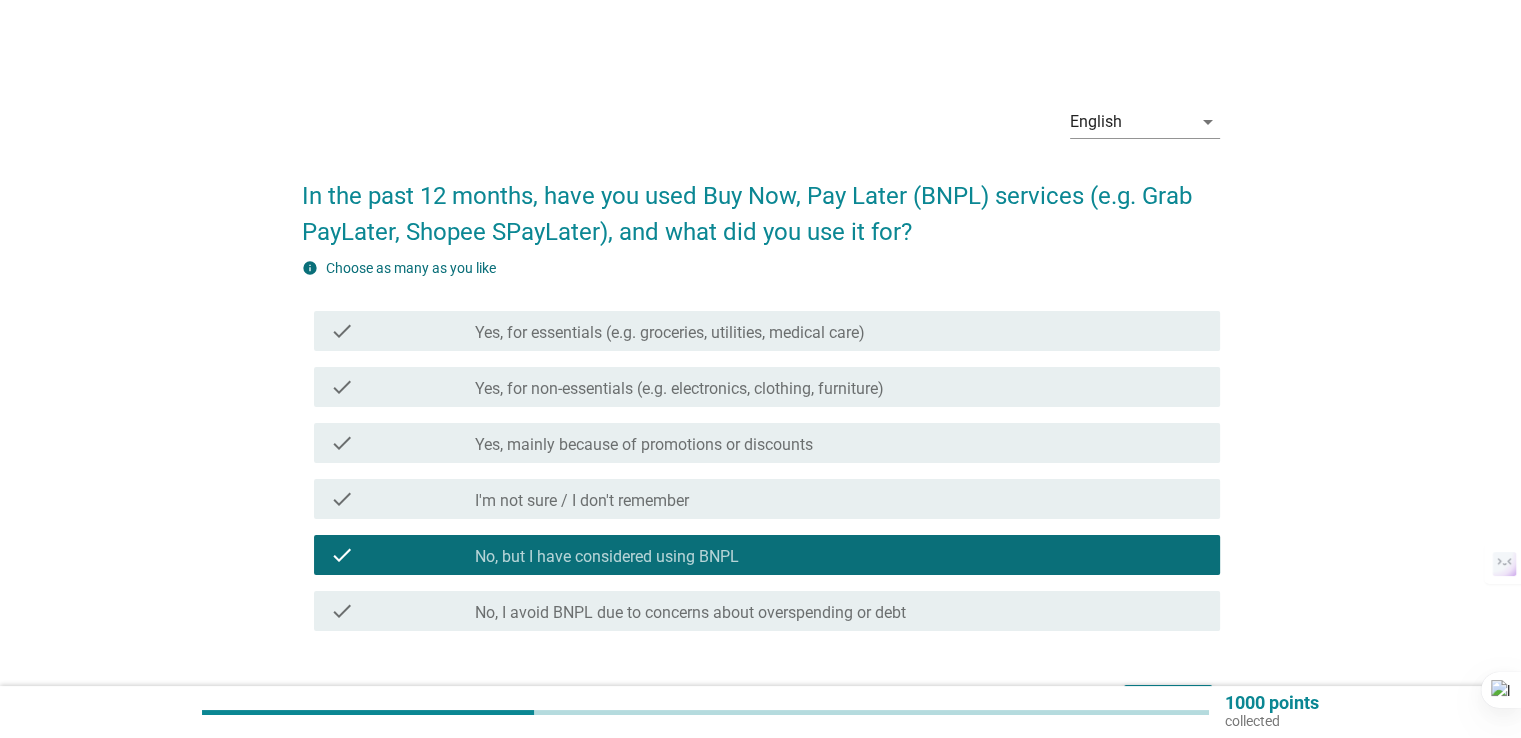 click on "check check_box No, but I have considered using BNPL" at bounding box center [761, 555] 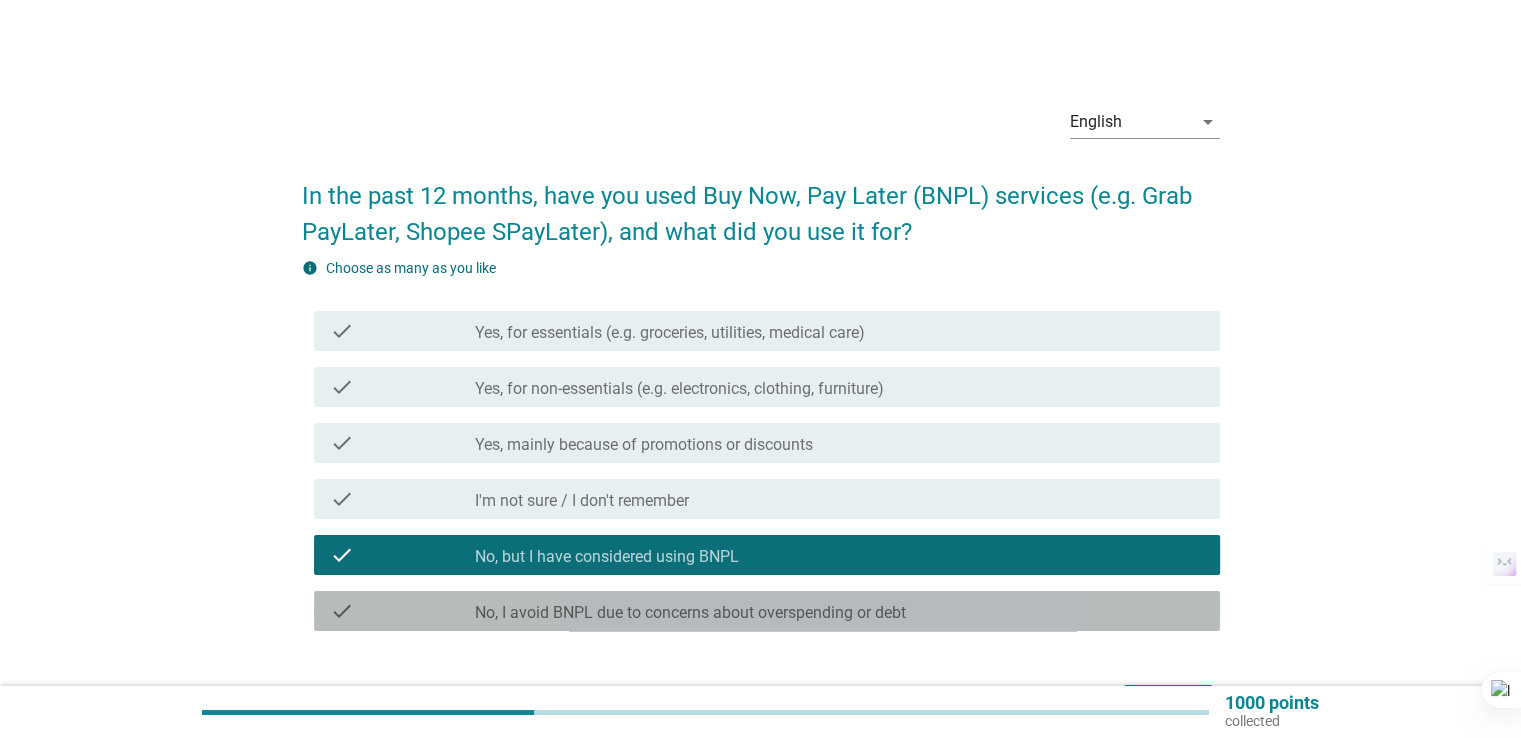 click on "No, I avoid BNPL due to concerns about overspending or debt" at bounding box center [690, 613] 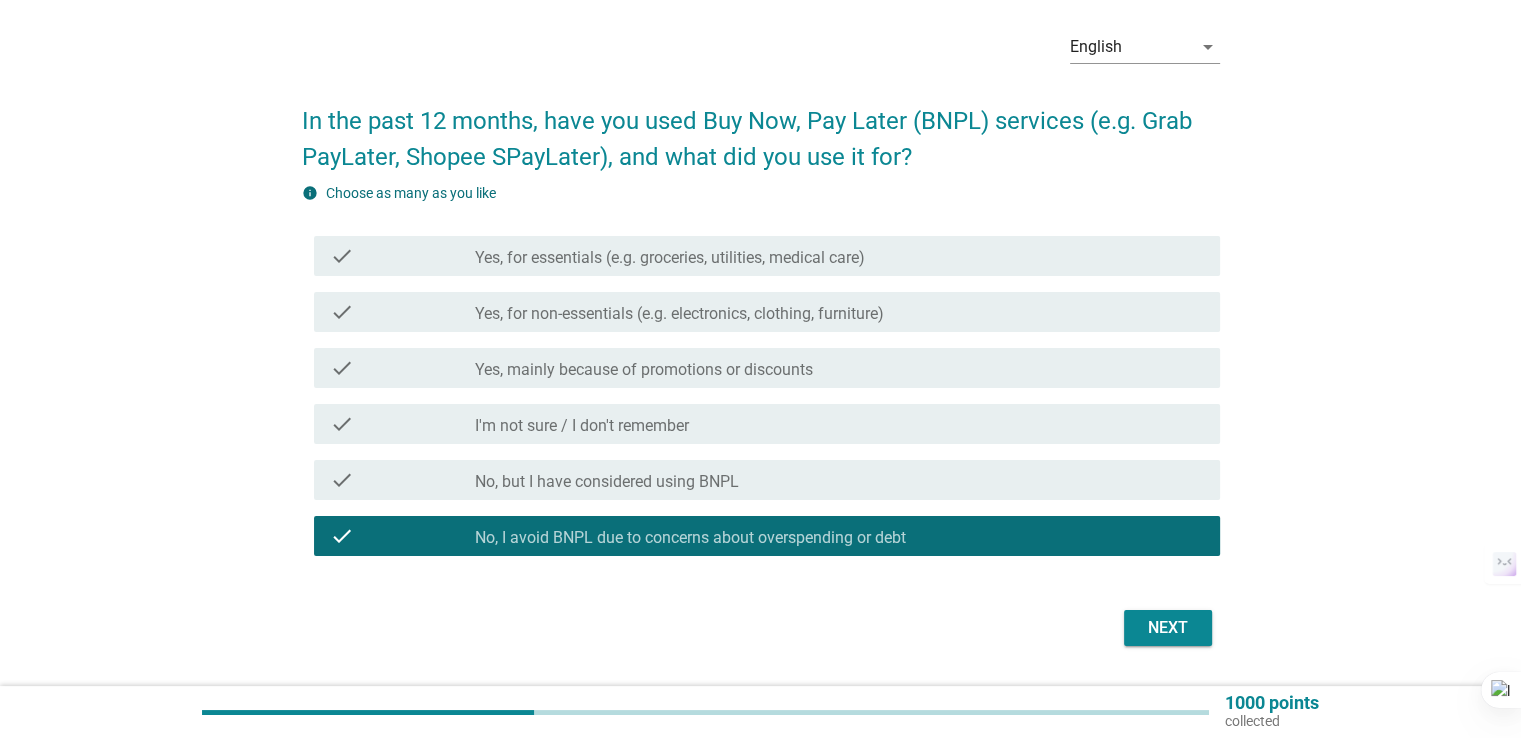 scroll, scrollTop: 131, scrollLeft: 0, axis: vertical 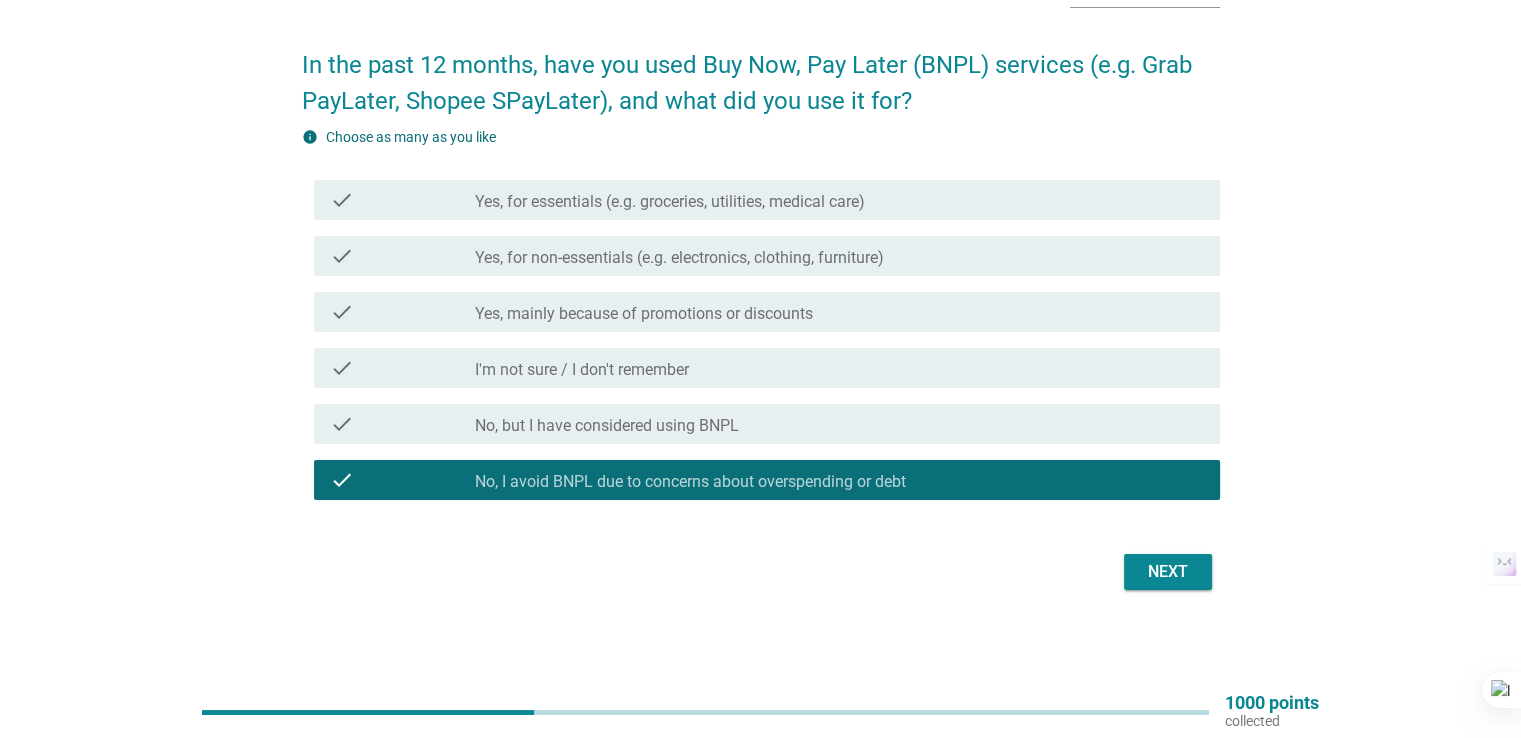 click on "Next" at bounding box center [1168, 572] 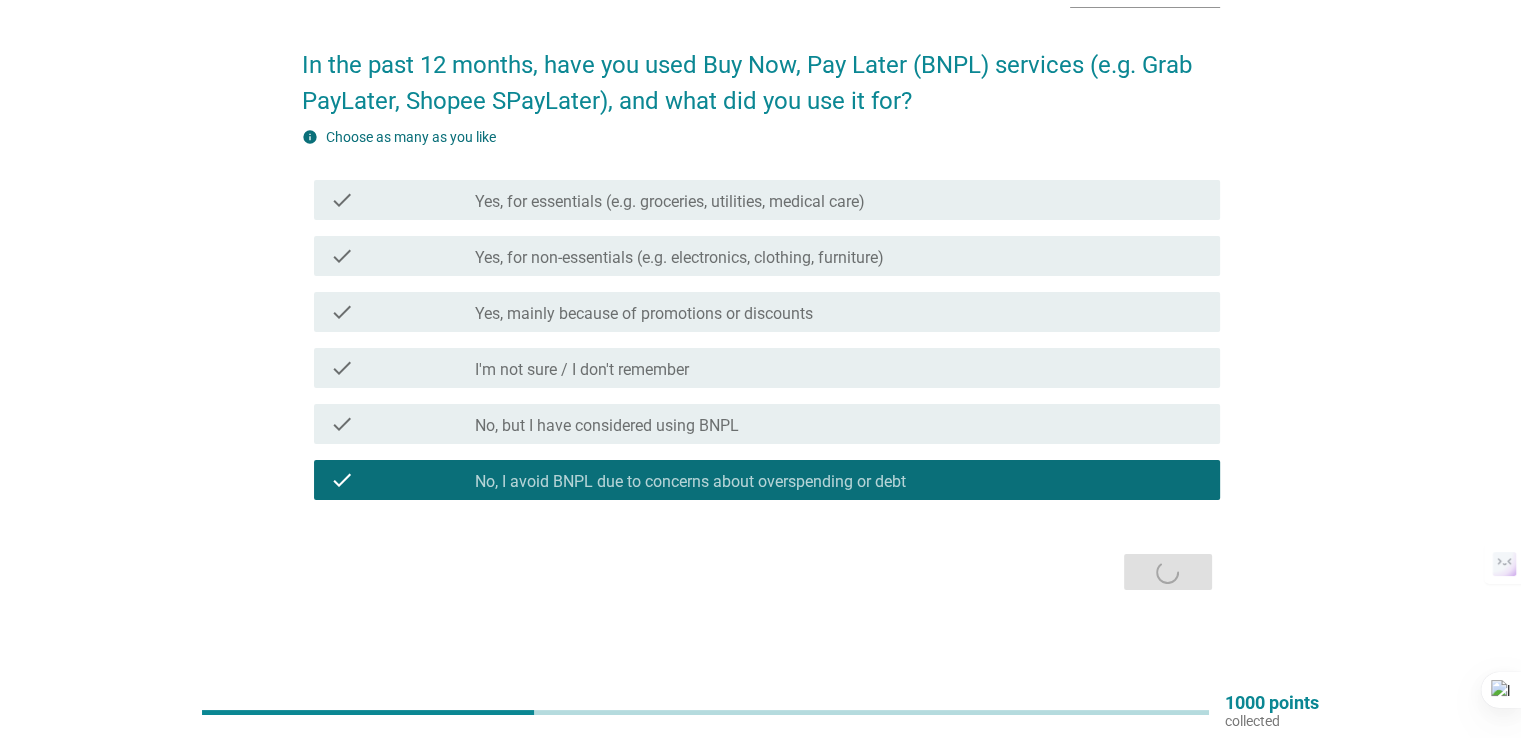 scroll, scrollTop: 0, scrollLeft: 0, axis: both 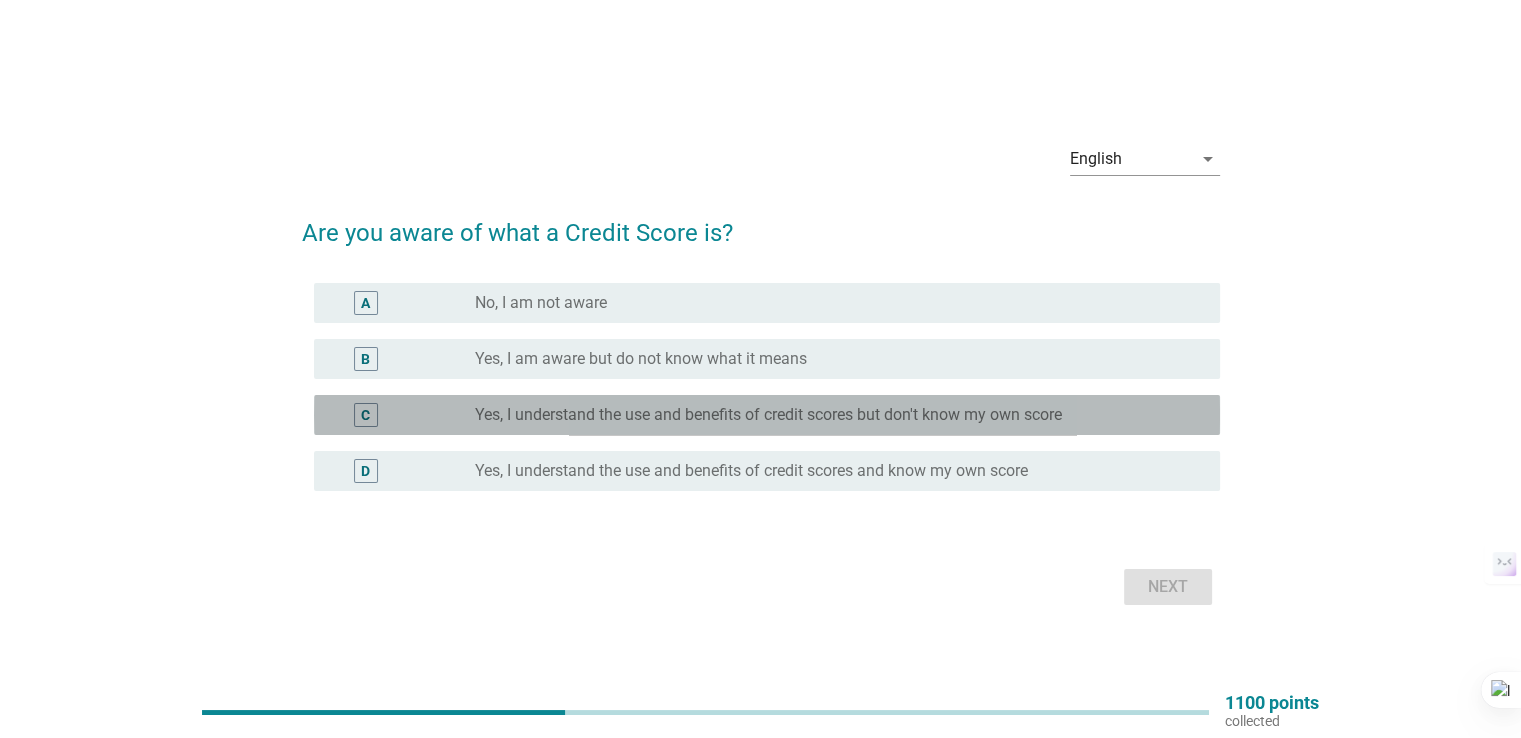 click on "Yes, I understand the use and benefits of credit scores but don't know my own score" at bounding box center (768, 415) 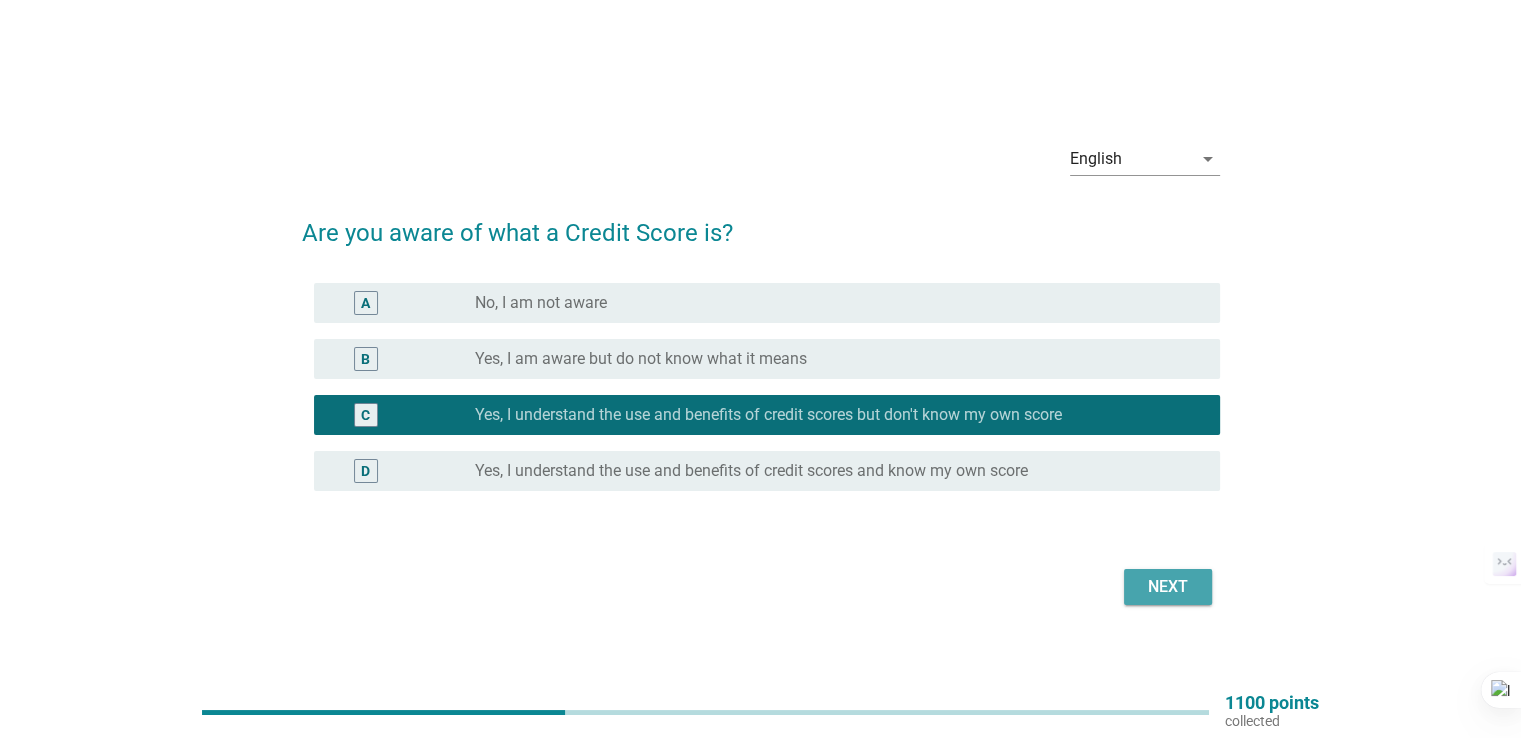 click on "Next" at bounding box center [1168, 587] 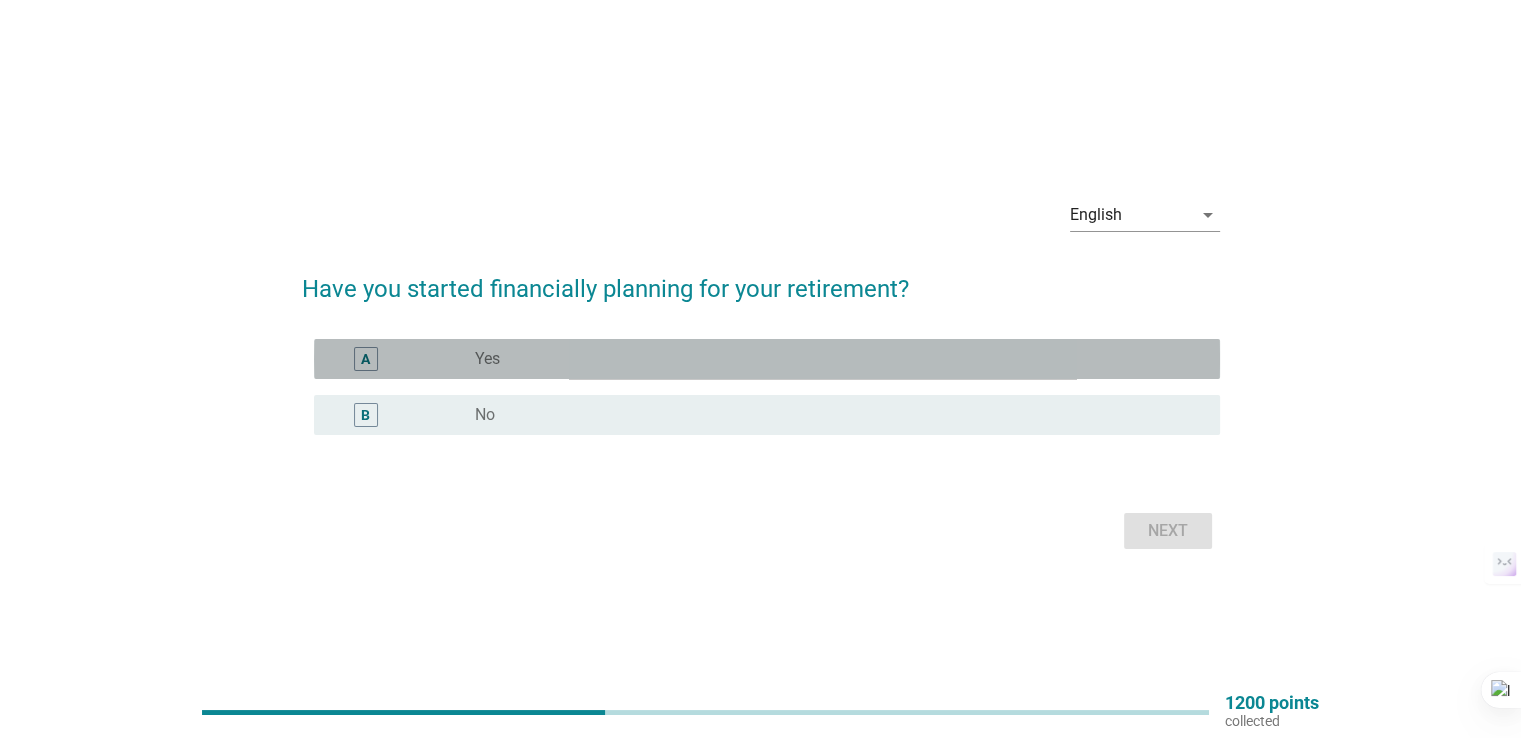 click on "A     radio_button_unchecked Yes" at bounding box center [767, 359] 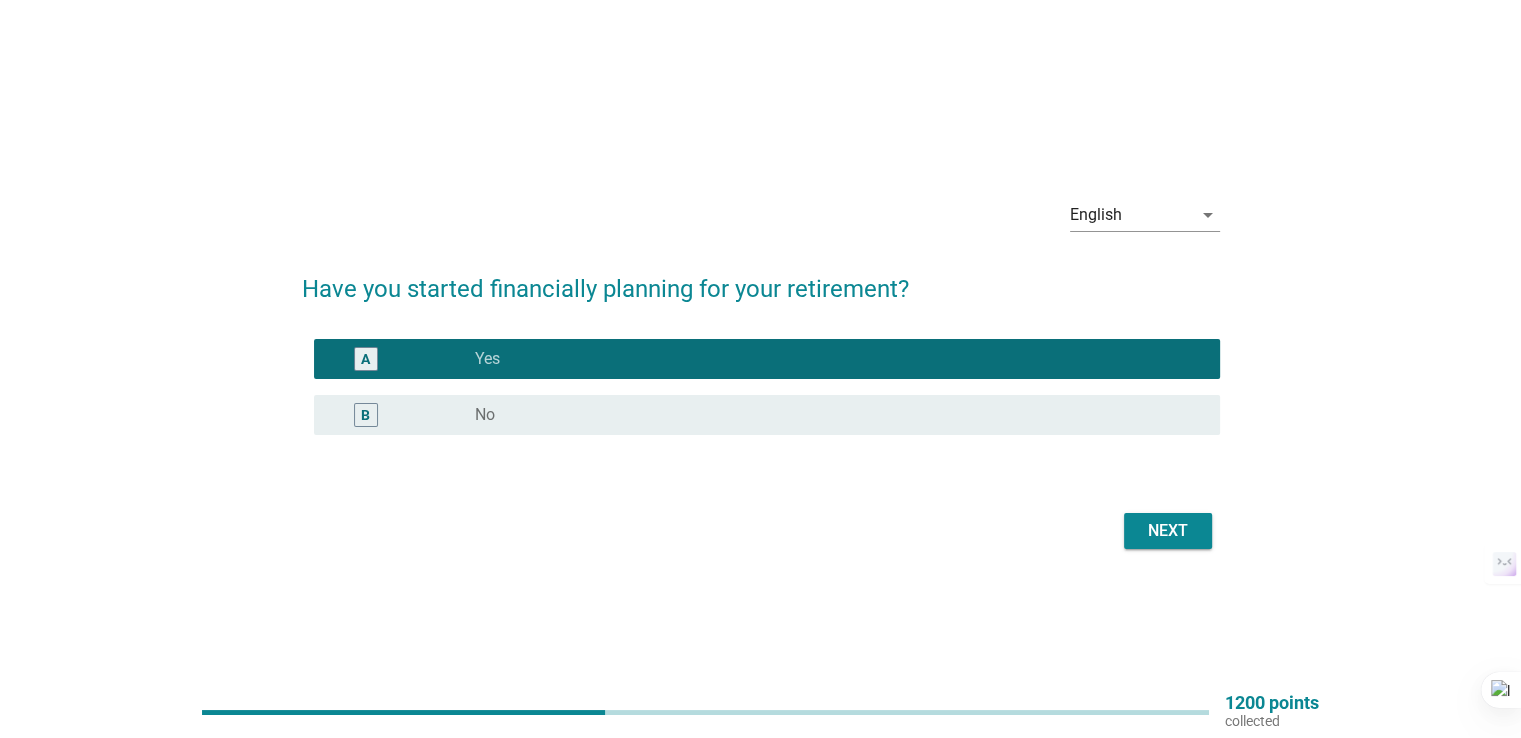 click on "Next" at bounding box center [1168, 531] 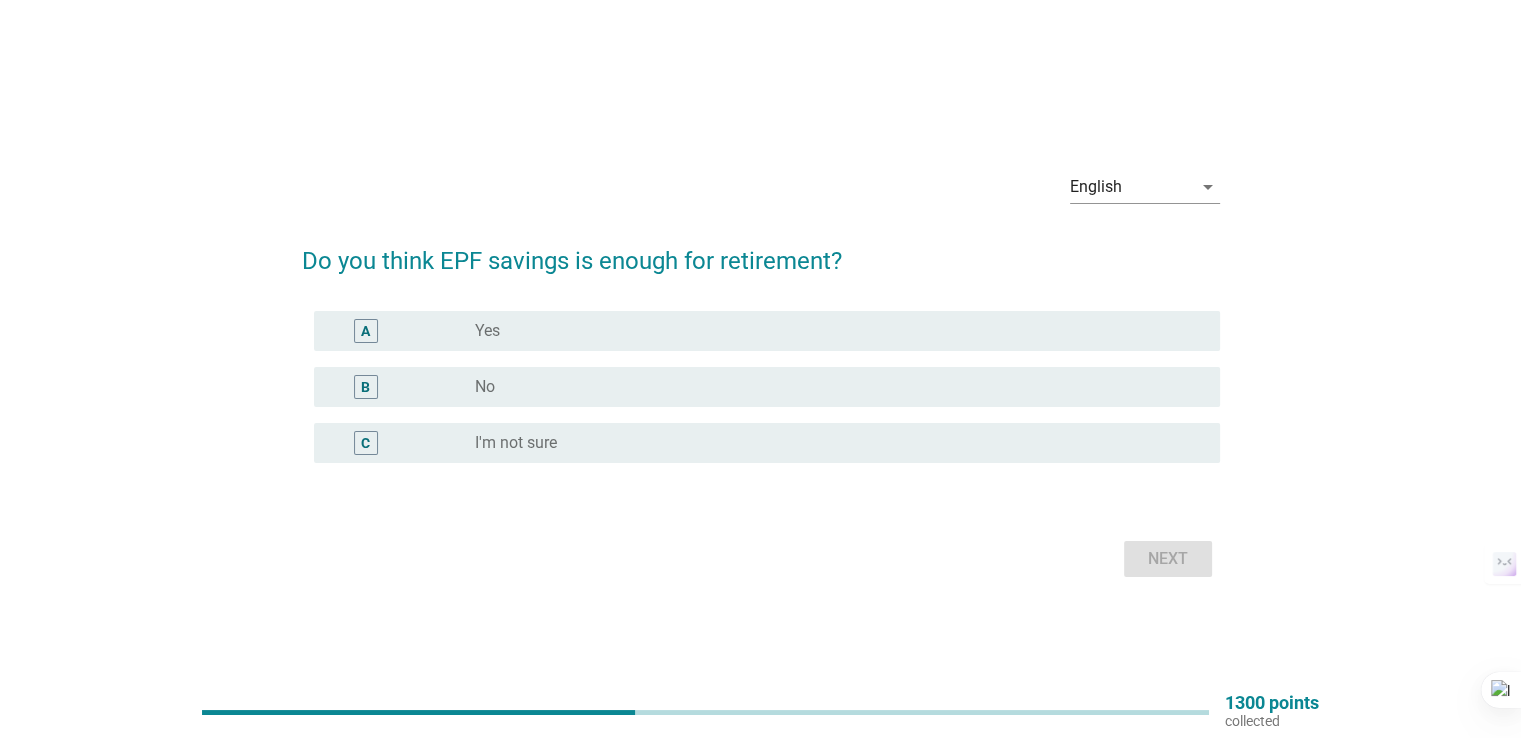 click on "radio_button_unchecked I'm not sure" at bounding box center (831, 443) 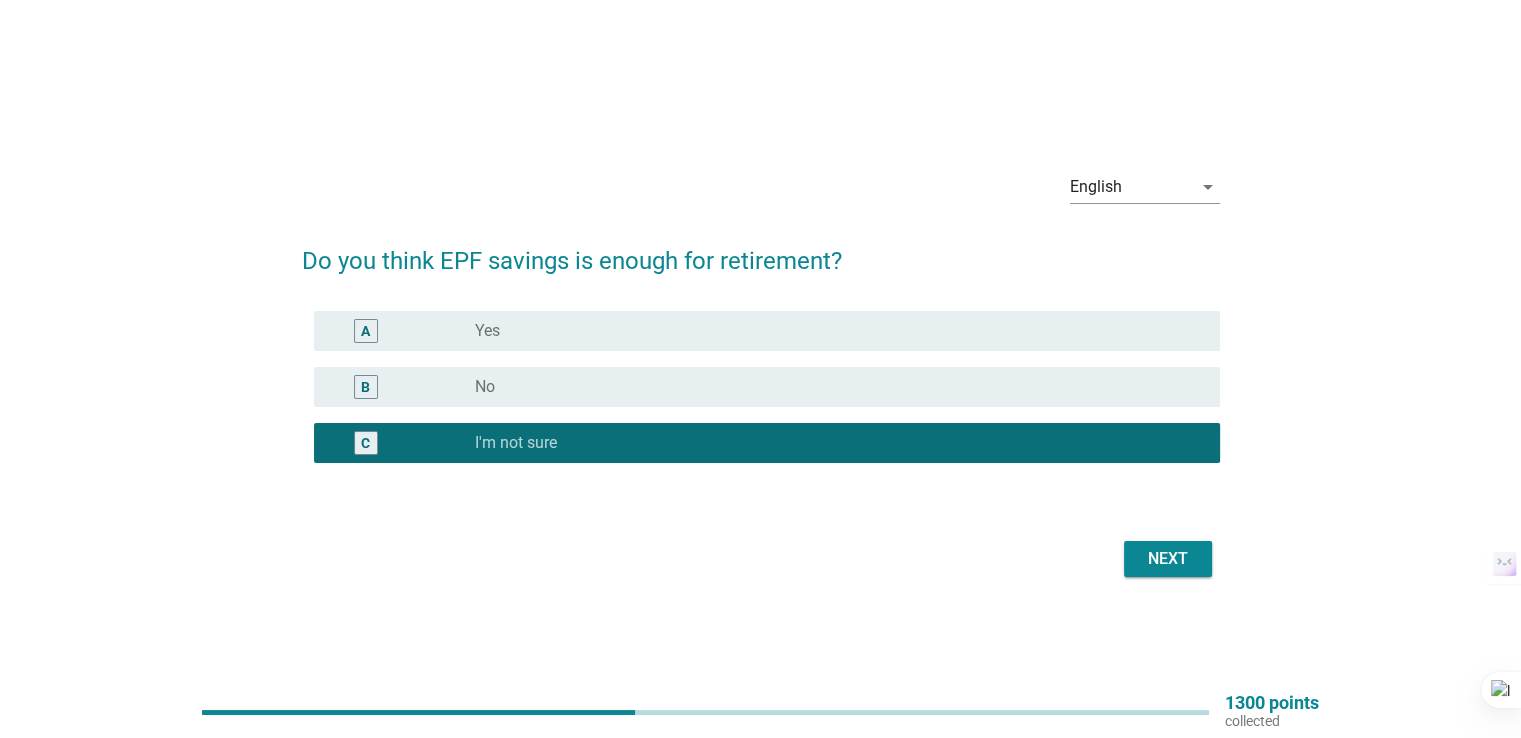 click on "Next" at bounding box center (1168, 559) 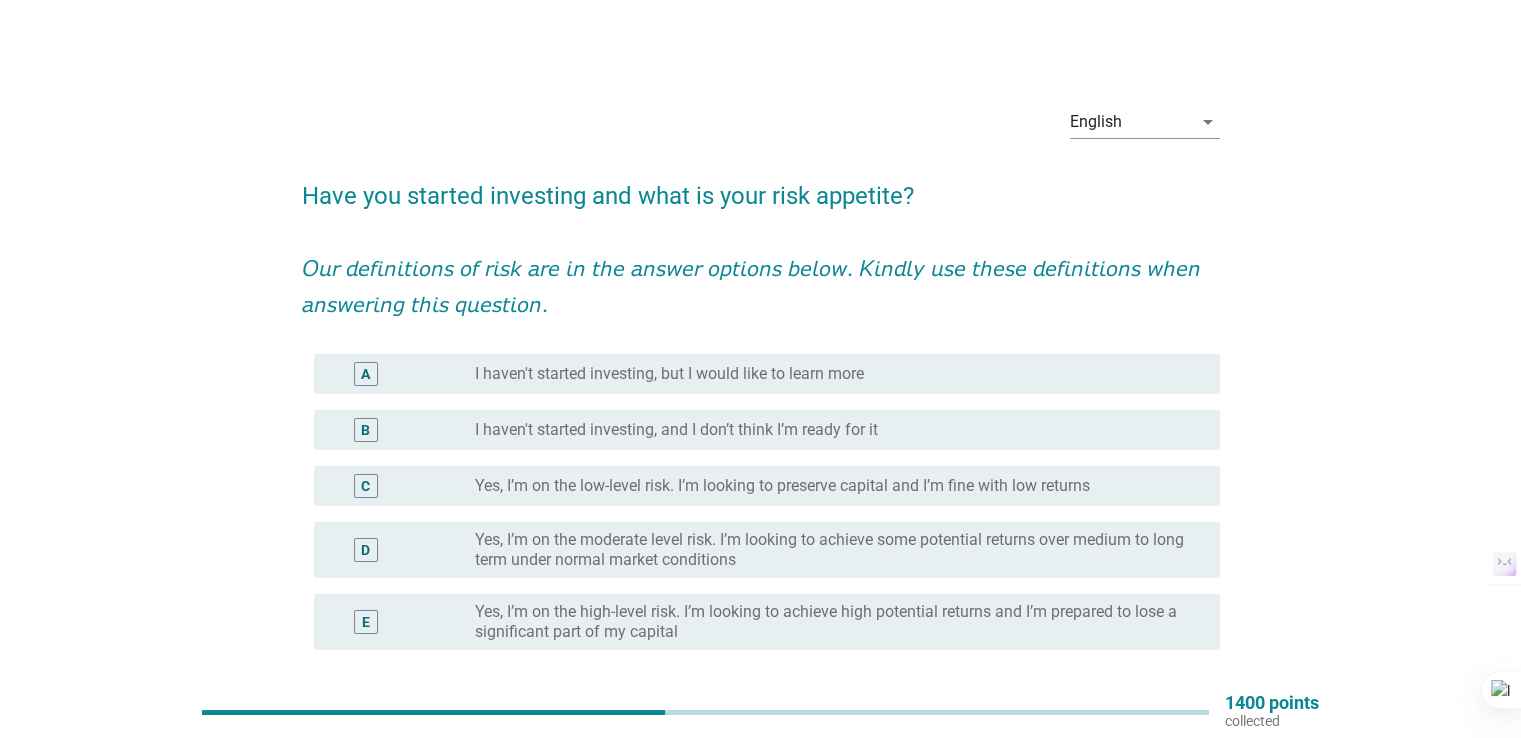 click on "Yes, I’m on the moderate level risk. I’m looking to achieve some potential returns over medium to long term under normal market conditions" at bounding box center (831, 550) 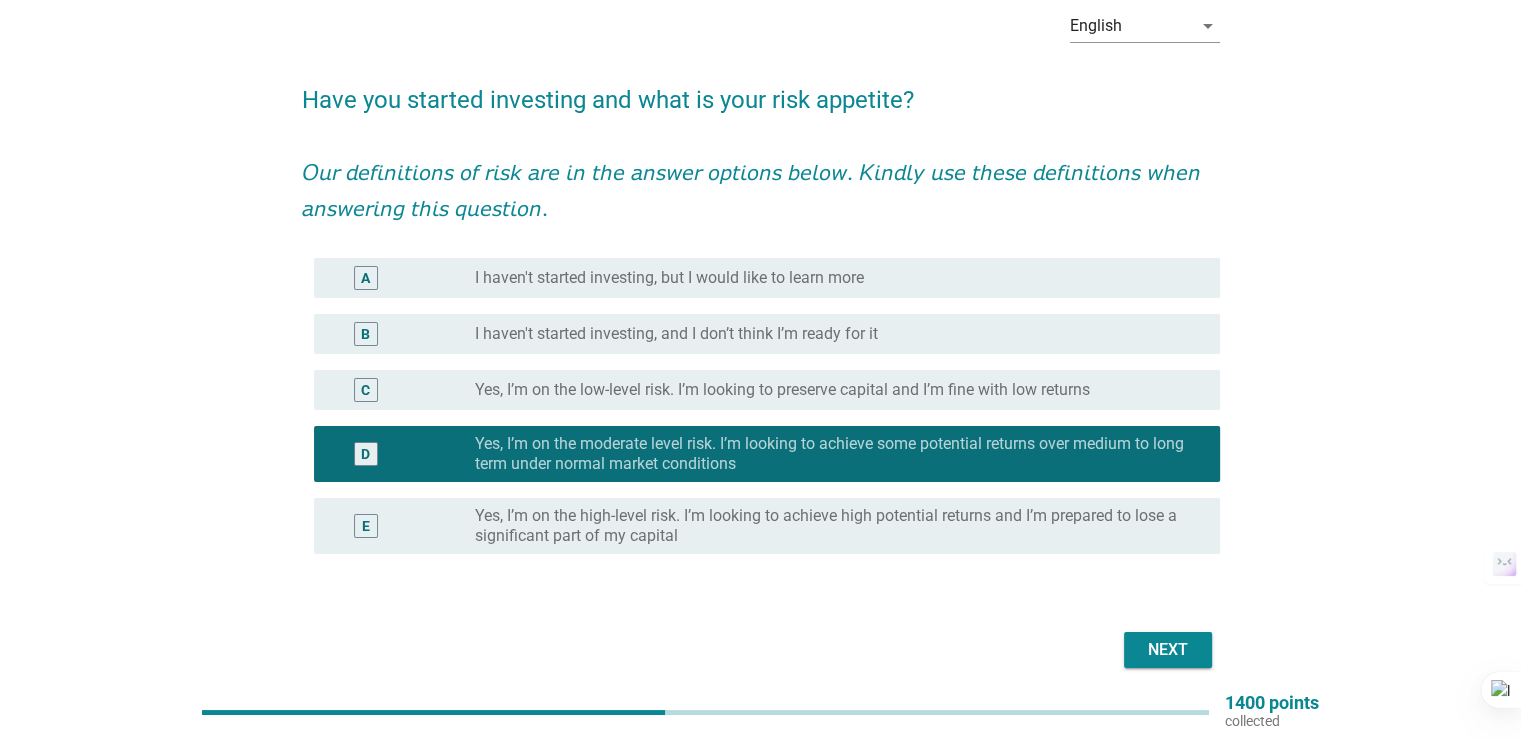 scroll, scrollTop: 174, scrollLeft: 0, axis: vertical 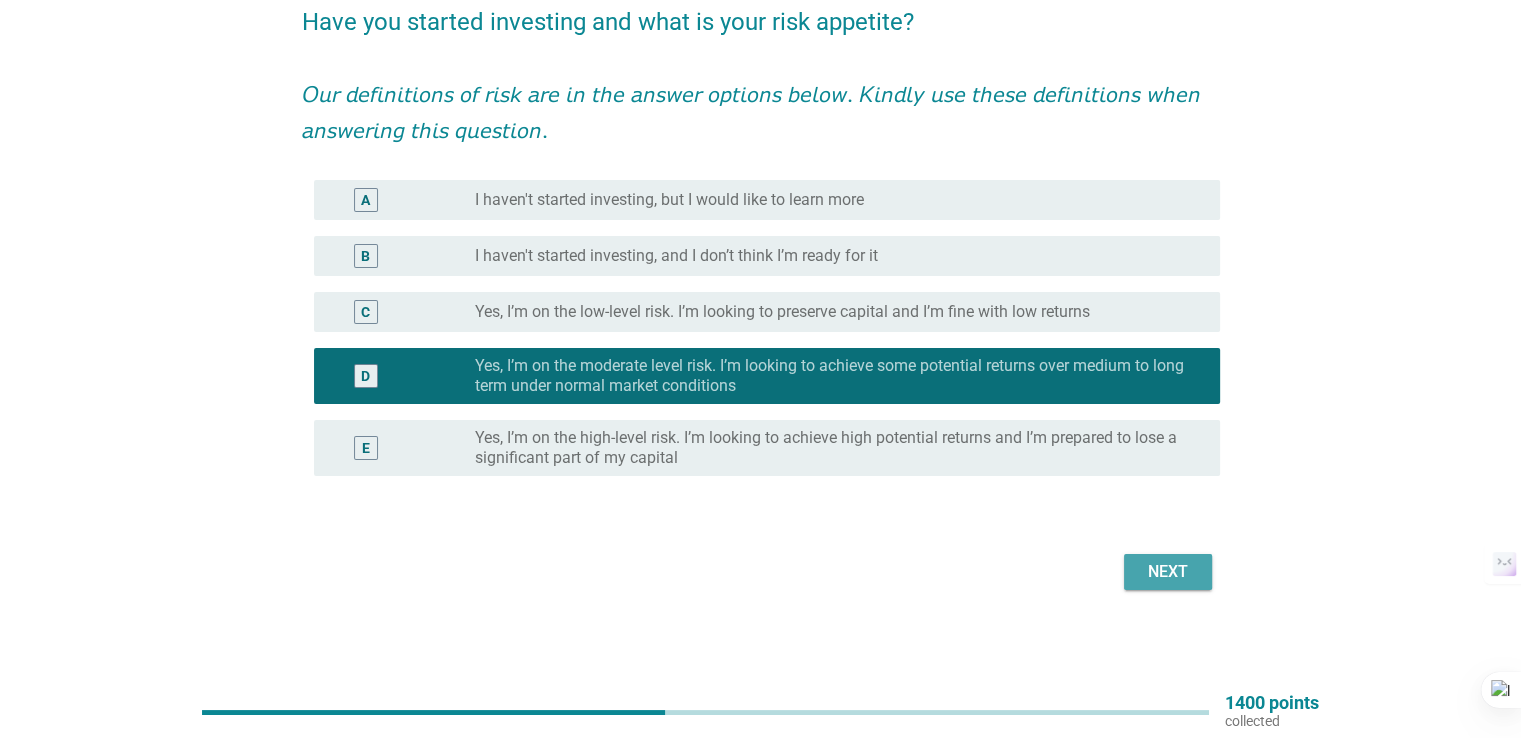 click on "Next" at bounding box center [1168, 572] 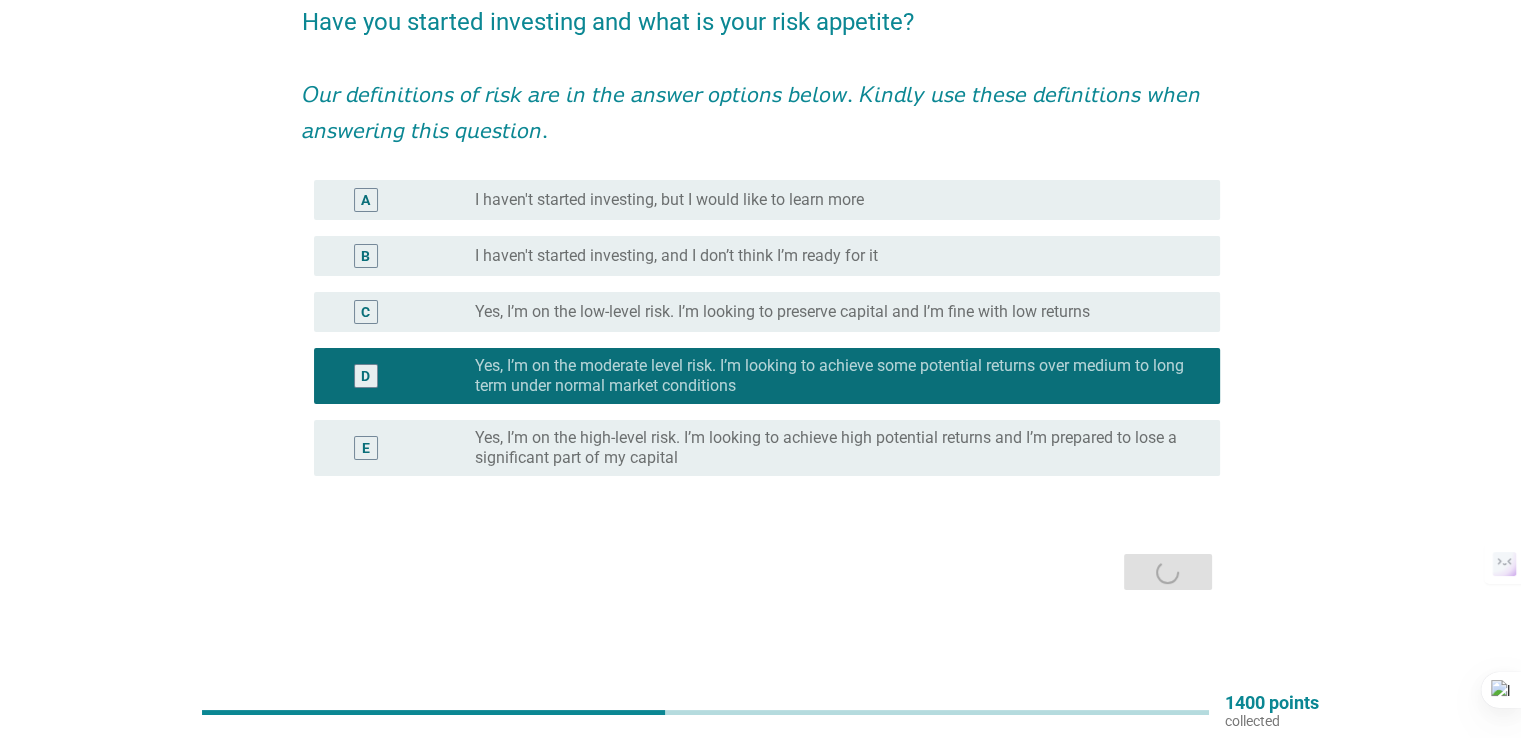 scroll, scrollTop: 0, scrollLeft: 0, axis: both 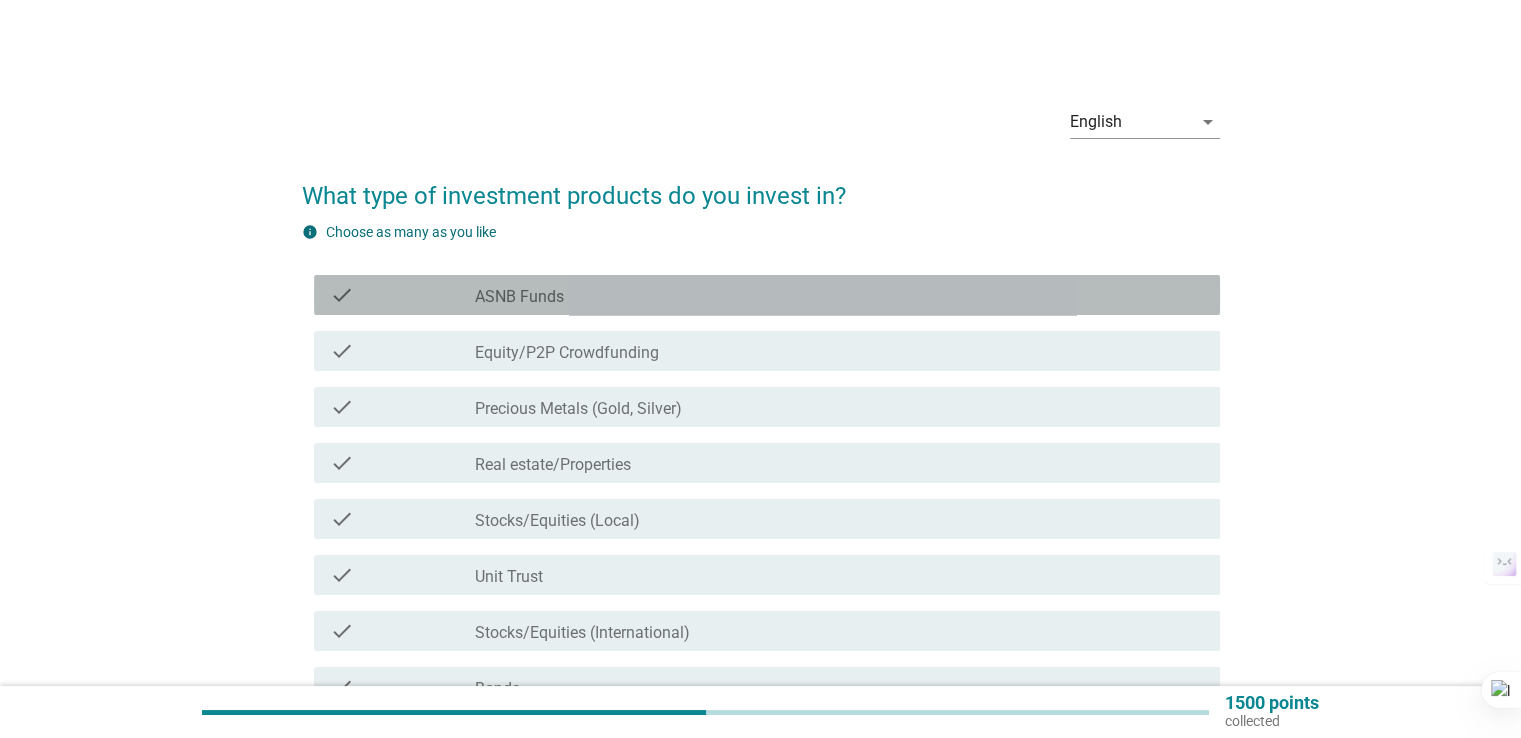 click on "check_box_outline_blank ASNB Funds" at bounding box center (839, 295) 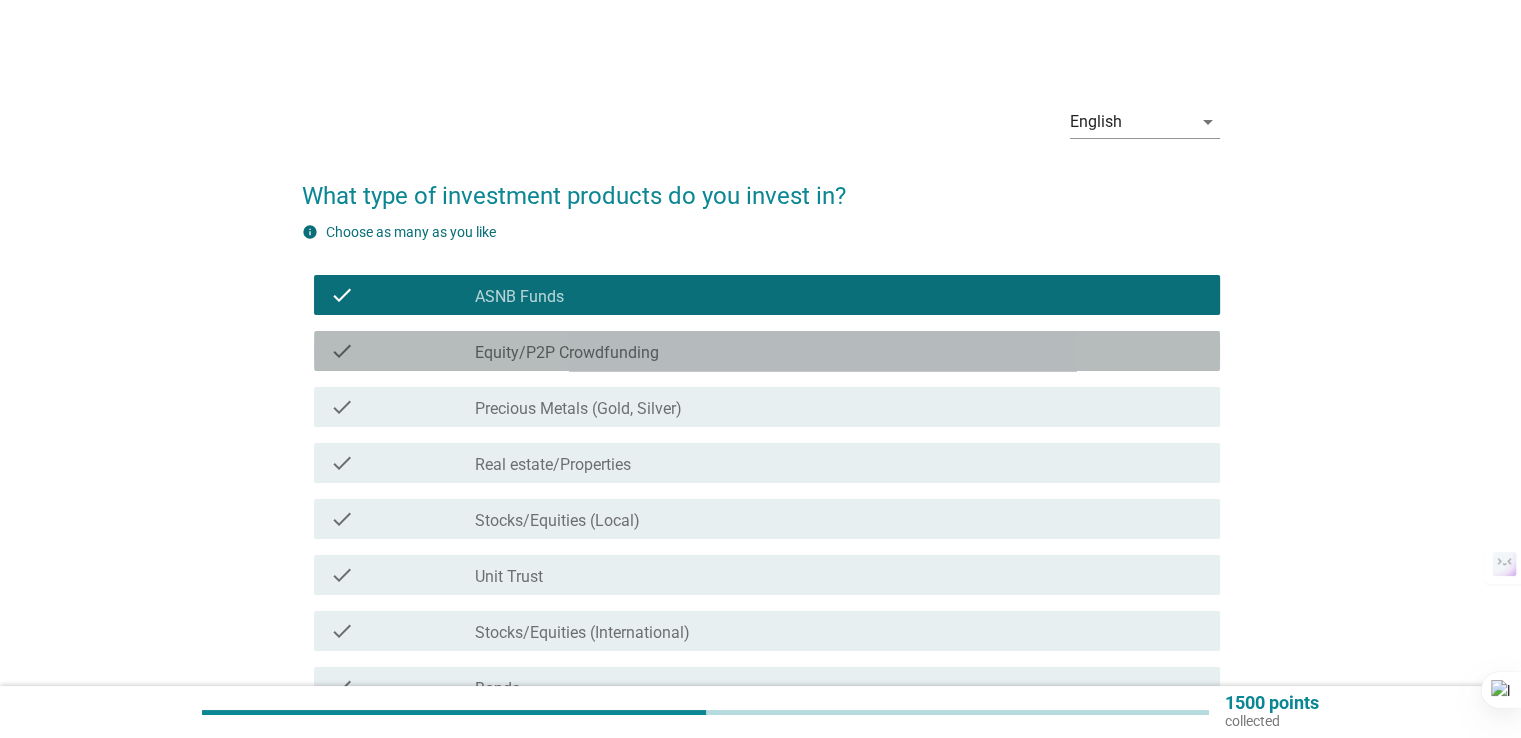 click on "check_box_outline_blank Equity/P2P Crowdfunding" at bounding box center [839, 351] 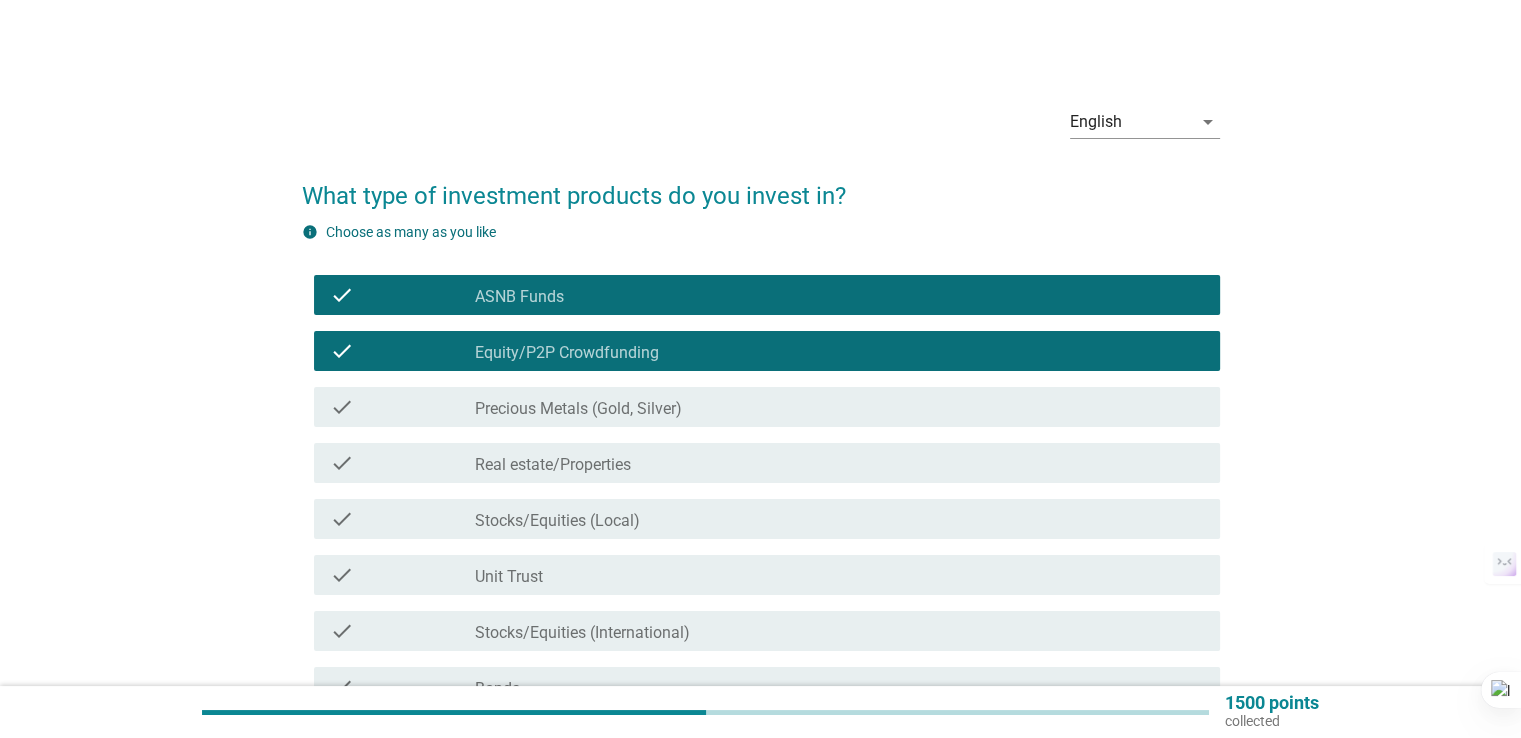 click on "Equity/P2P Crowdfunding" at bounding box center [567, 353] 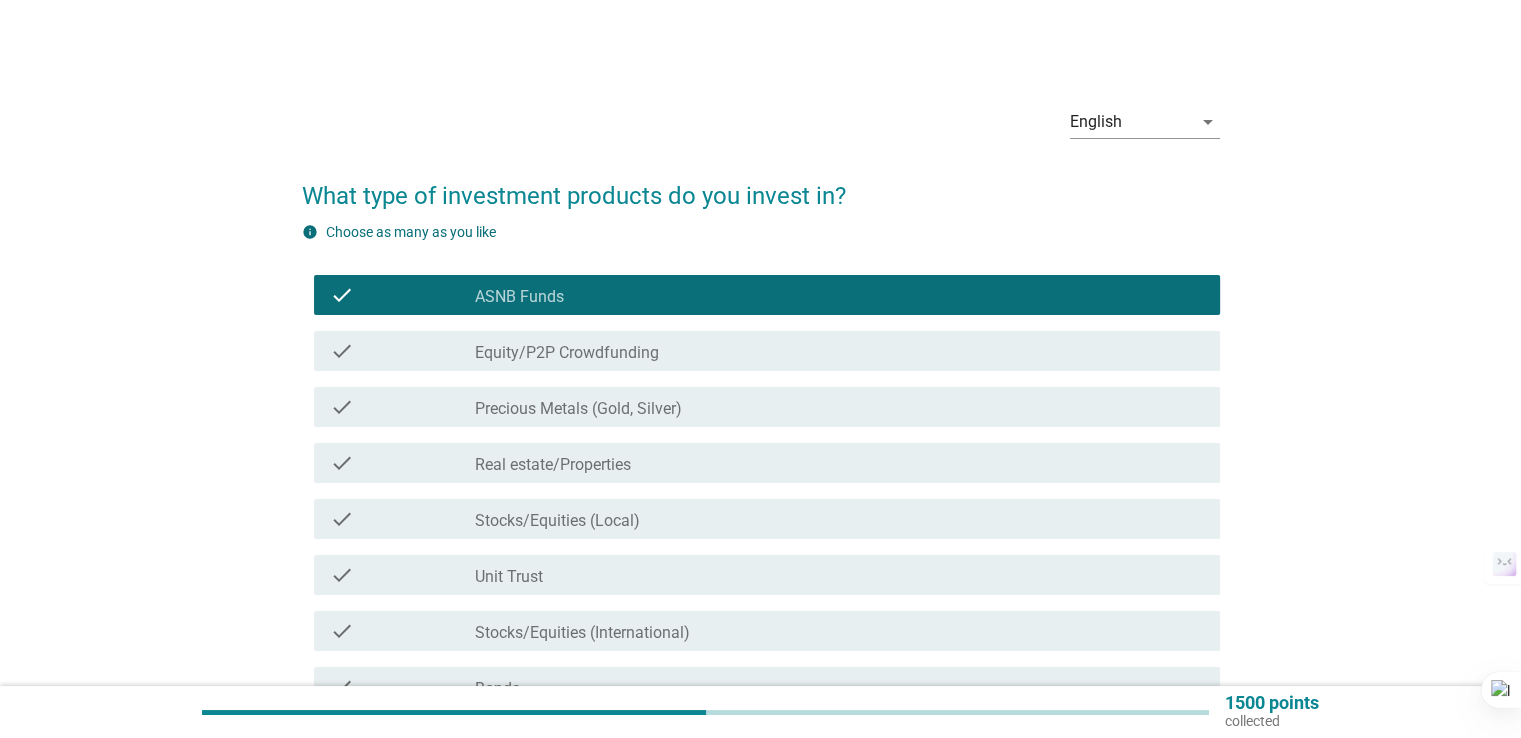 click on "Stocks/Equities (Local)" at bounding box center [557, 521] 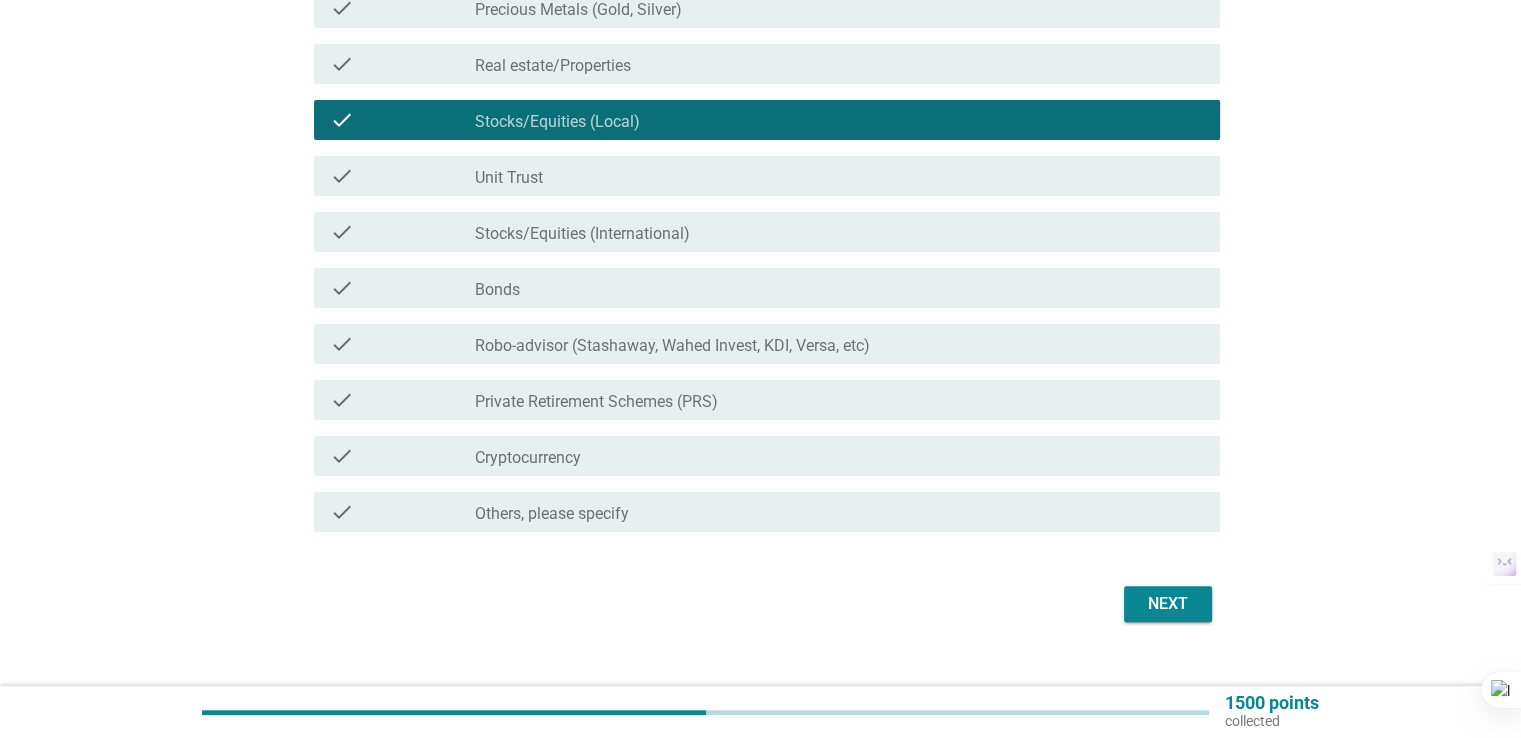 scroll, scrollTop: 400, scrollLeft: 0, axis: vertical 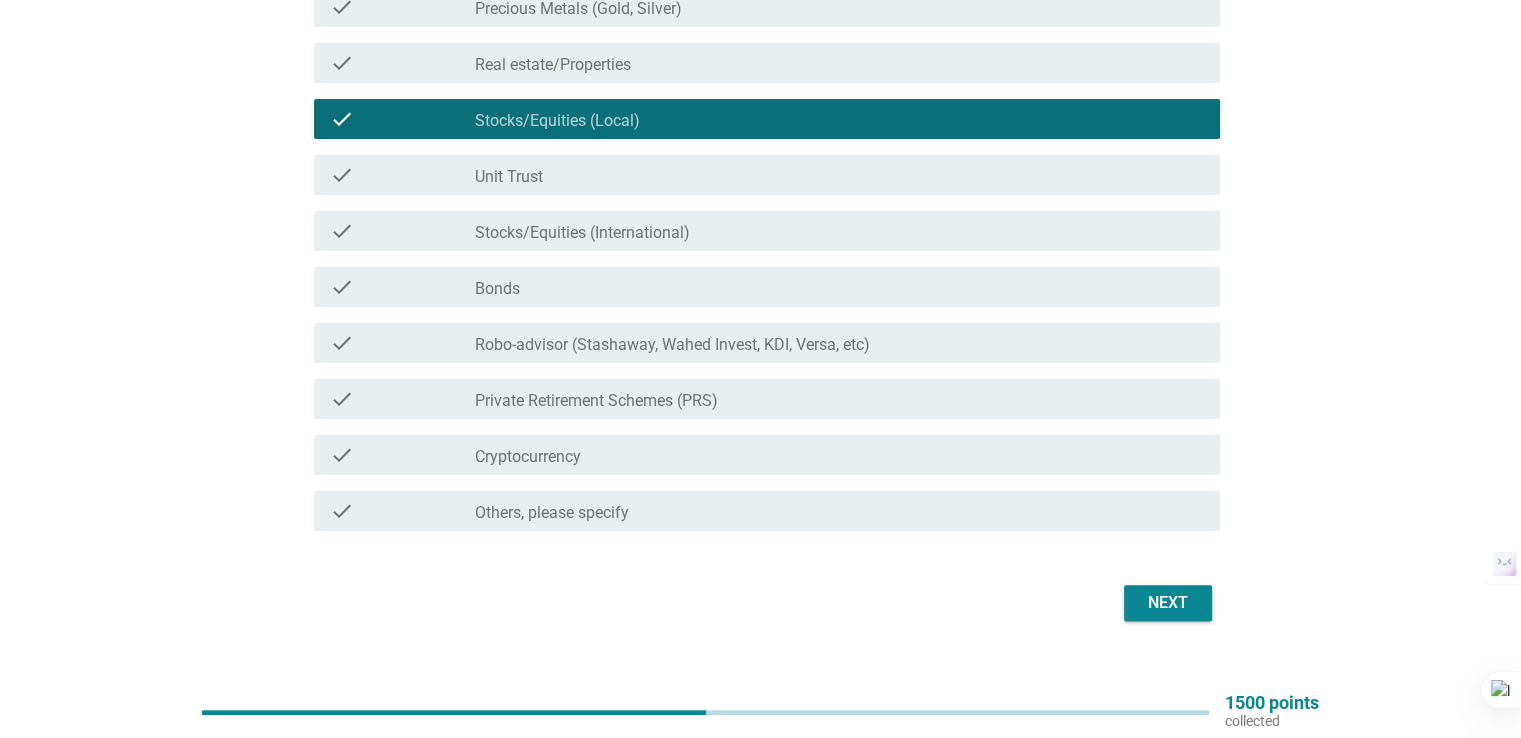 click on "Private Retirement Schemes (PRS)" at bounding box center [596, 401] 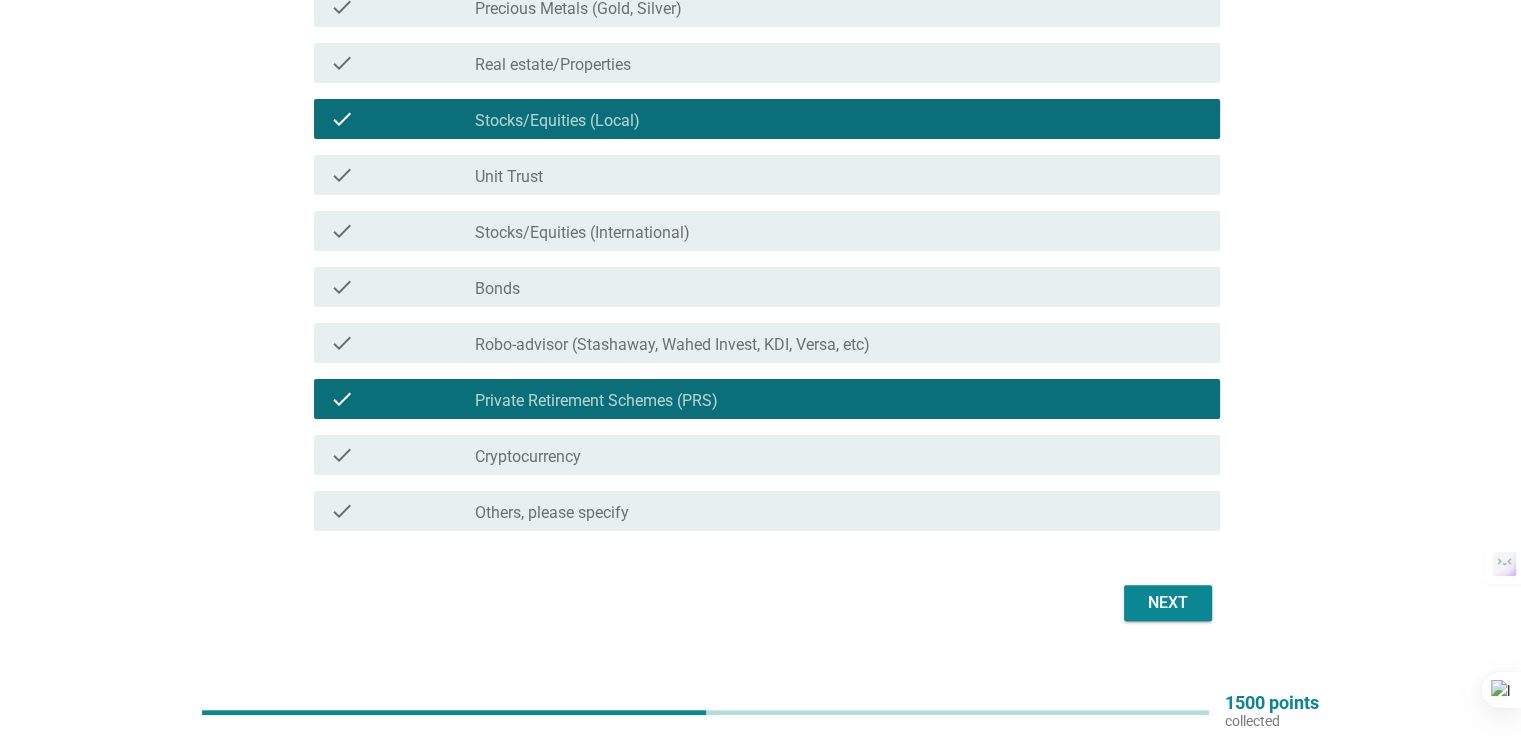 click on "Next" at bounding box center [1168, 603] 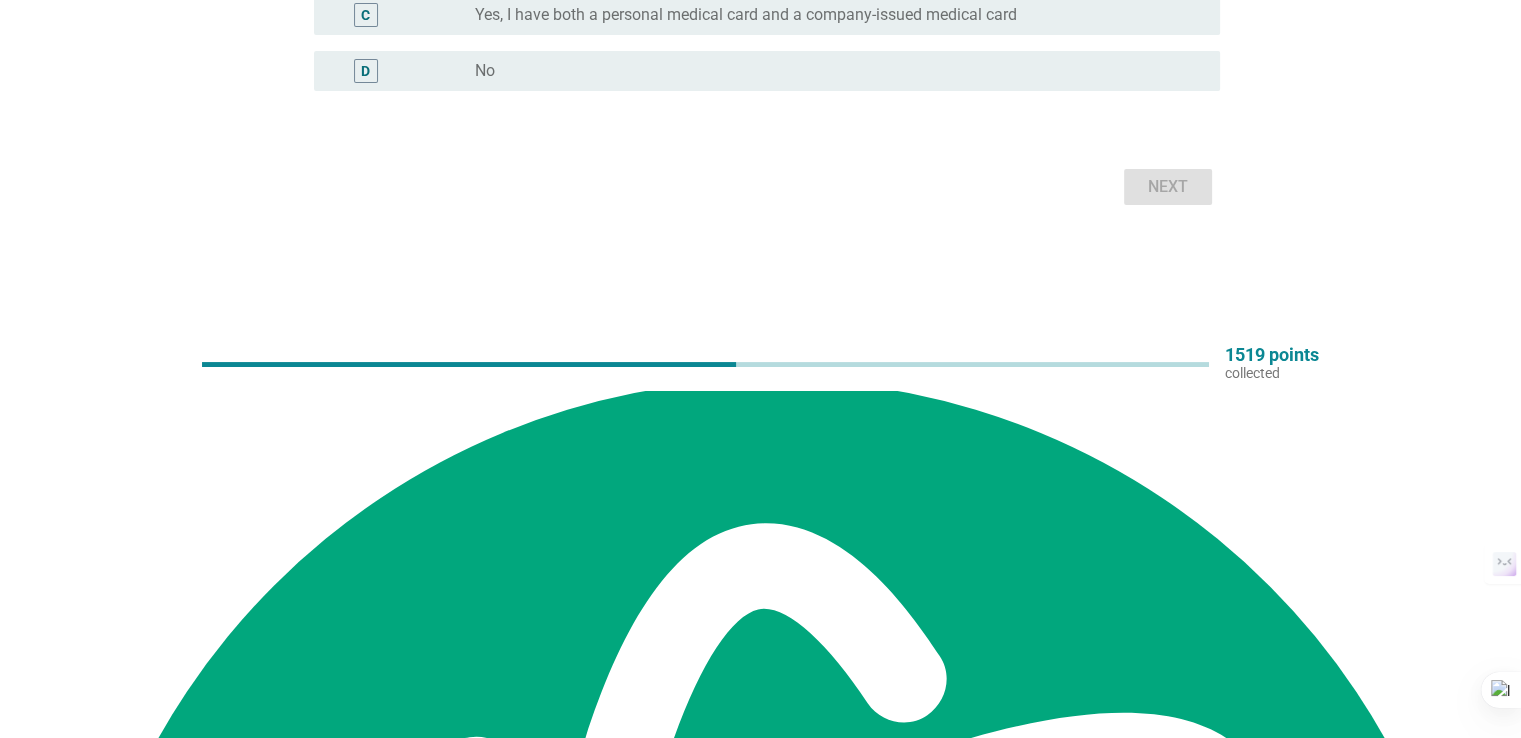 scroll, scrollTop: 0, scrollLeft: 0, axis: both 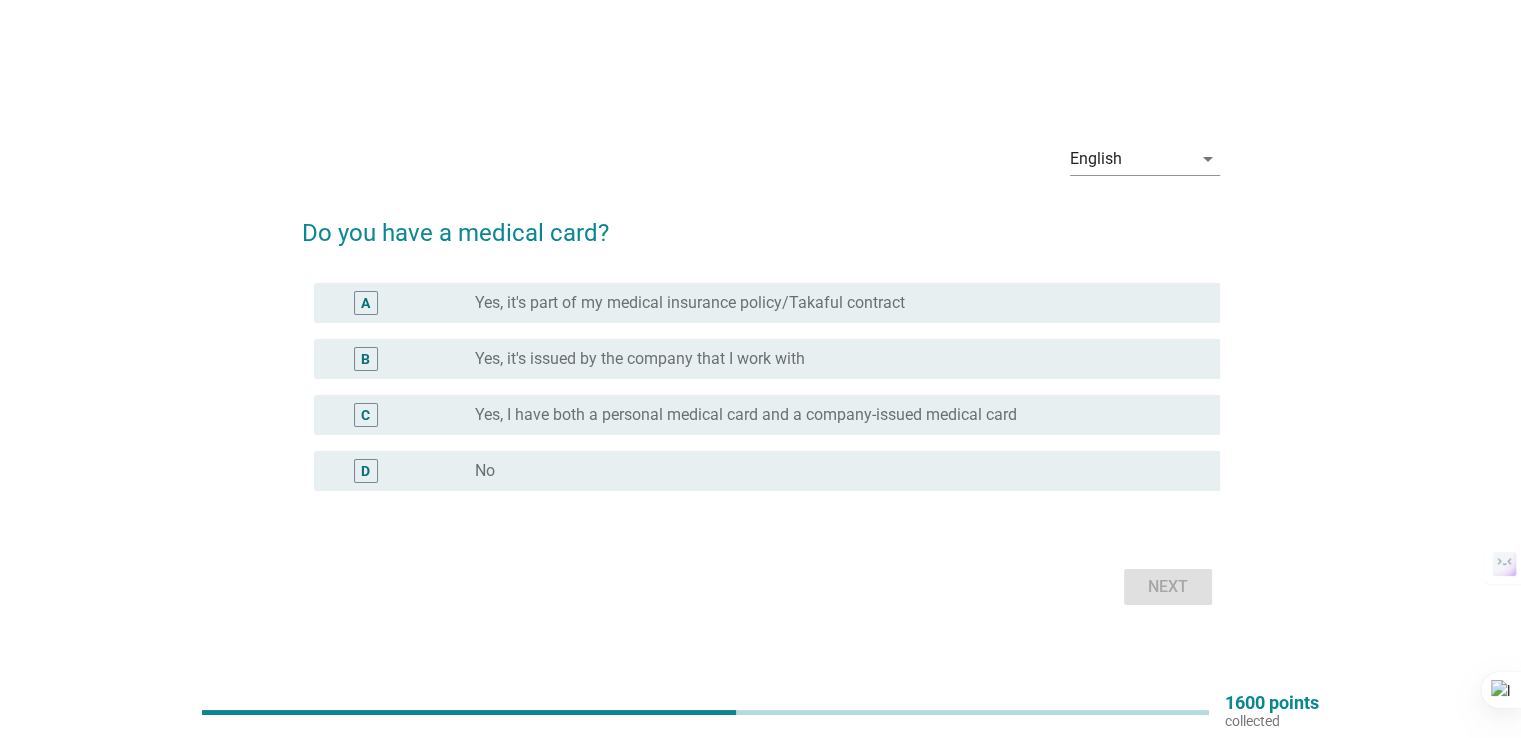 click on "radio_button_unchecked Yes, it's part of my medical insurance policy/Takaful contract" at bounding box center [839, 303] 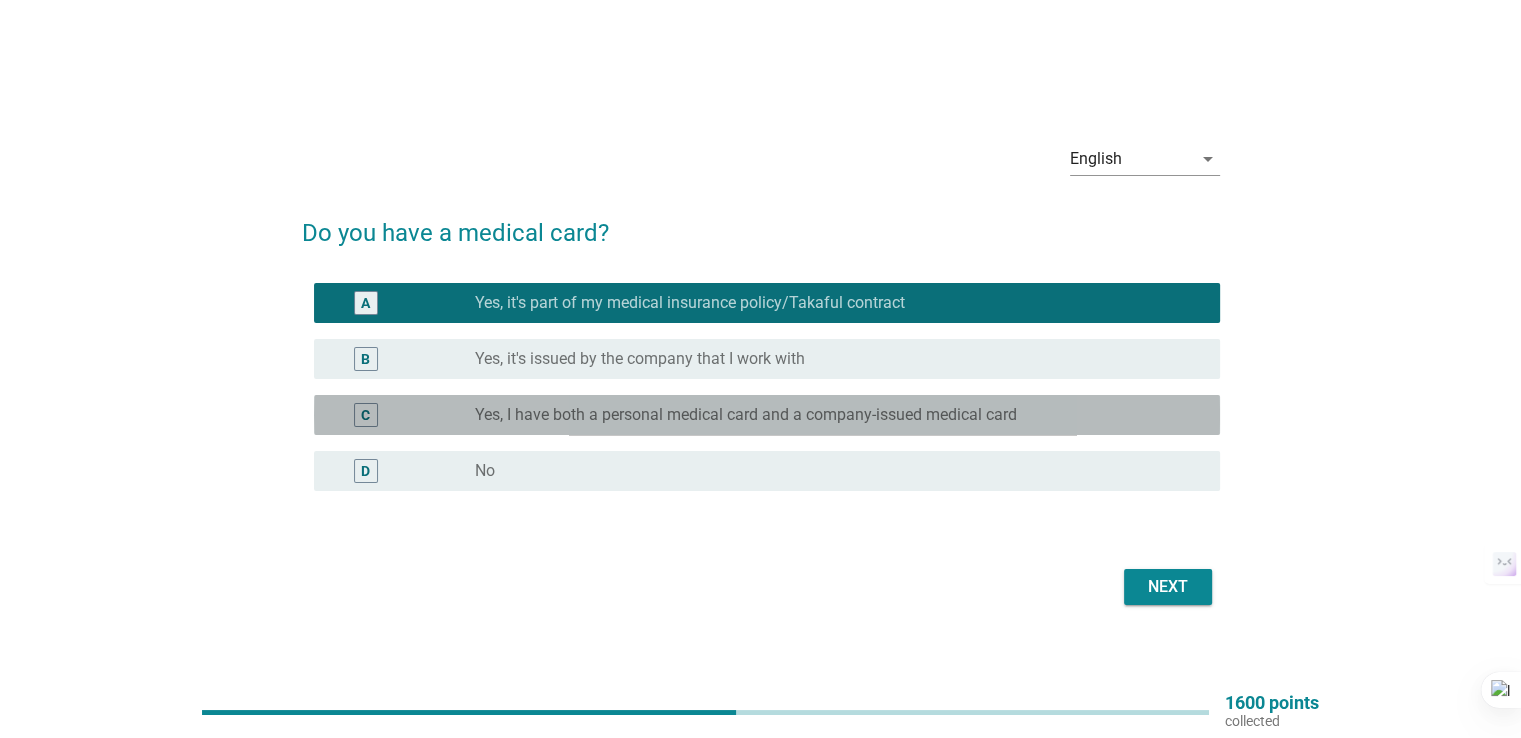 click on "Yes, I have both a personal medical card and a company-issued medical card" at bounding box center (746, 415) 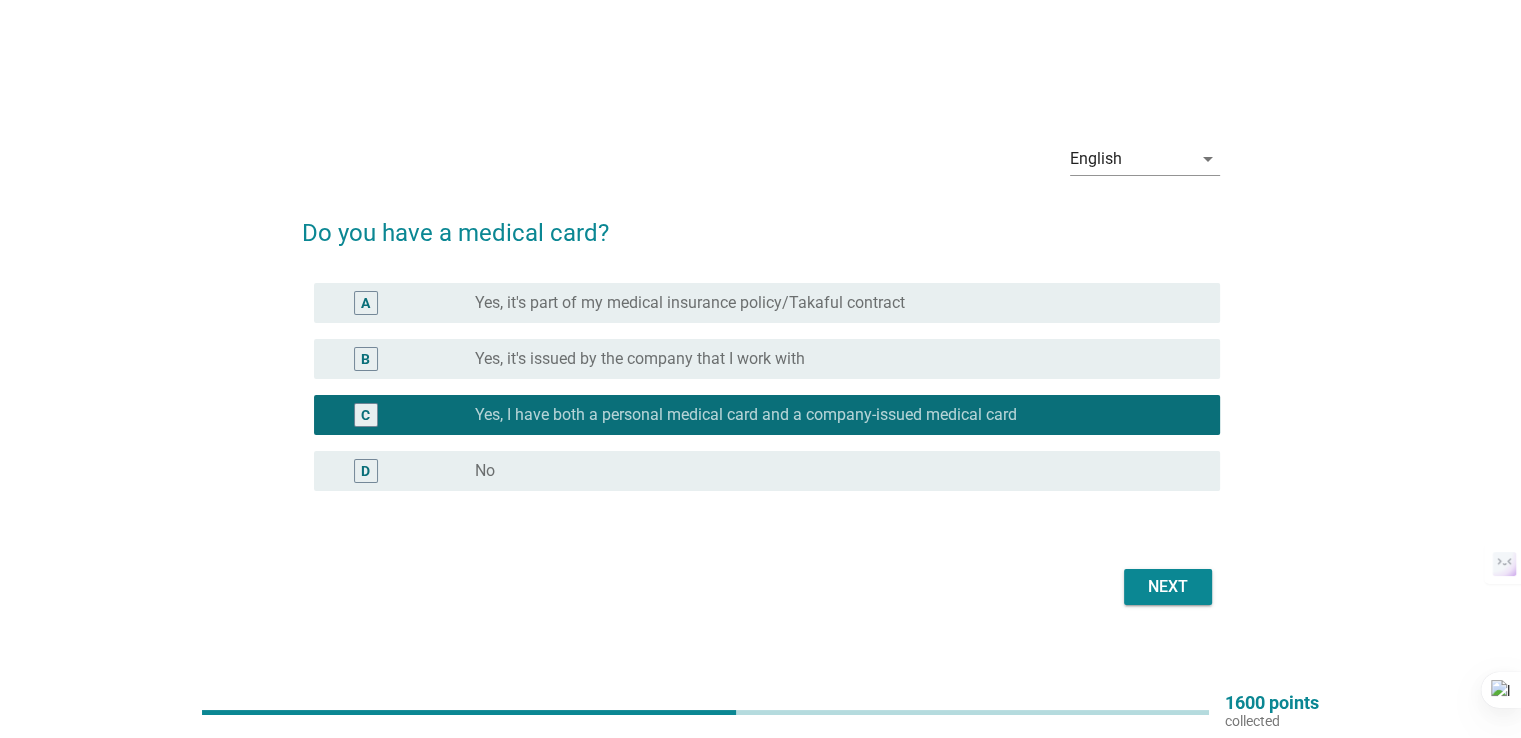 click on "Next" at bounding box center (1168, 587) 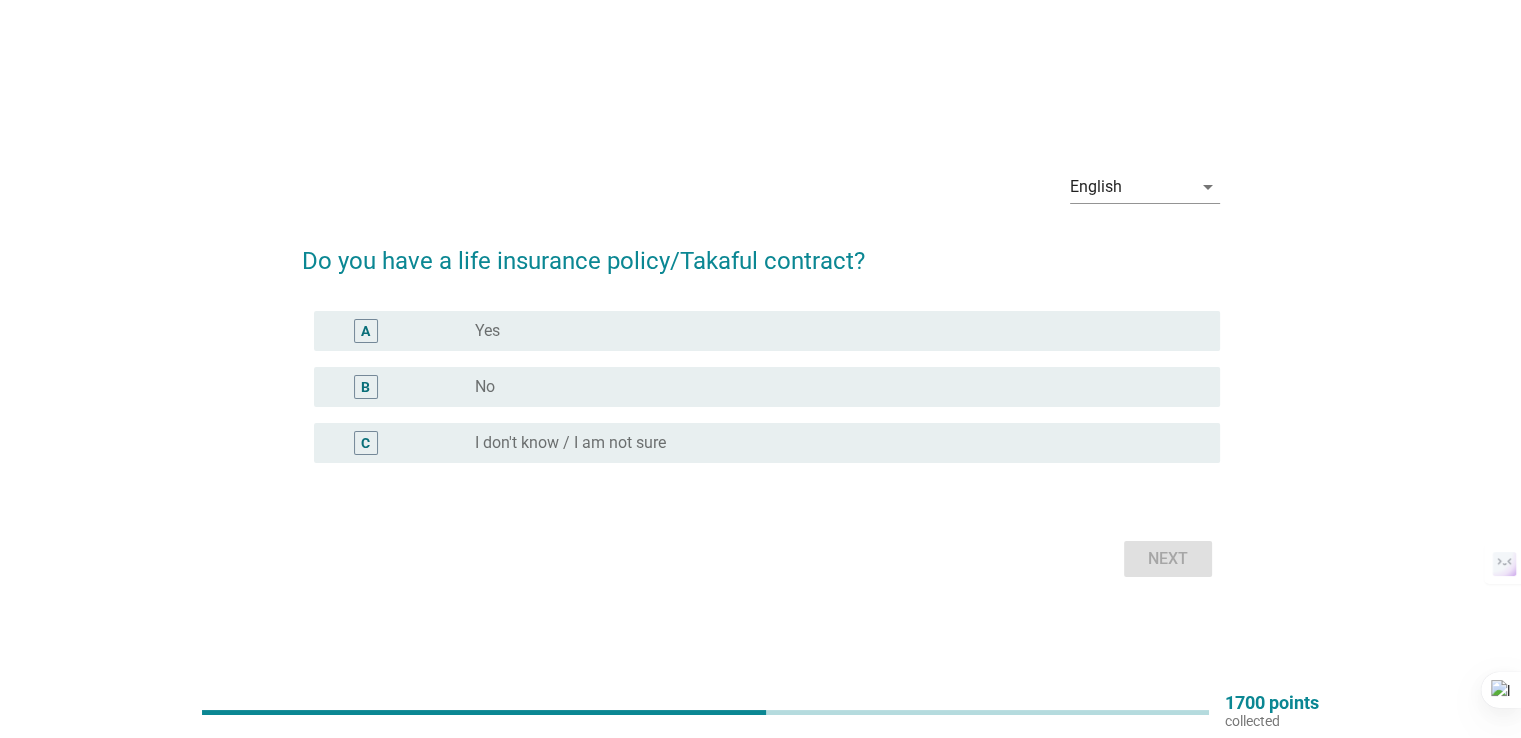 click on "radio_button_unchecked Yes" at bounding box center [831, 331] 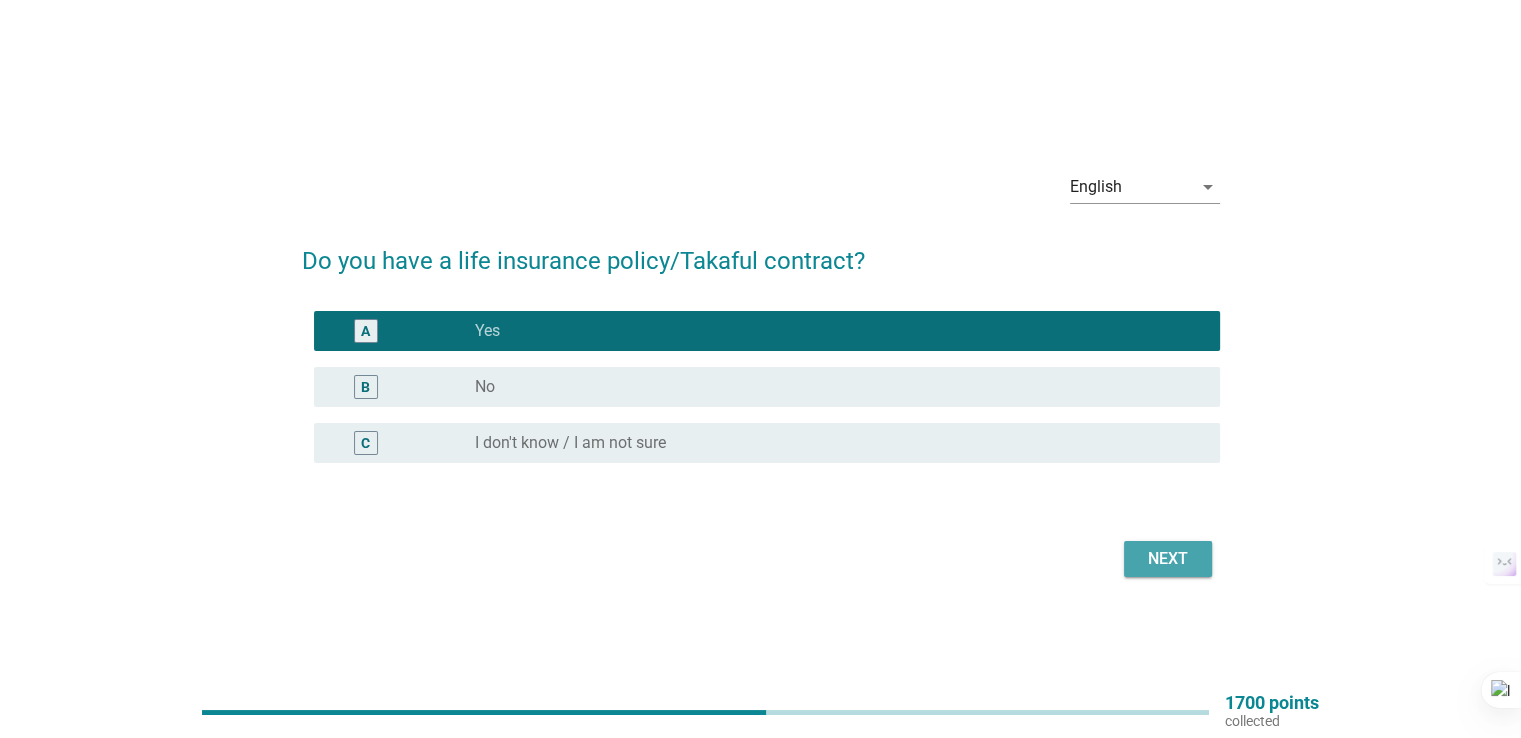 click on "Next" at bounding box center [1168, 559] 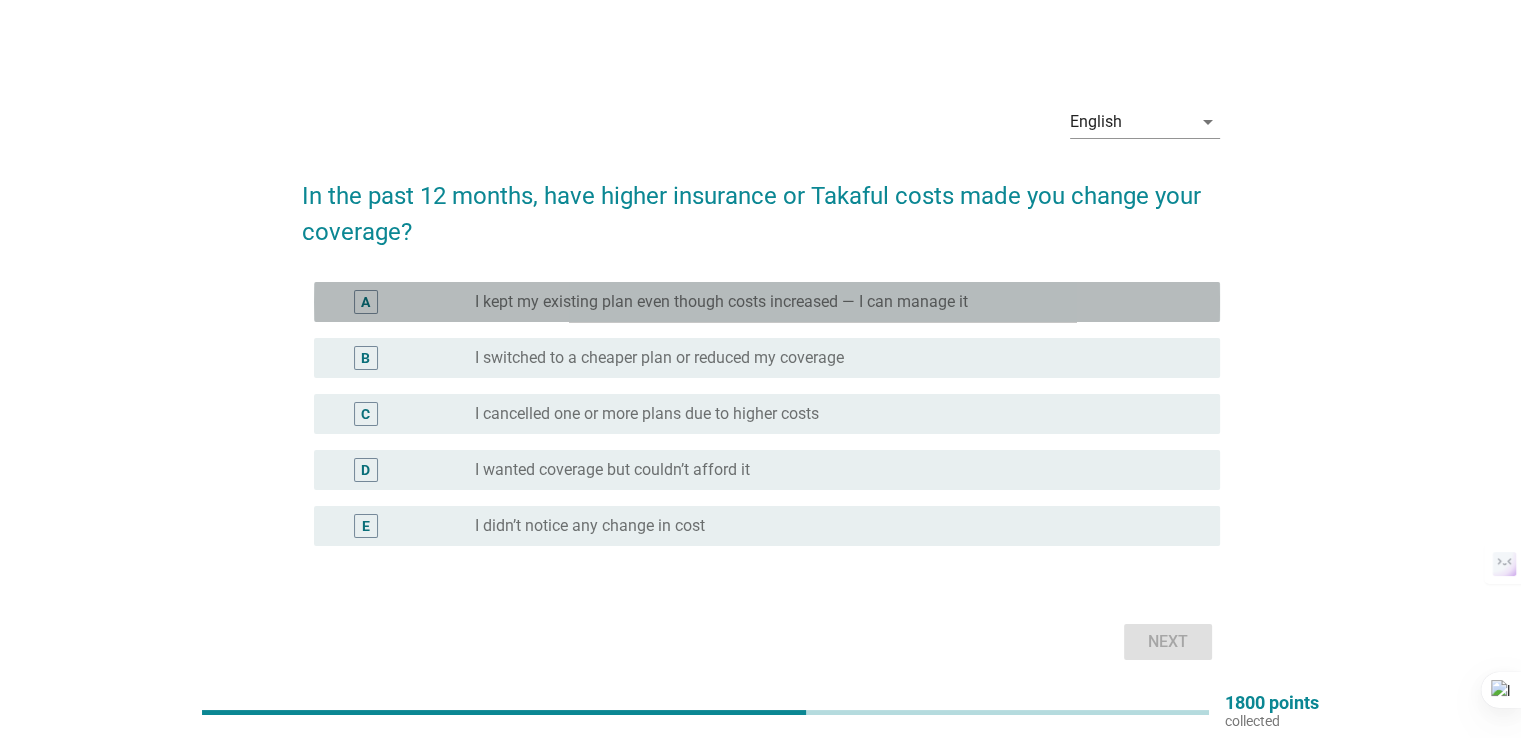 click on "radio_button_unchecked I kept my existing plan even though costs increased — I can manage it" at bounding box center [831, 302] 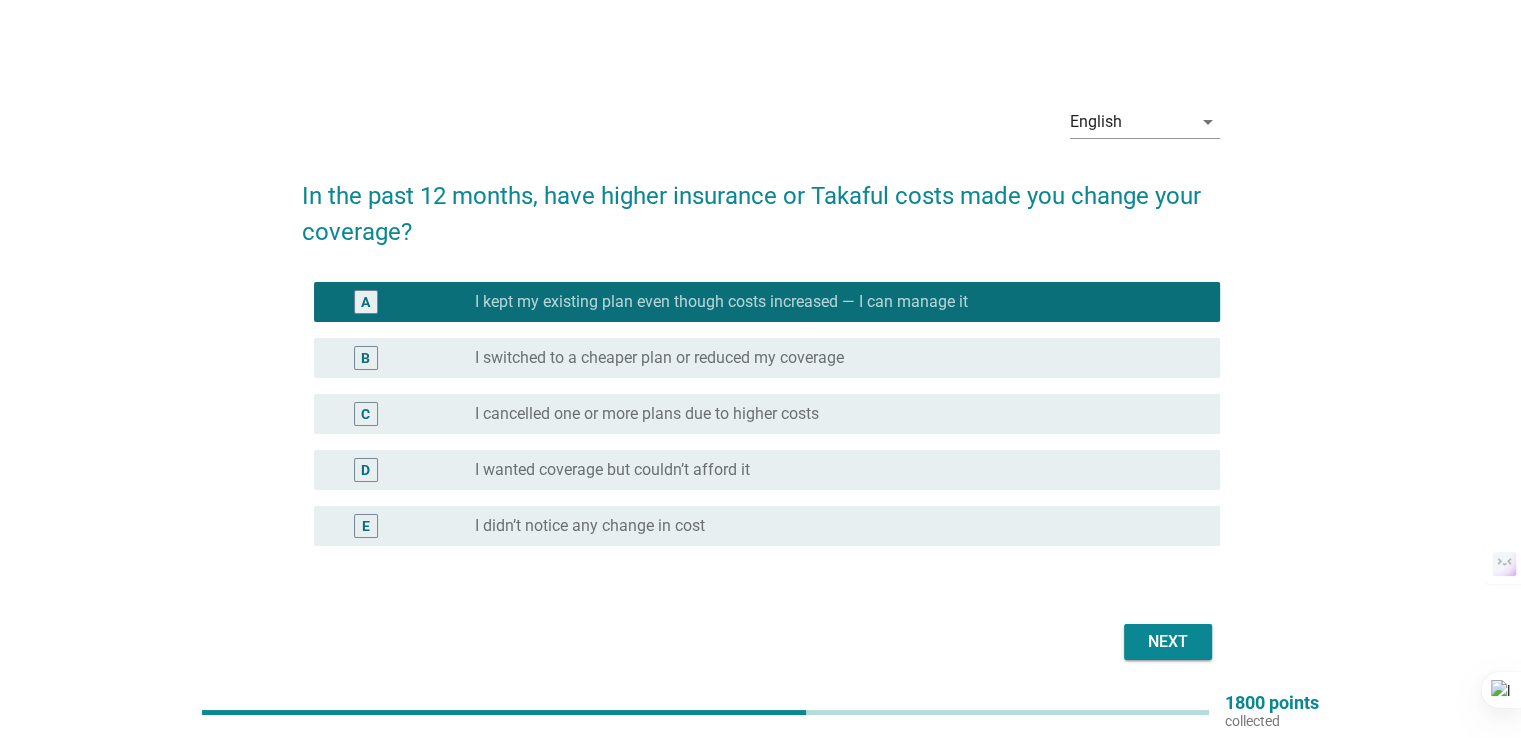 click on "Next" at bounding box center (1168, 642) 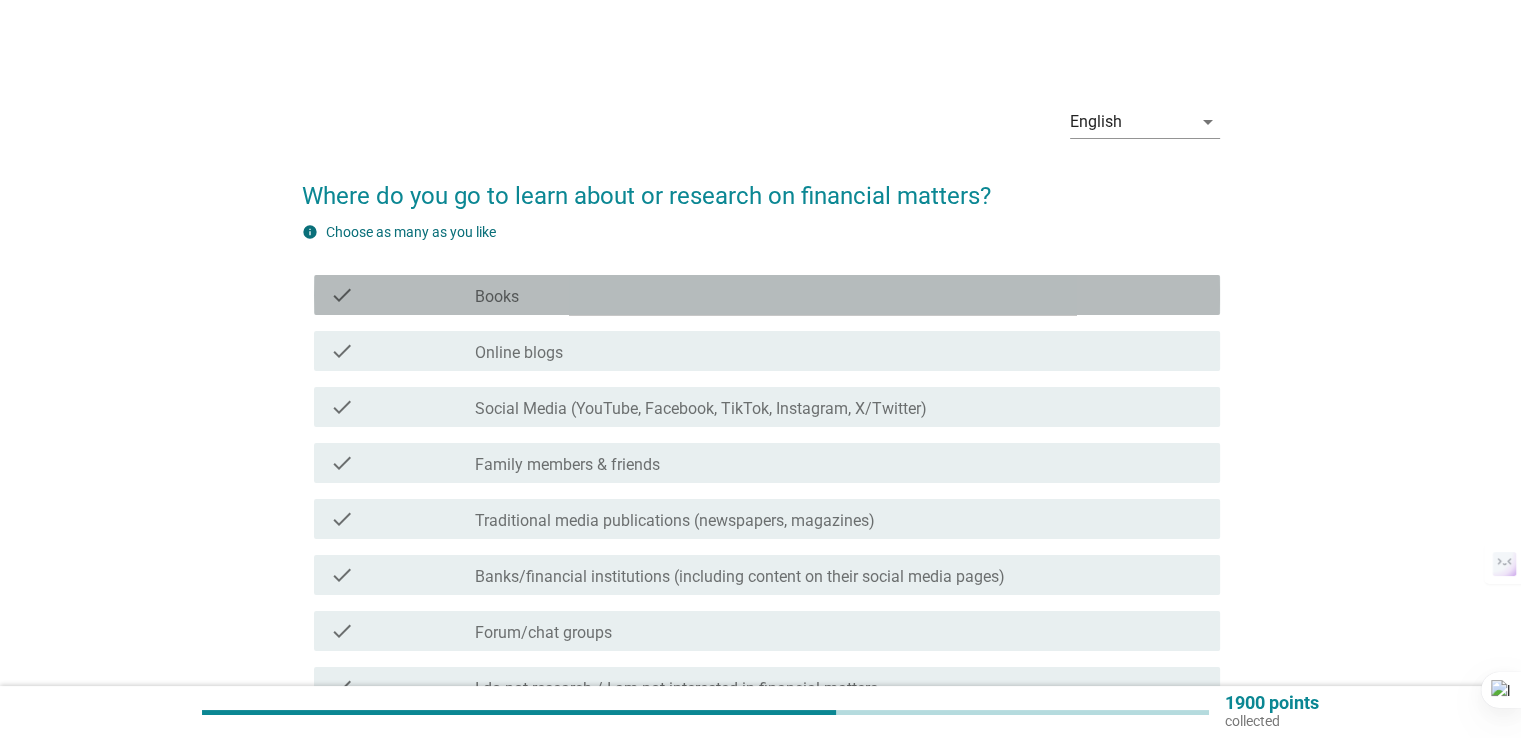 click on "check_box_outline_blank Books" at bounding box center [839, 295] 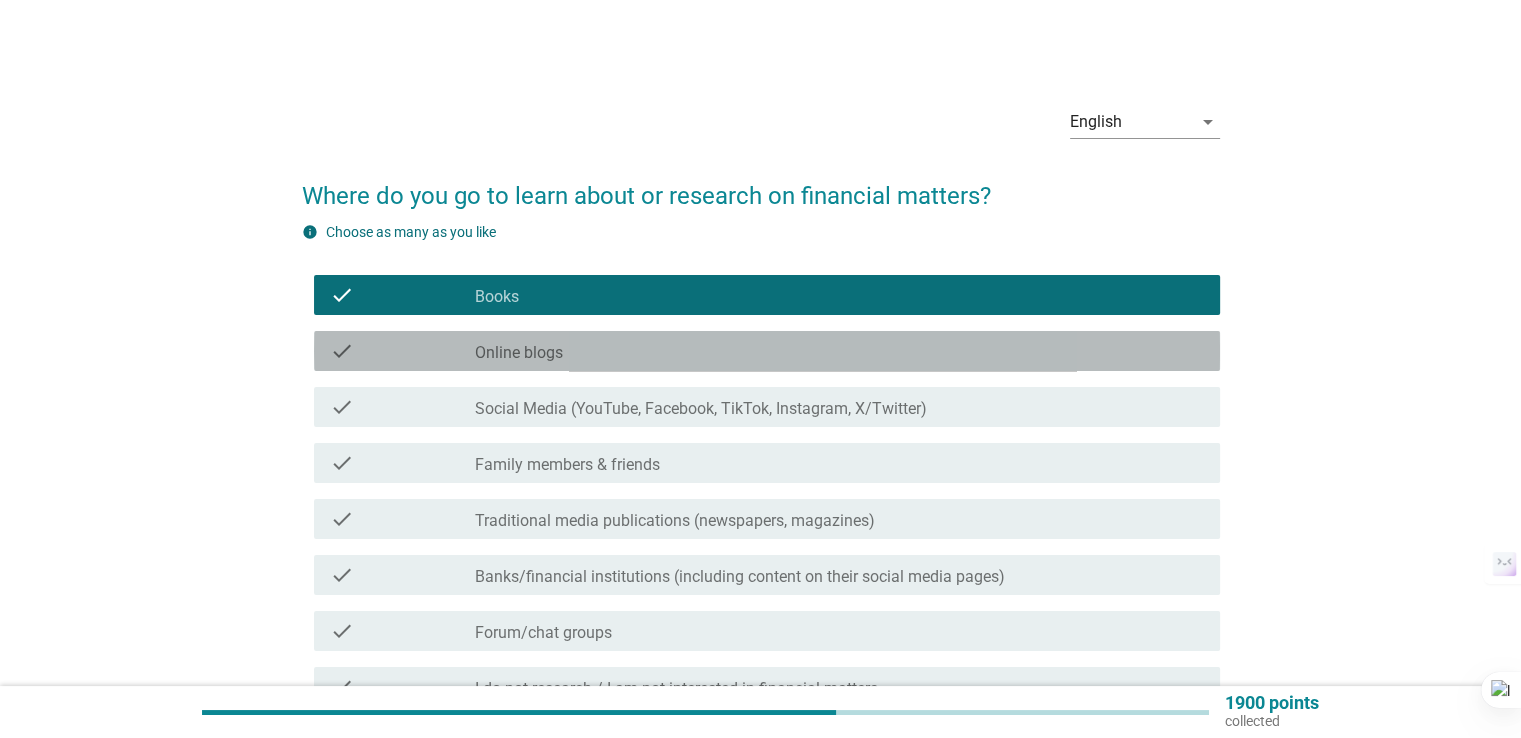 click on "check_box_outline_blank Online blogs" at bounding box center [839, 351] 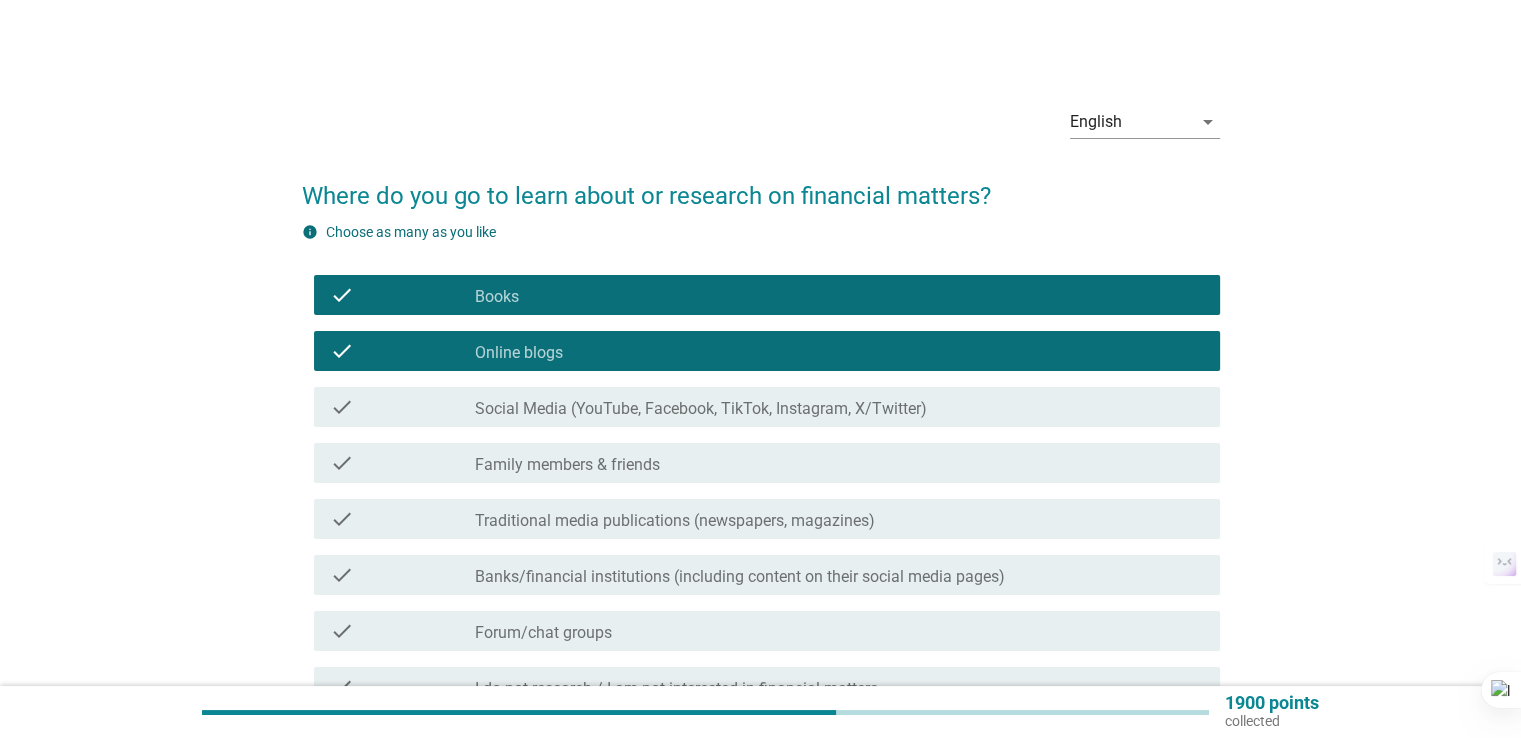 click on "check_box_outline_blank Online blogs" at bounding box center (839, 351) 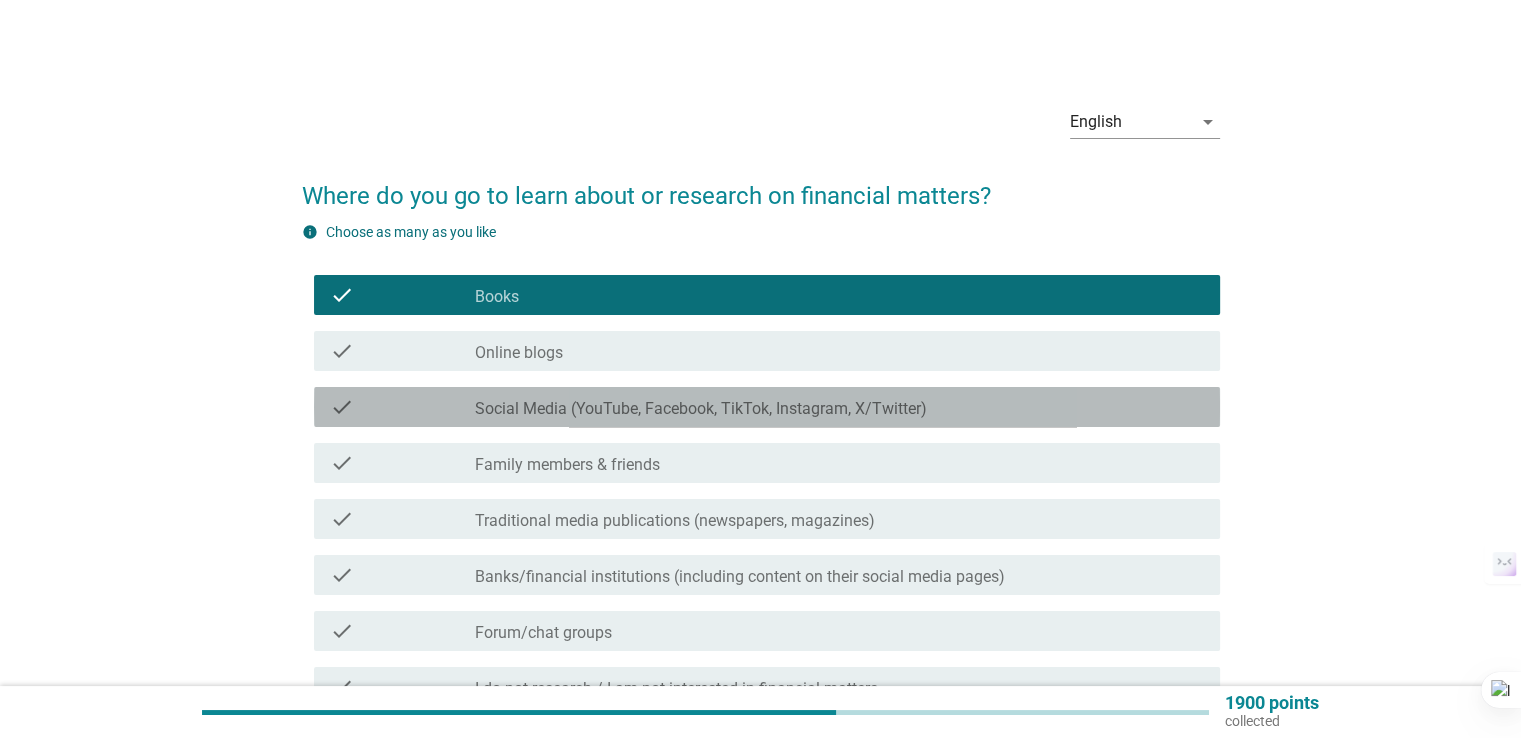 click on "Social Media (YouTube, Facebook, TikTok, Instagram, X/Twitter)" at bounding box center (701, 409) 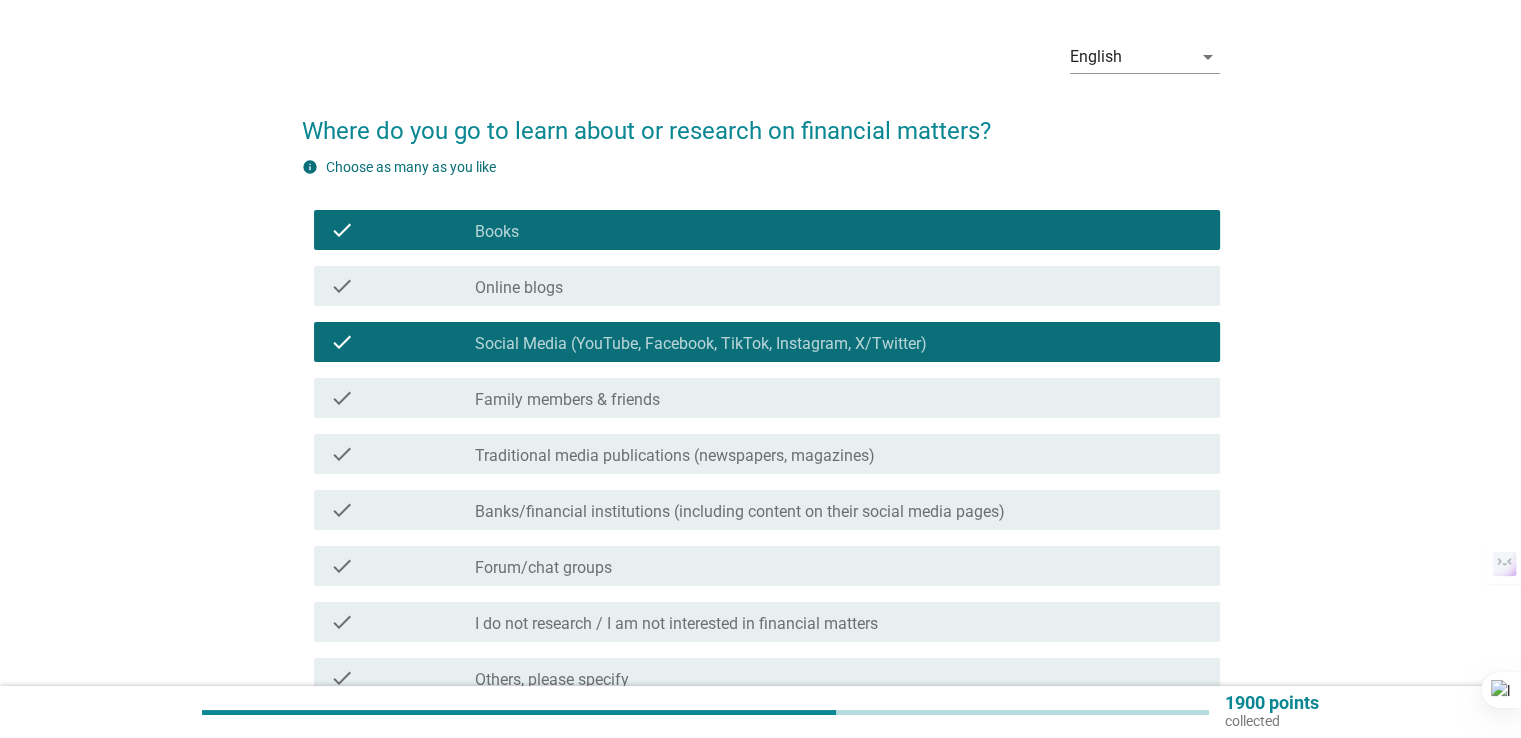 scroll, scrollTop: 100, scrollLeft: 0, axis: vertical 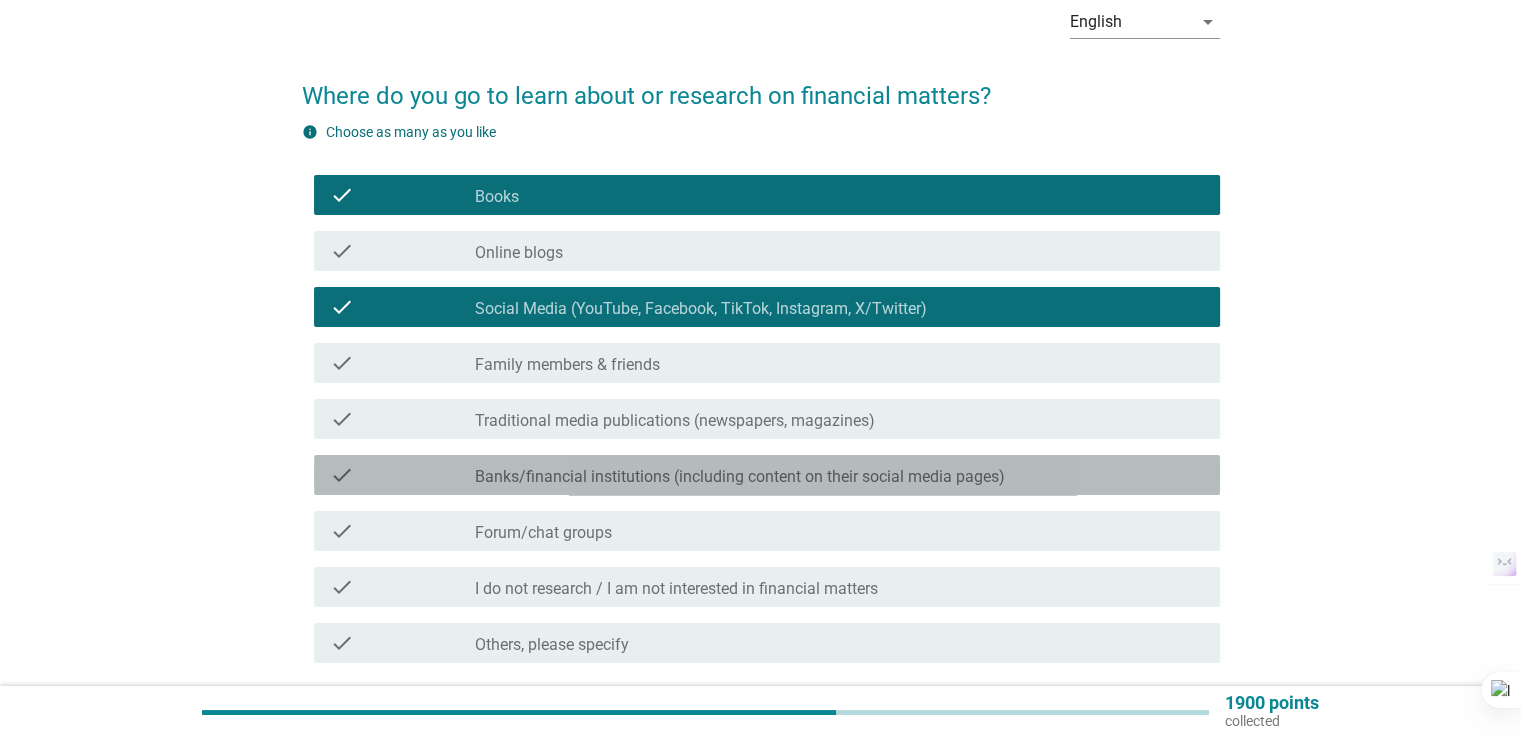 click on "Banks/financial institutions (including content on their social media pages)" at bounding box center (740, 477) 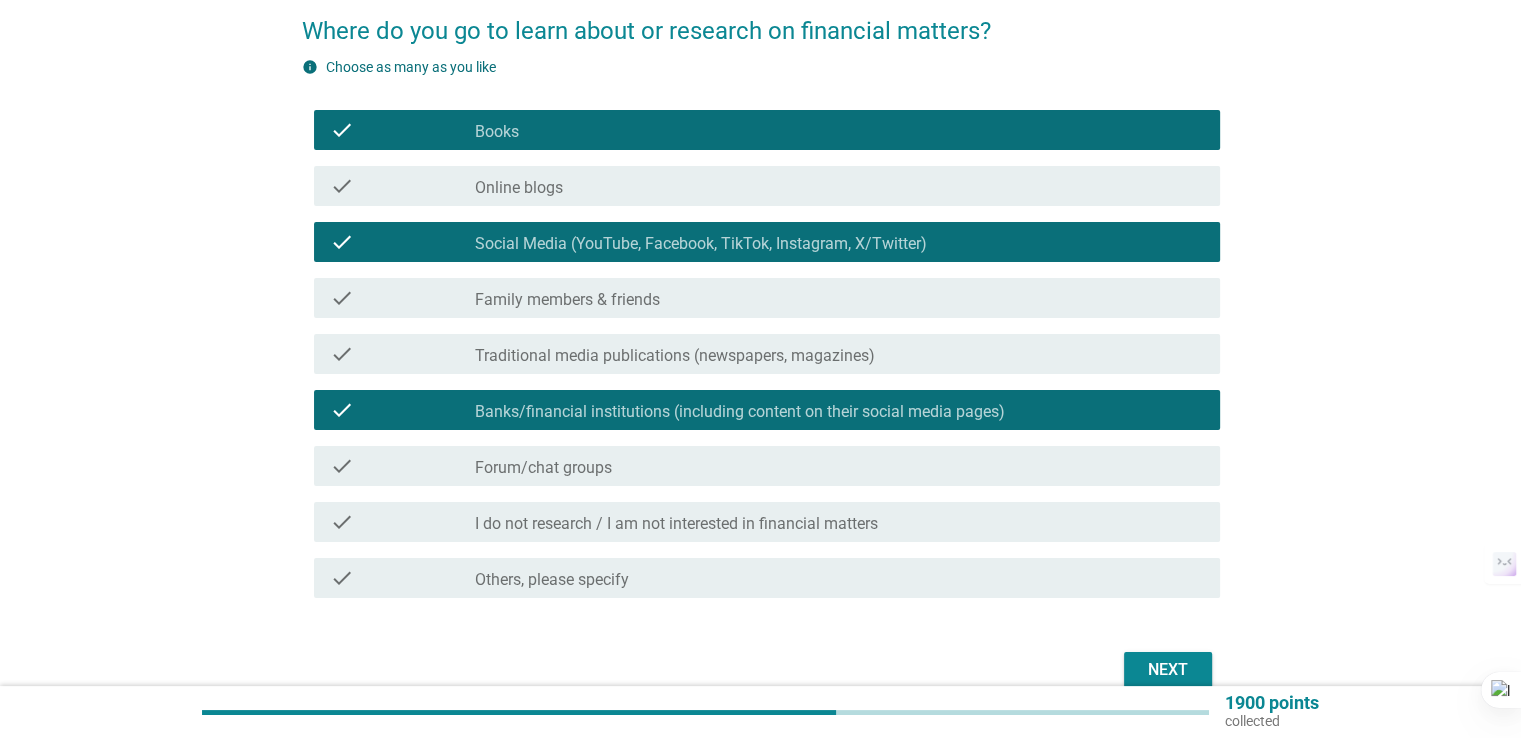 scroll, scrollTop: 200, scrollLeft: 0, axis: vertical 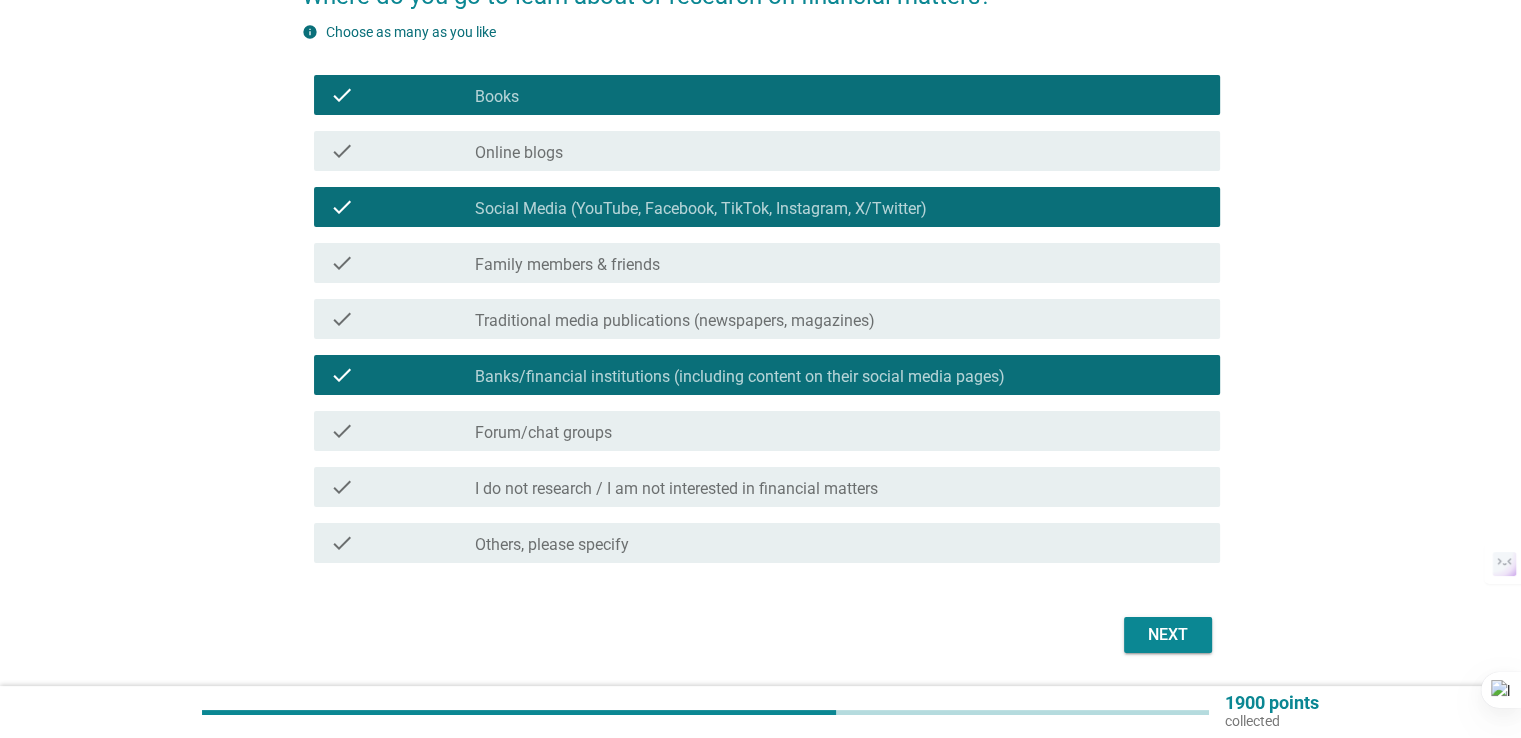 click on "check_box_outline_blank Online blogs" at bounding box center (839, 151) 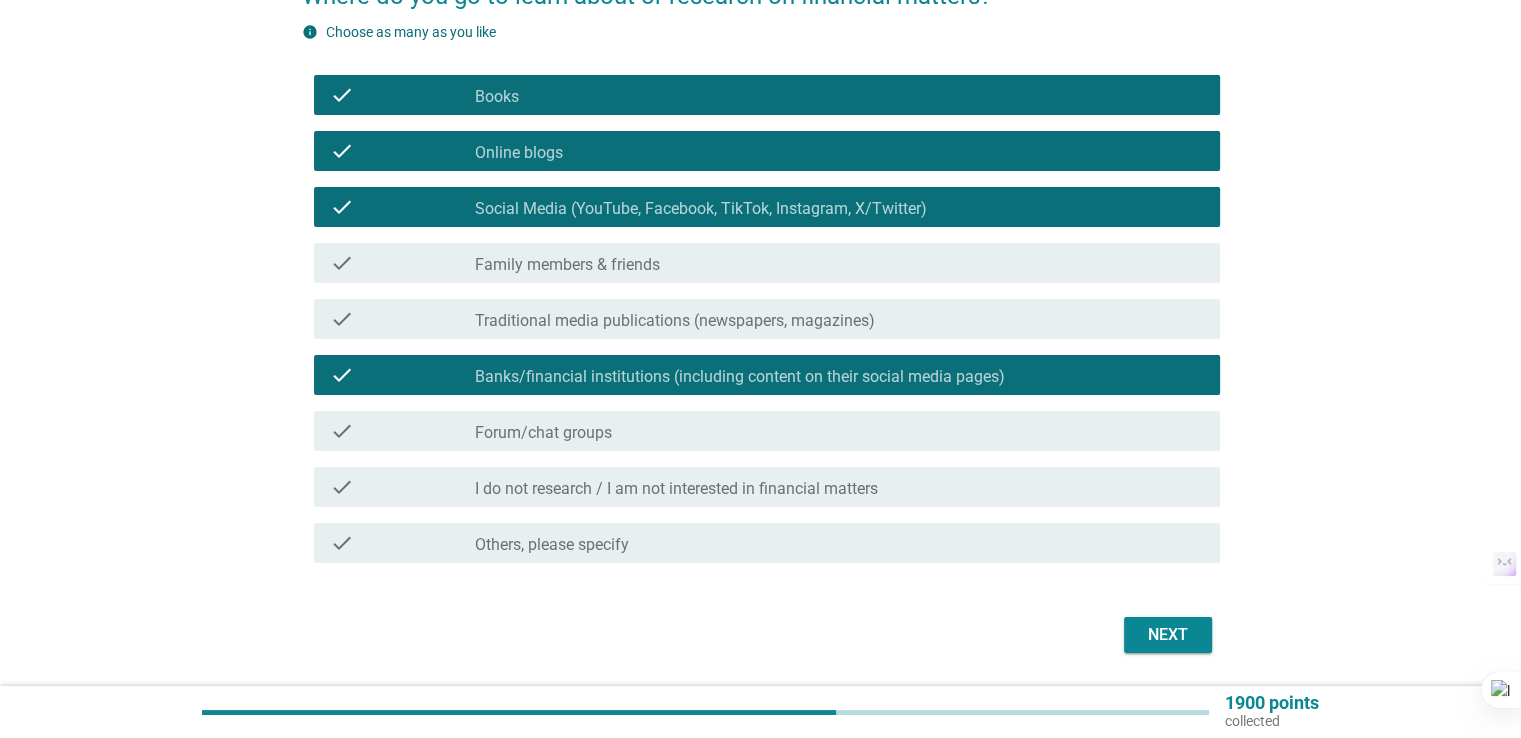click on "Next" at bounding box center (1168, 635) 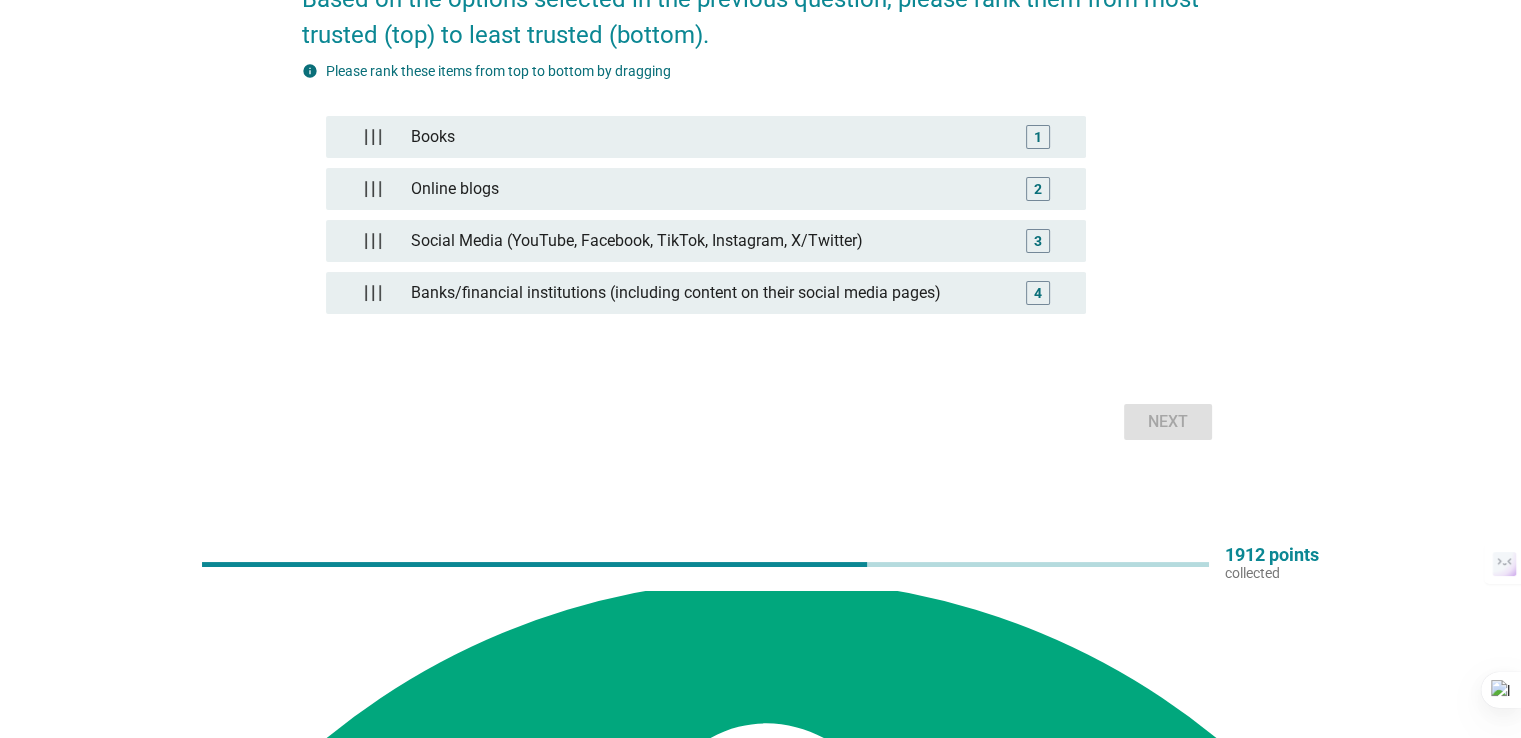 scroll, scrollTop: 0, scrollLeft: 0, axis: both 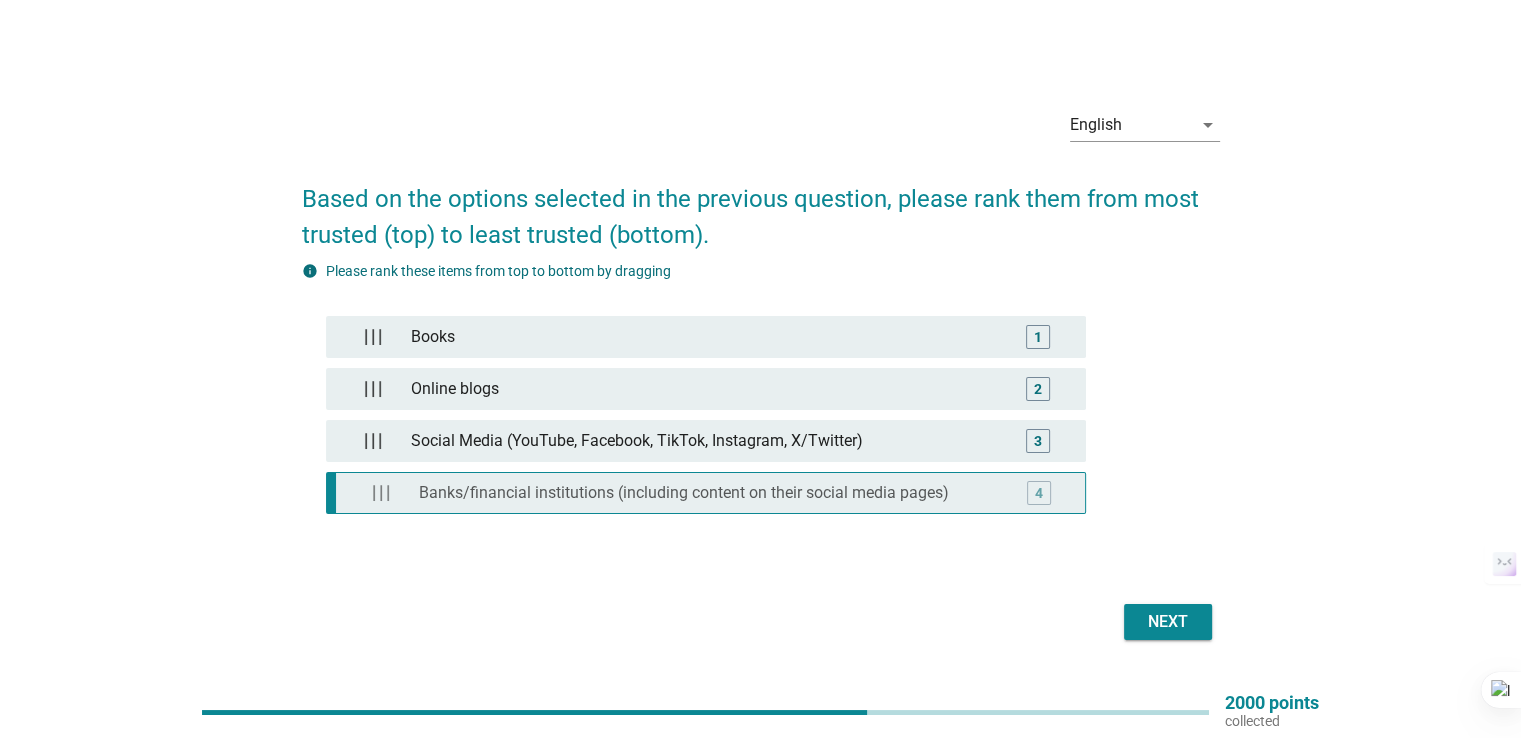 type 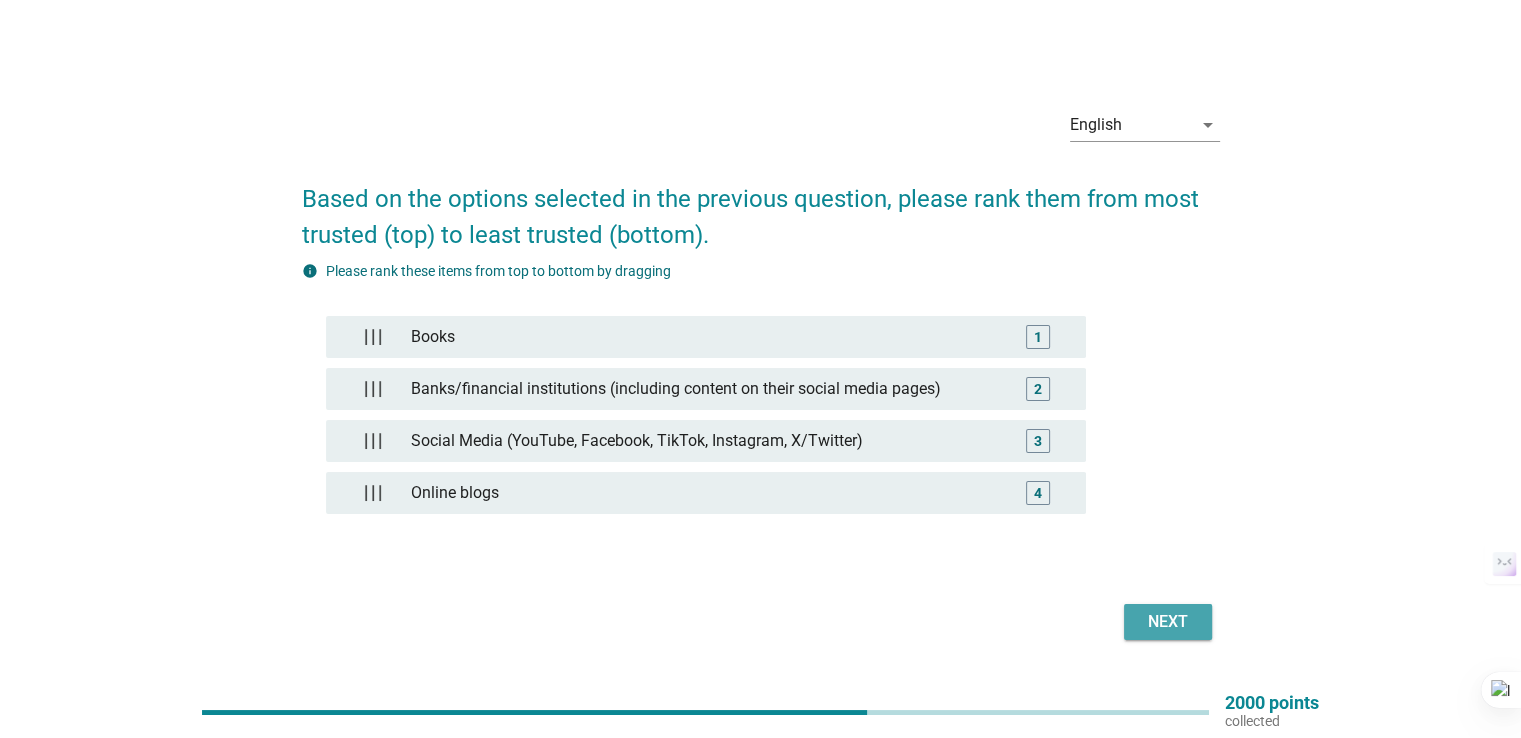 click on "Next" at bounding box center [1168, 622] 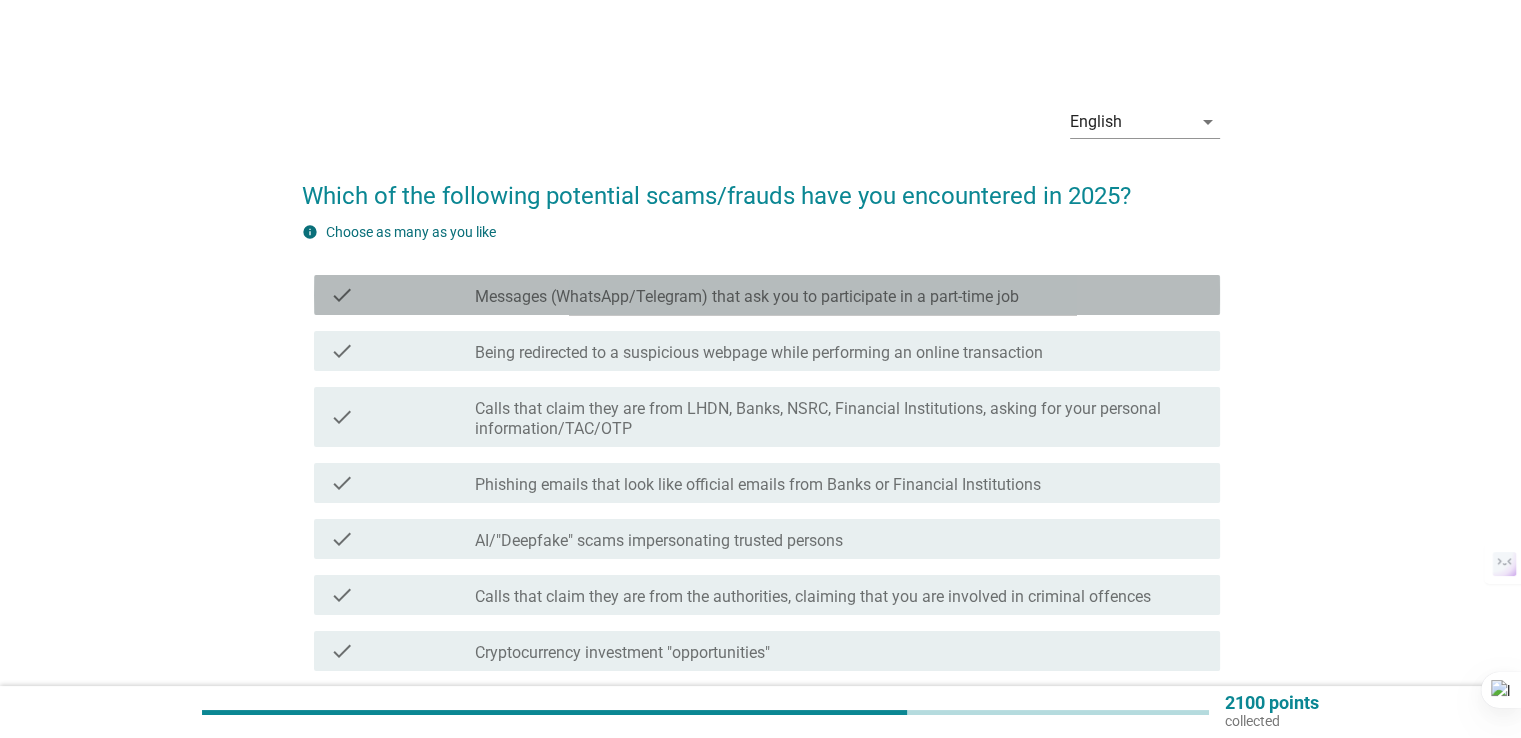 click on "check     check_box_outline_blank Messages (WhatsApp/Telegram) that ask you to participate in a part-time job" at bounding box center [767, 295] 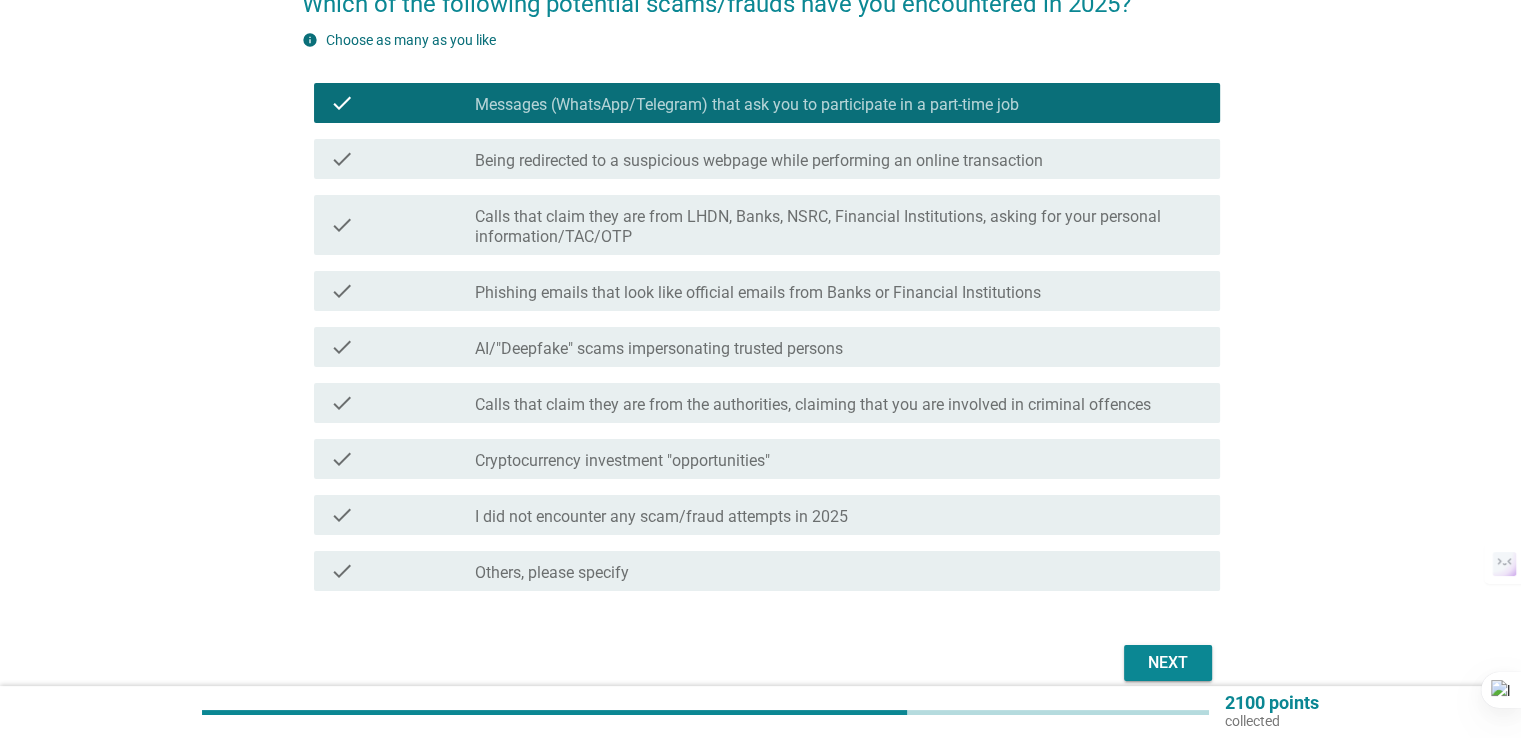 scroll, scrollTop: 200, scrollLeft: 0, axis: vertical 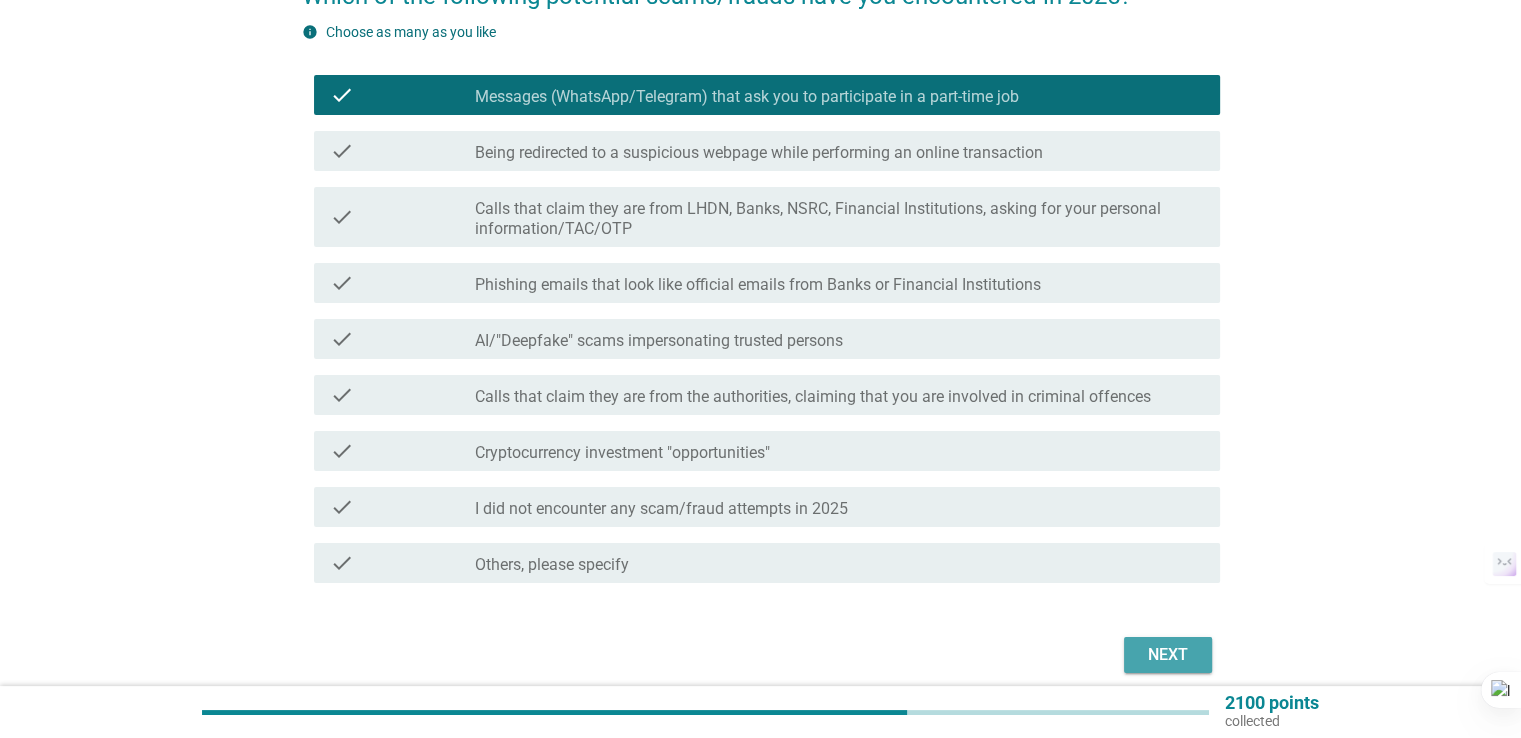 click on "Next" at bounding box center (1168, 655) 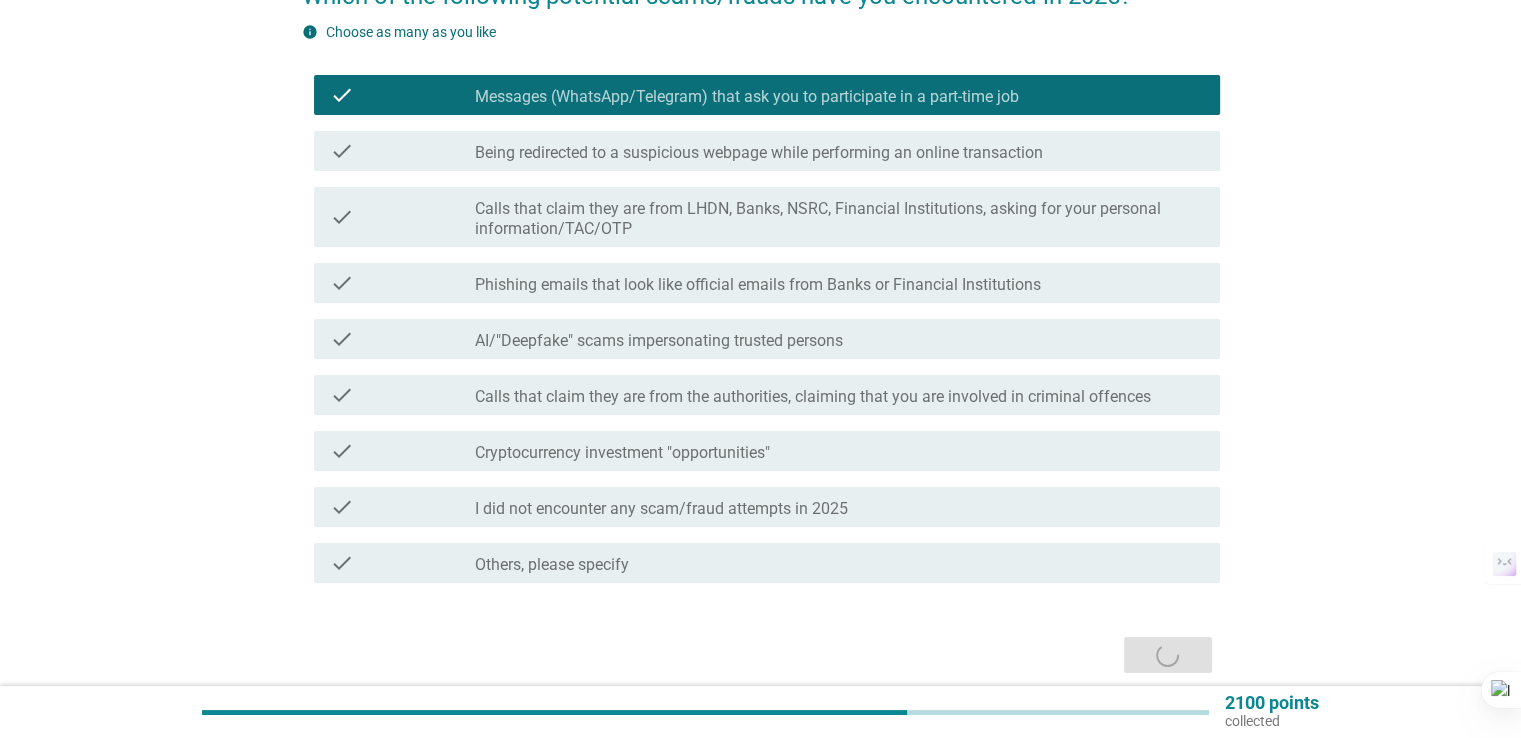 scroll, scrollTop: 0, scrollLeft: 0, axis: both 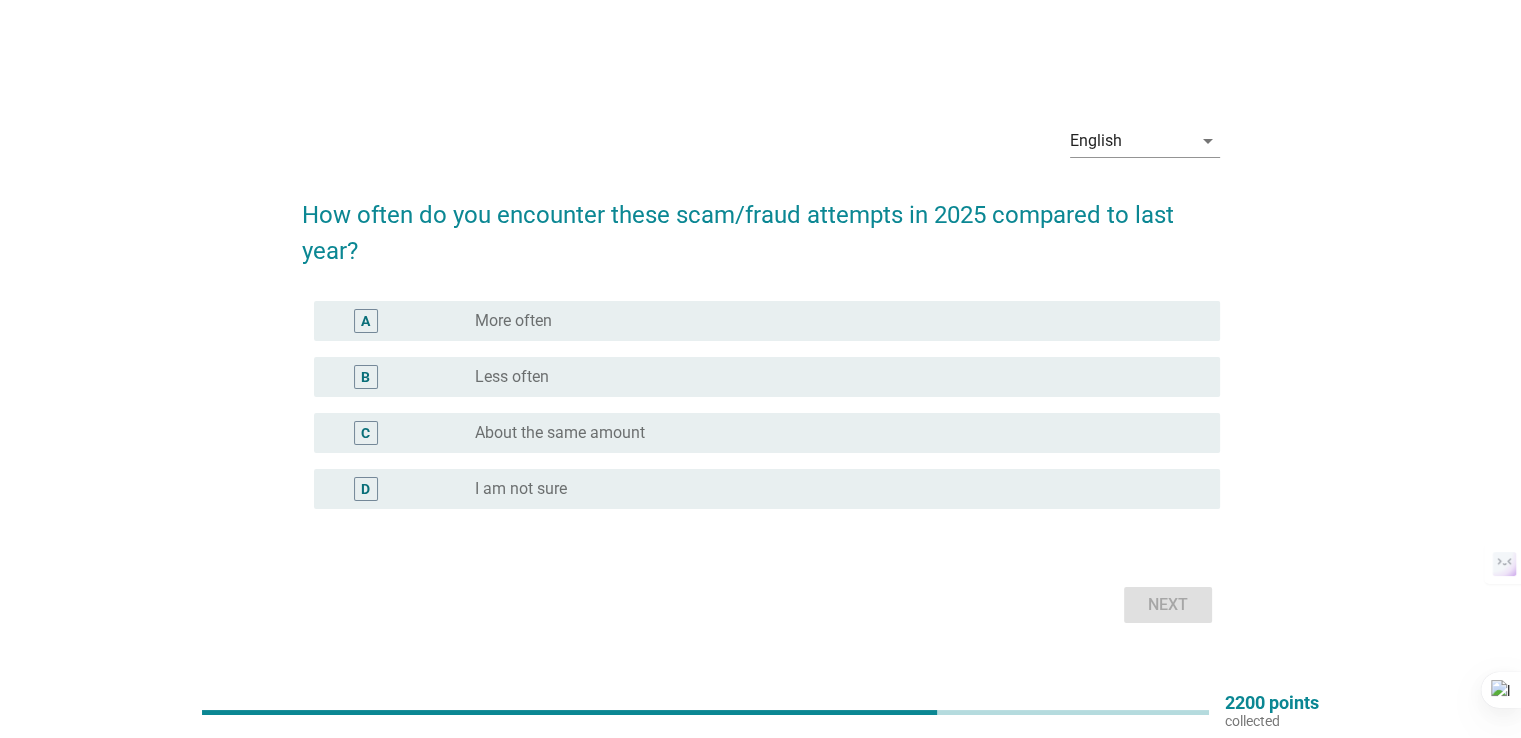 click on "radio_button_unchecked Less often" at bounding box center (831, 377) 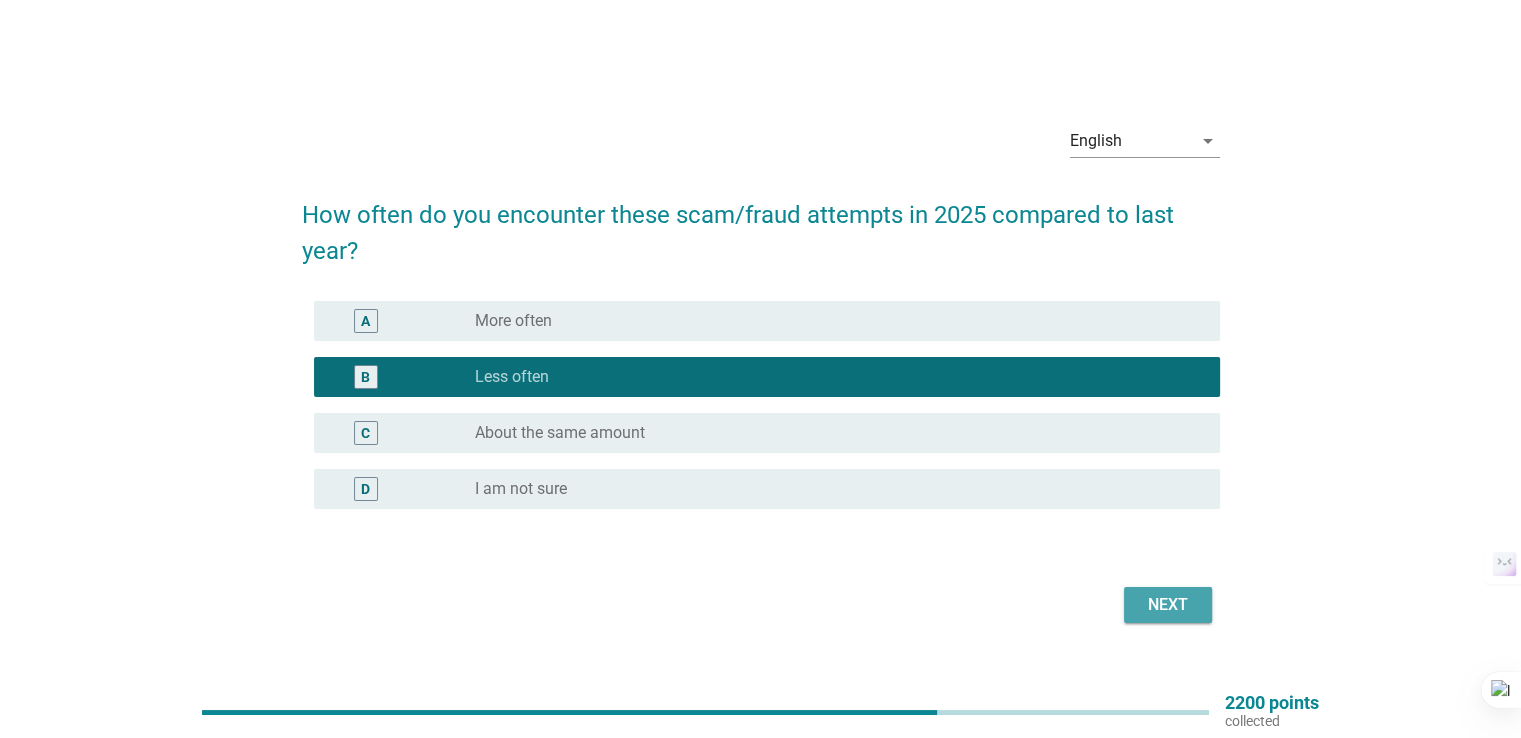 click on "Next" at bounding box center (1168, 605) 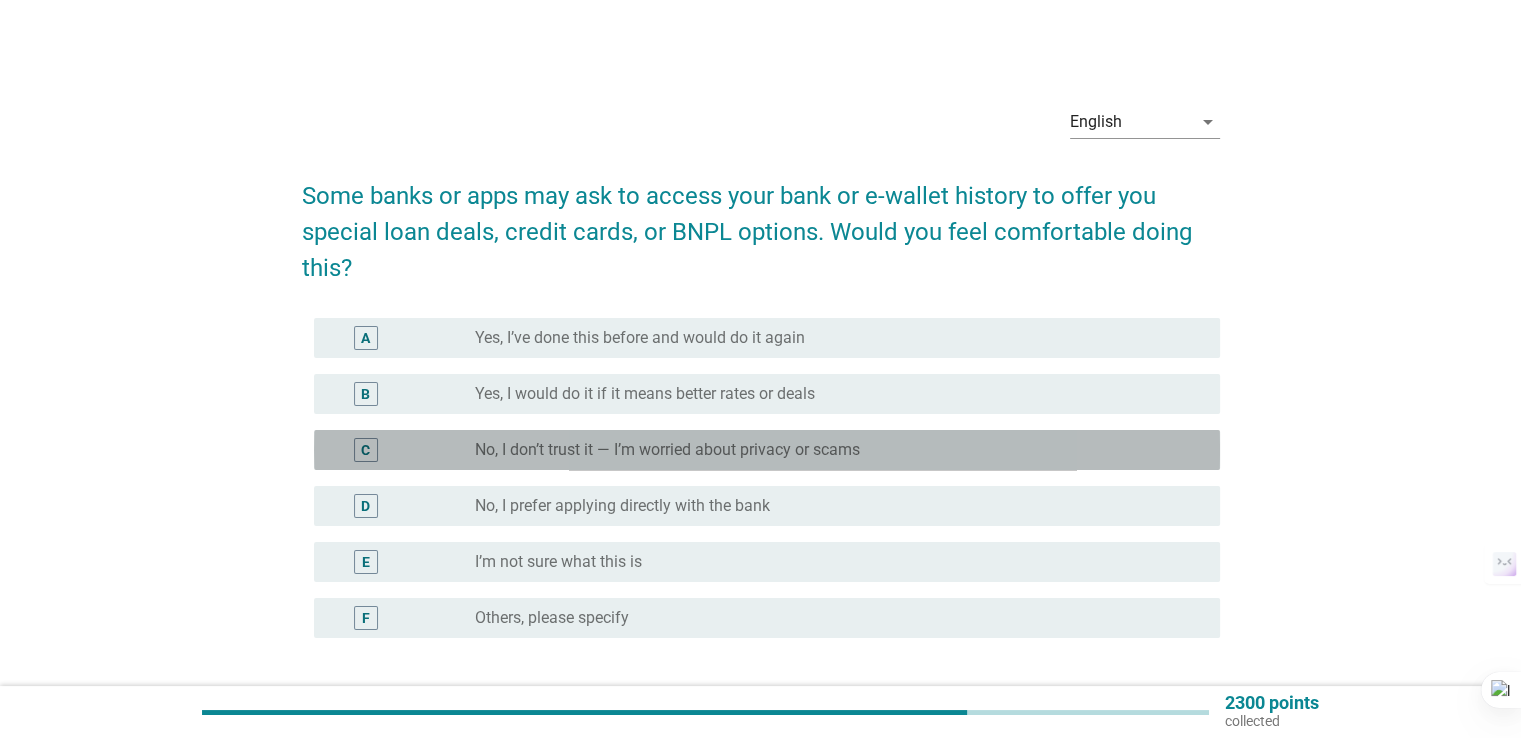 click on "No, I don’t trust it — I’m worried about privacy or scams" at bounding box center (667, 450) 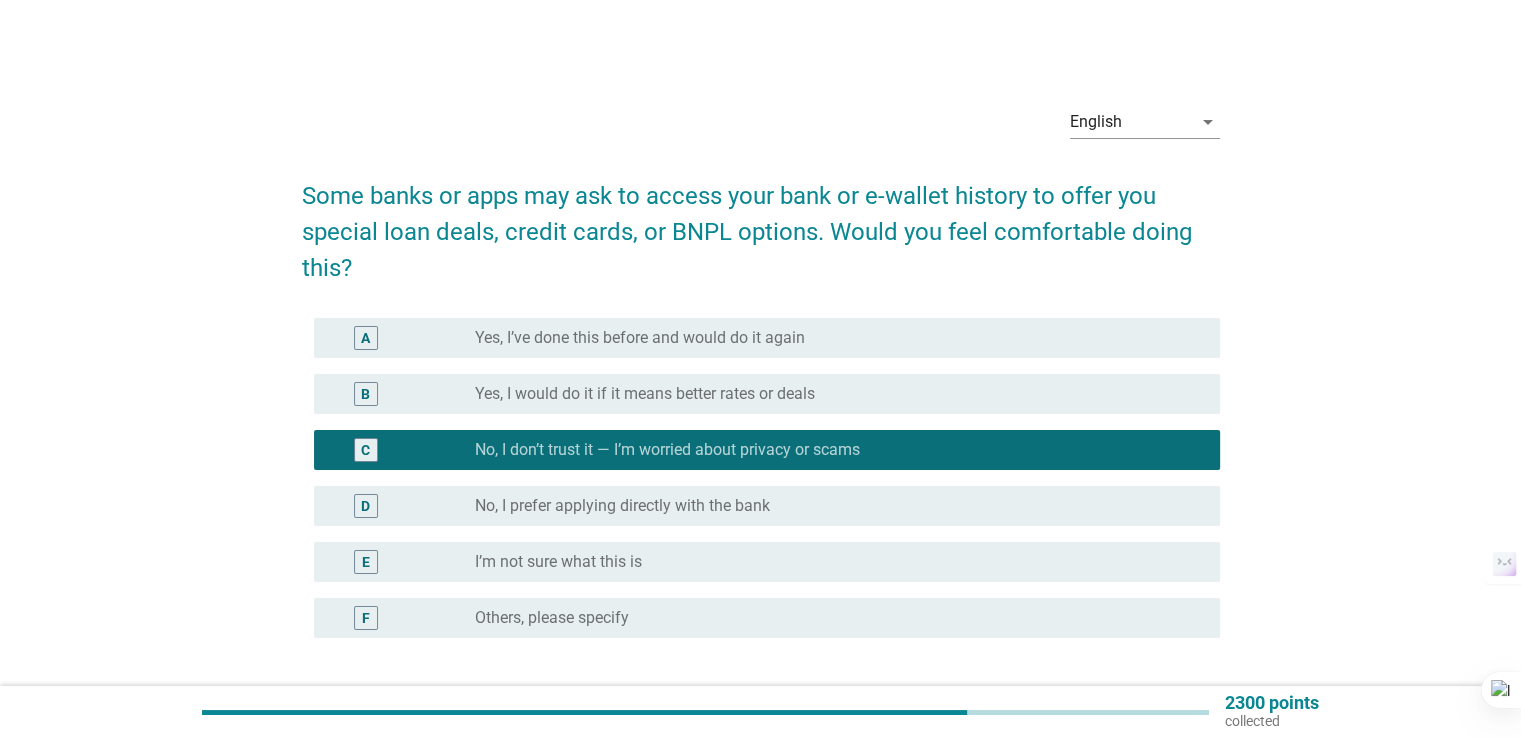 scroll, scrollTop: 162, scrollLeft: 0, axis: vertical 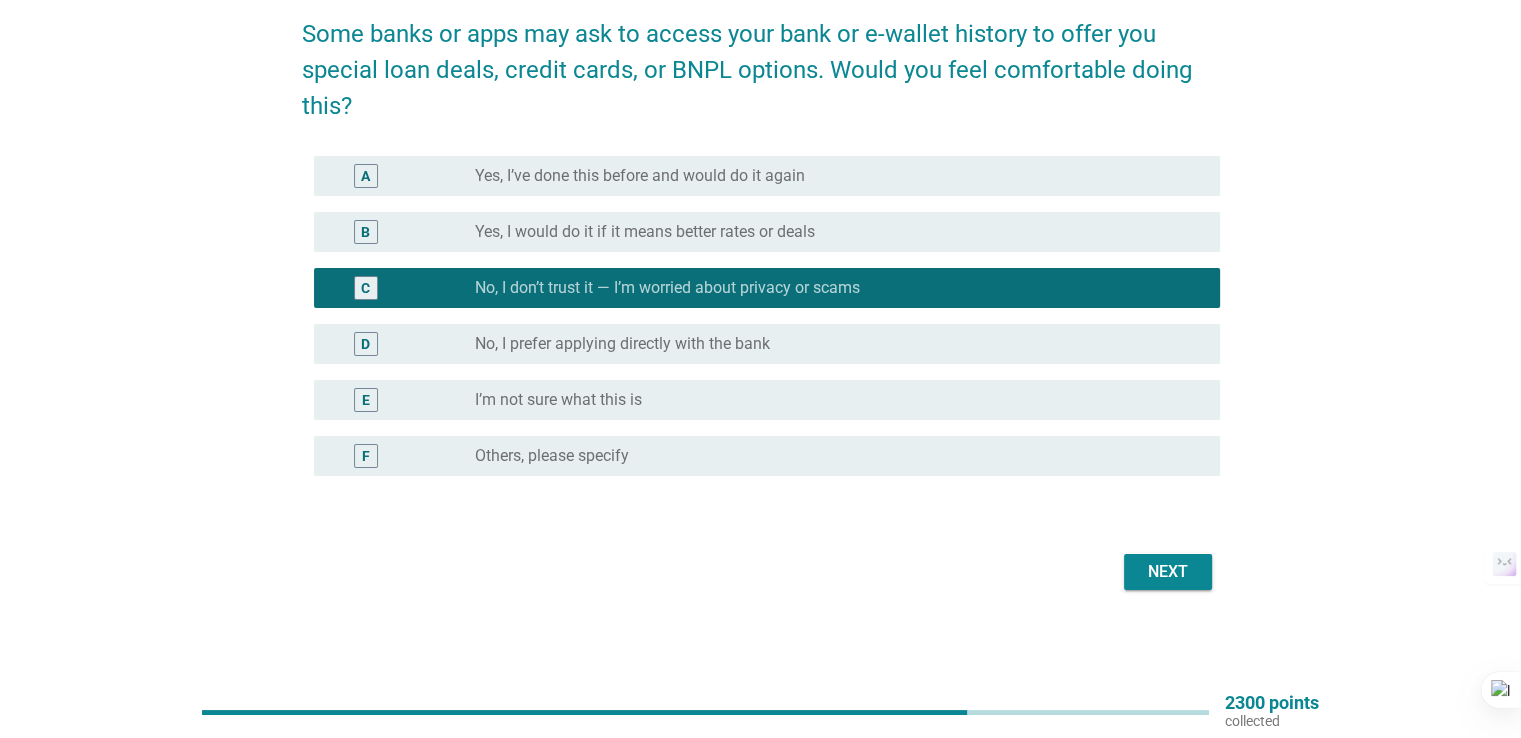 click on "Next" at bounding box center [1168, 572] 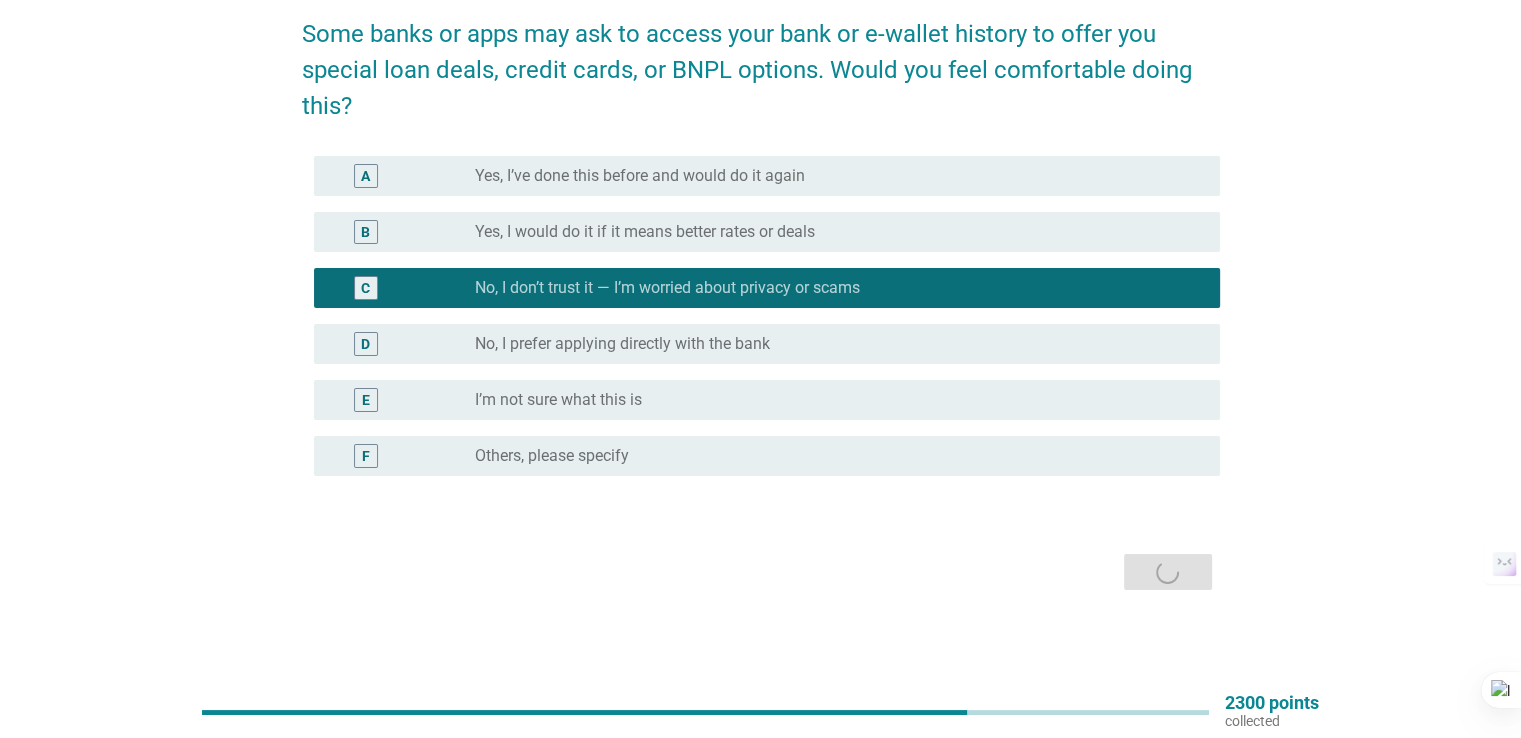 scroll, scrollTop: 0, scrollLeft: 0, axis: both 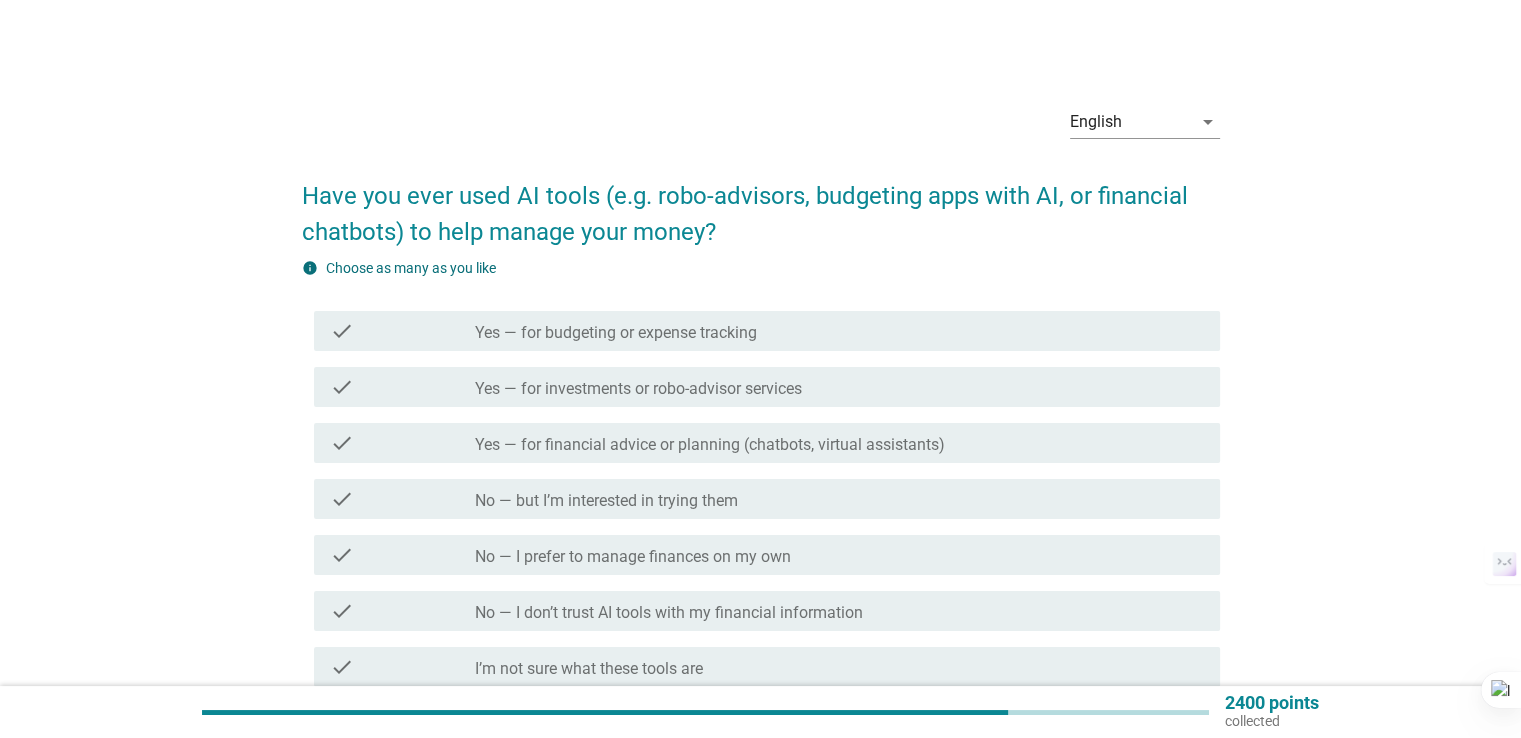 click on "check     check_box_outline_blank No — but I’m interested in trying them" at bounding box center (761, 499) 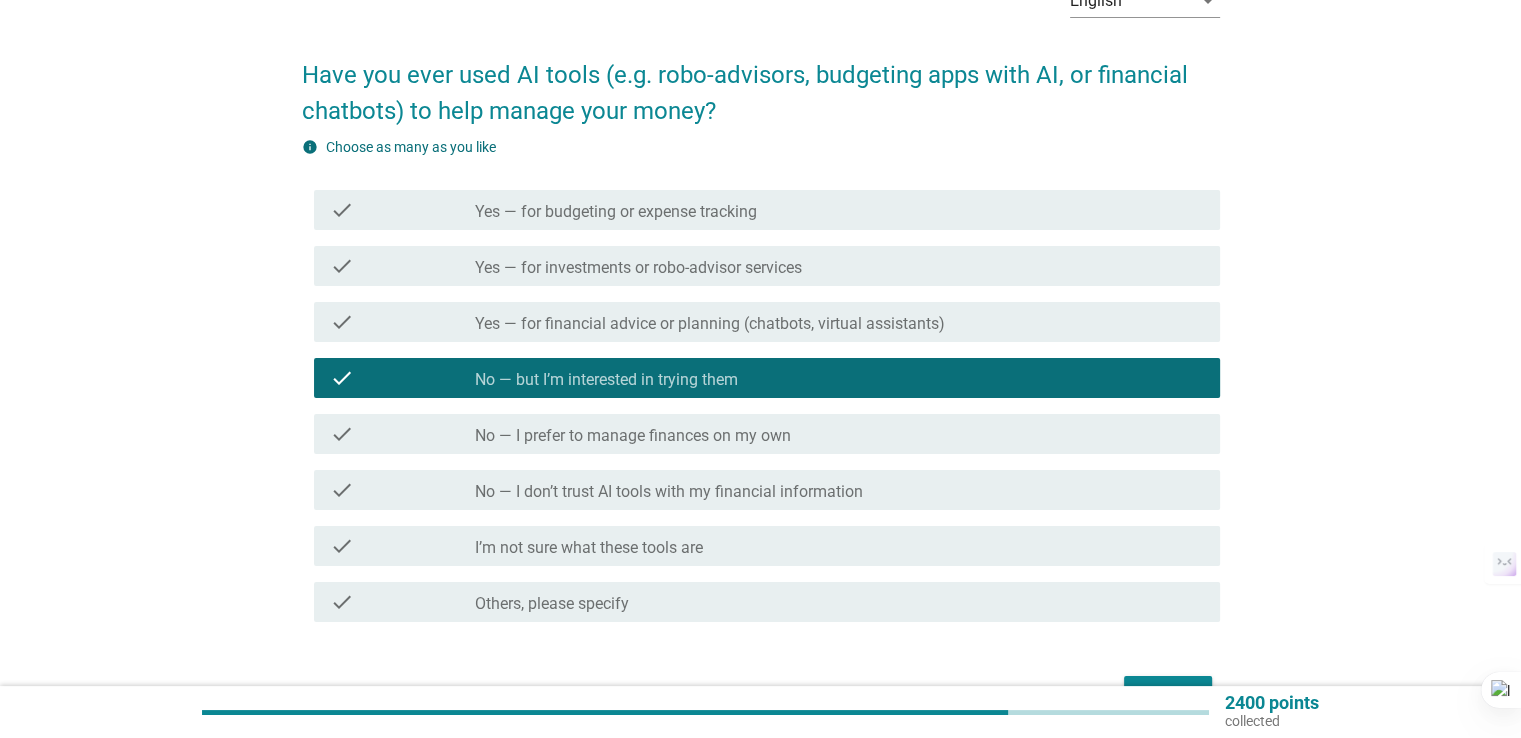 scroll, scrollTop: 243, scrollLeft: 0, axis: vertical 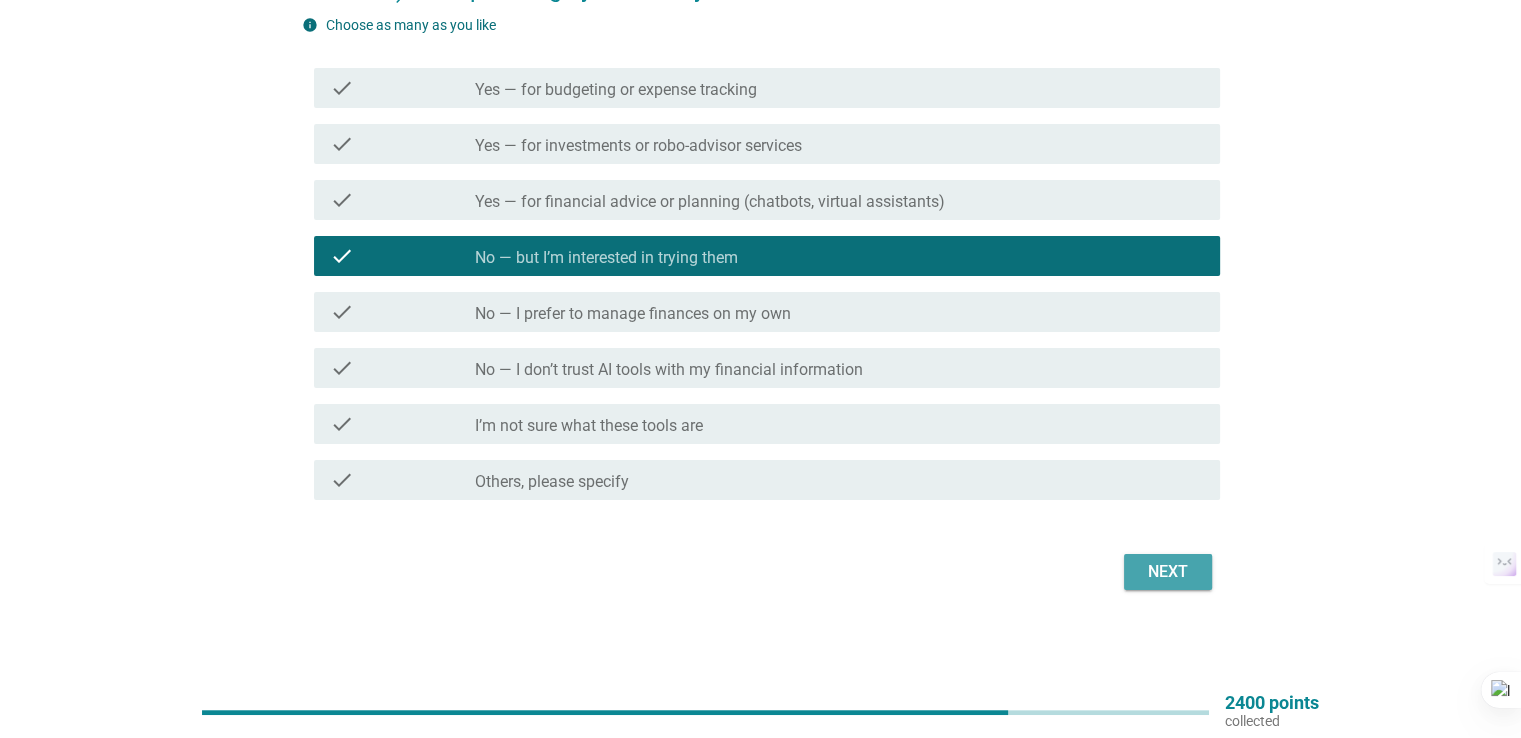 click on "Next" at bounding box center [1168, 572] 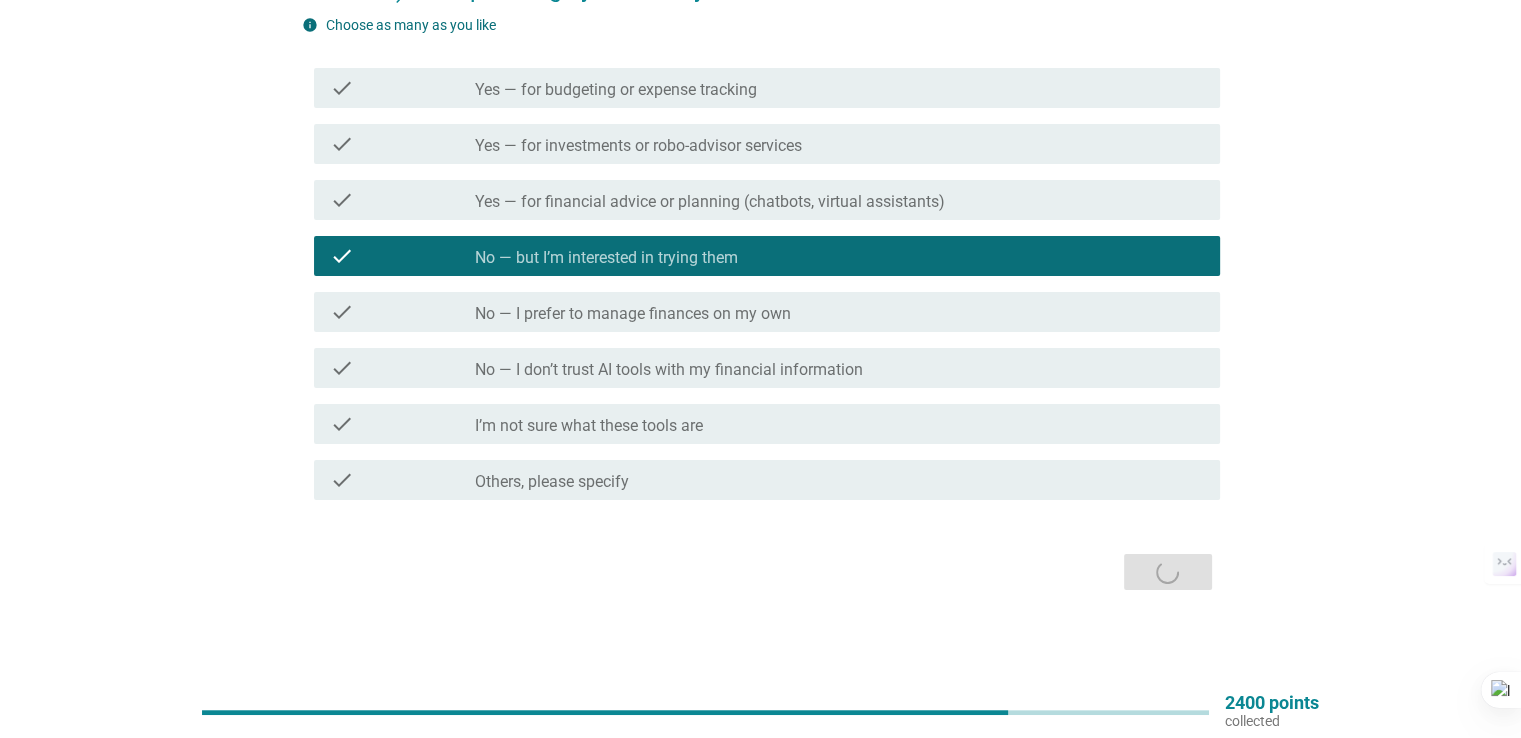scroll, scrollTop: 0, scrollLeft: 0, axis: both 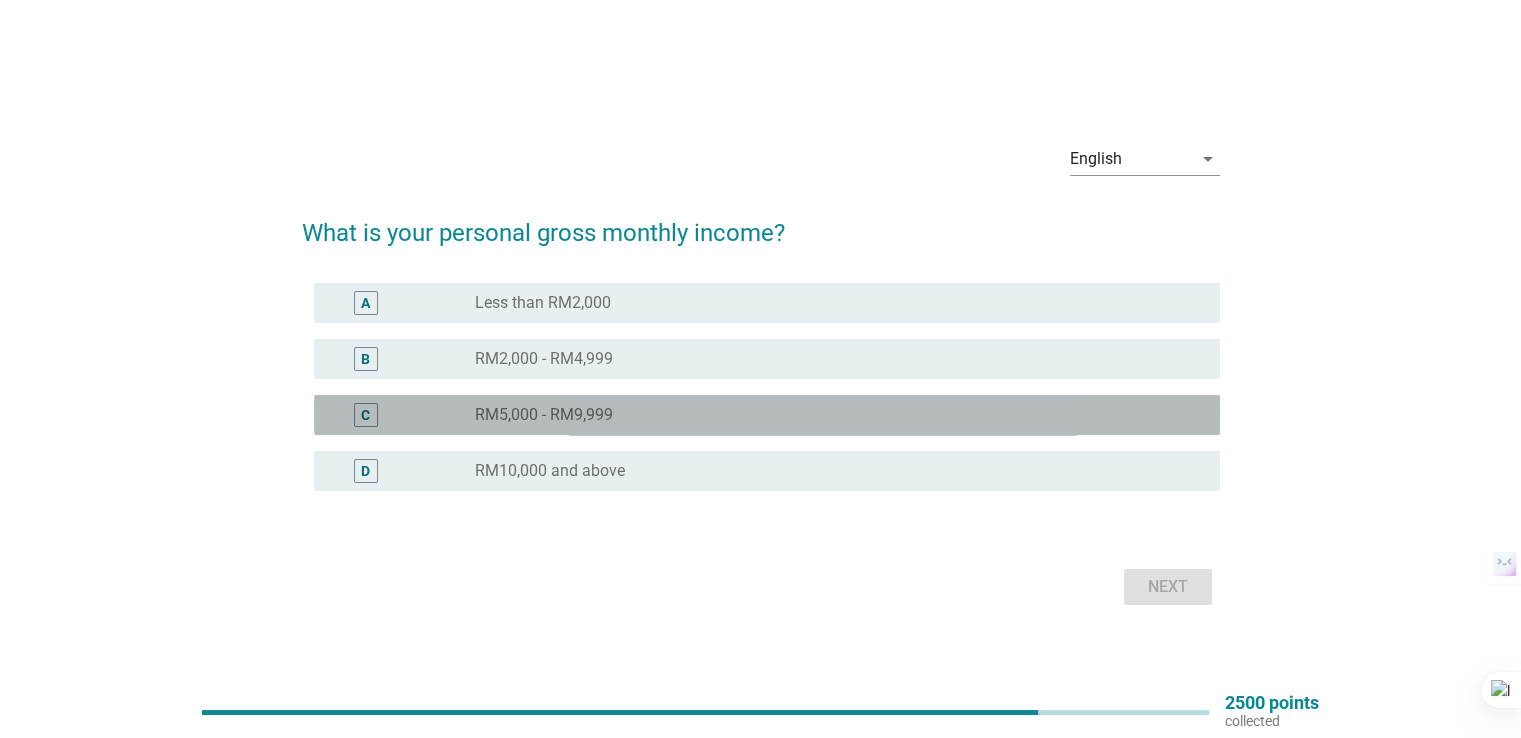 click on "C" at bounding box center (366, 415) 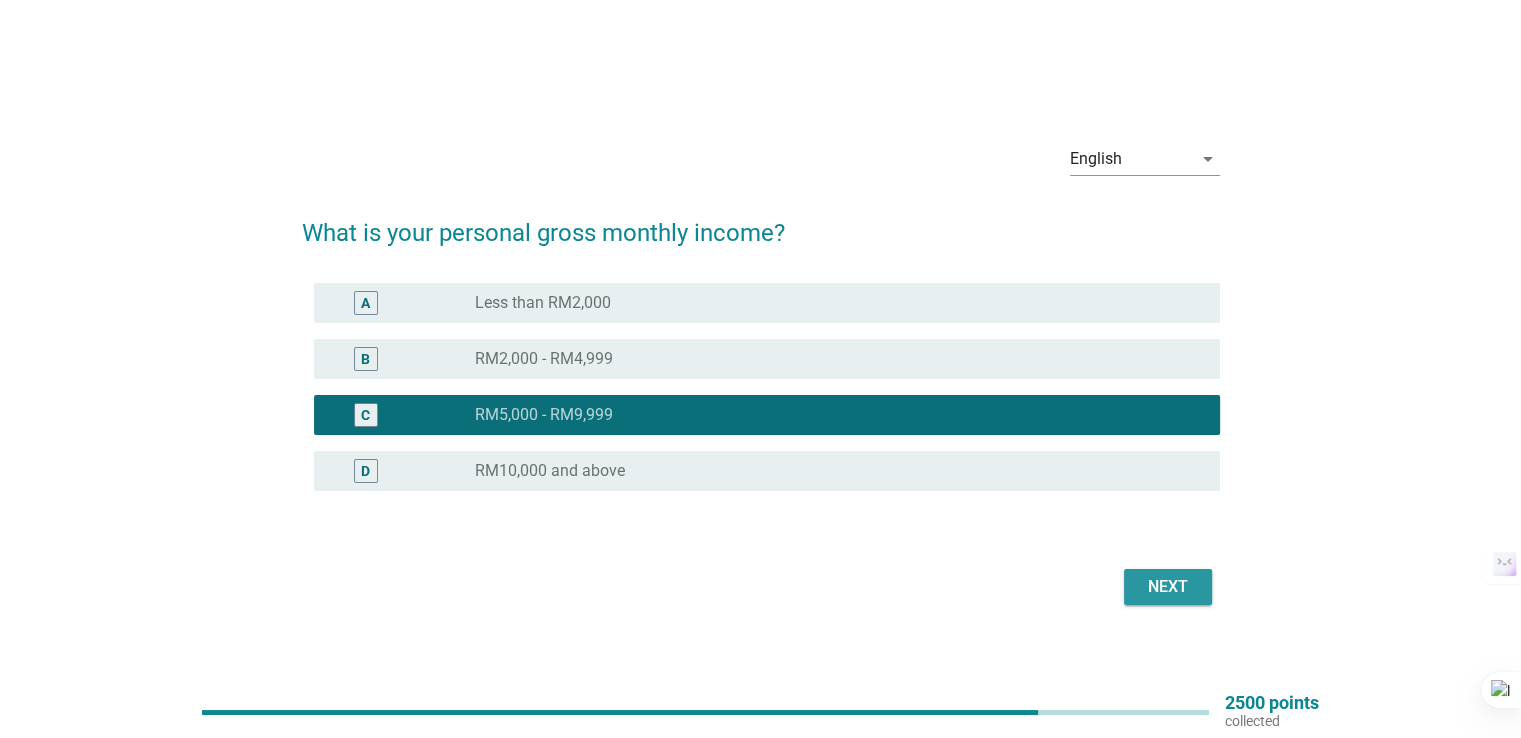 click on "Next" at bounding box center [1168, 587] 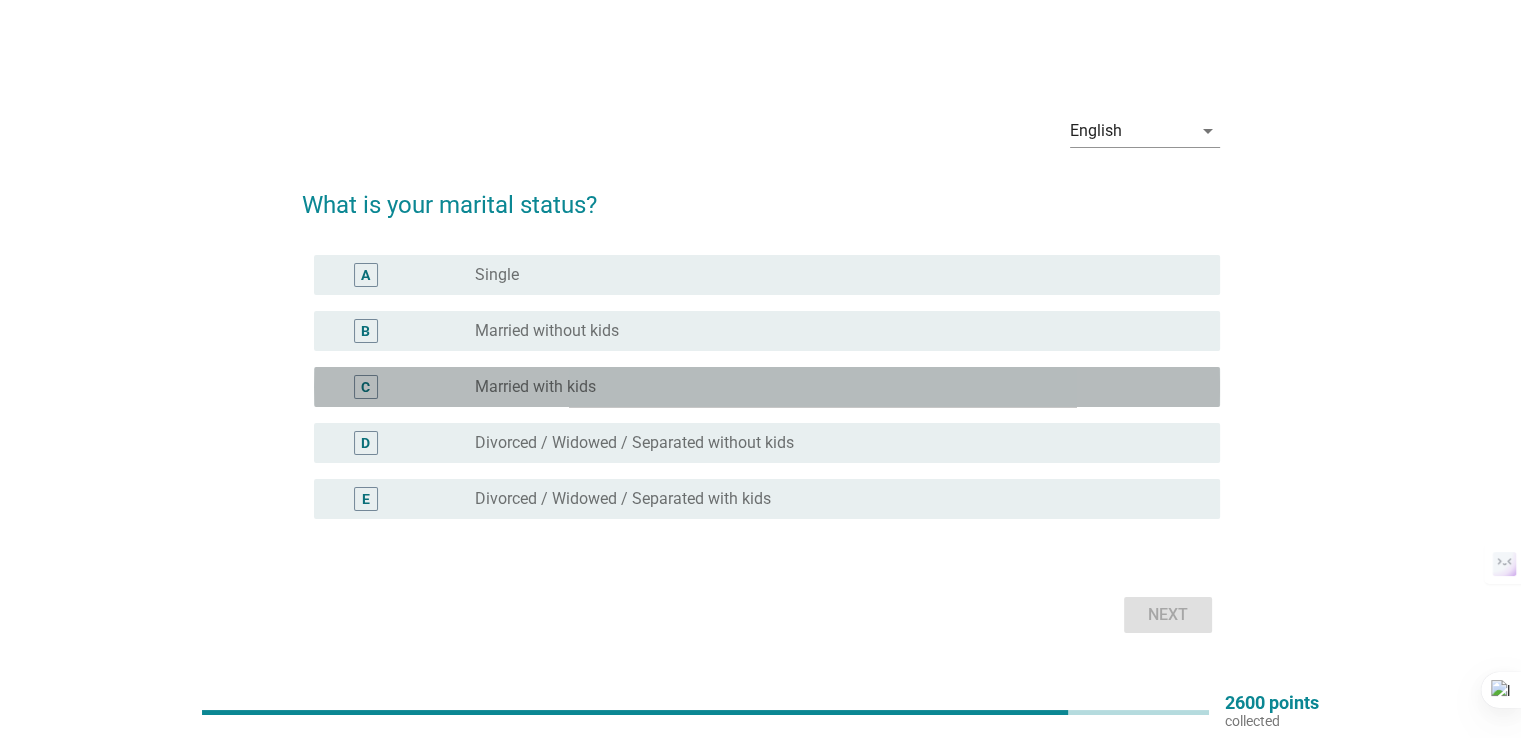 click on "Married with kids" at bounding box center [535, 387] 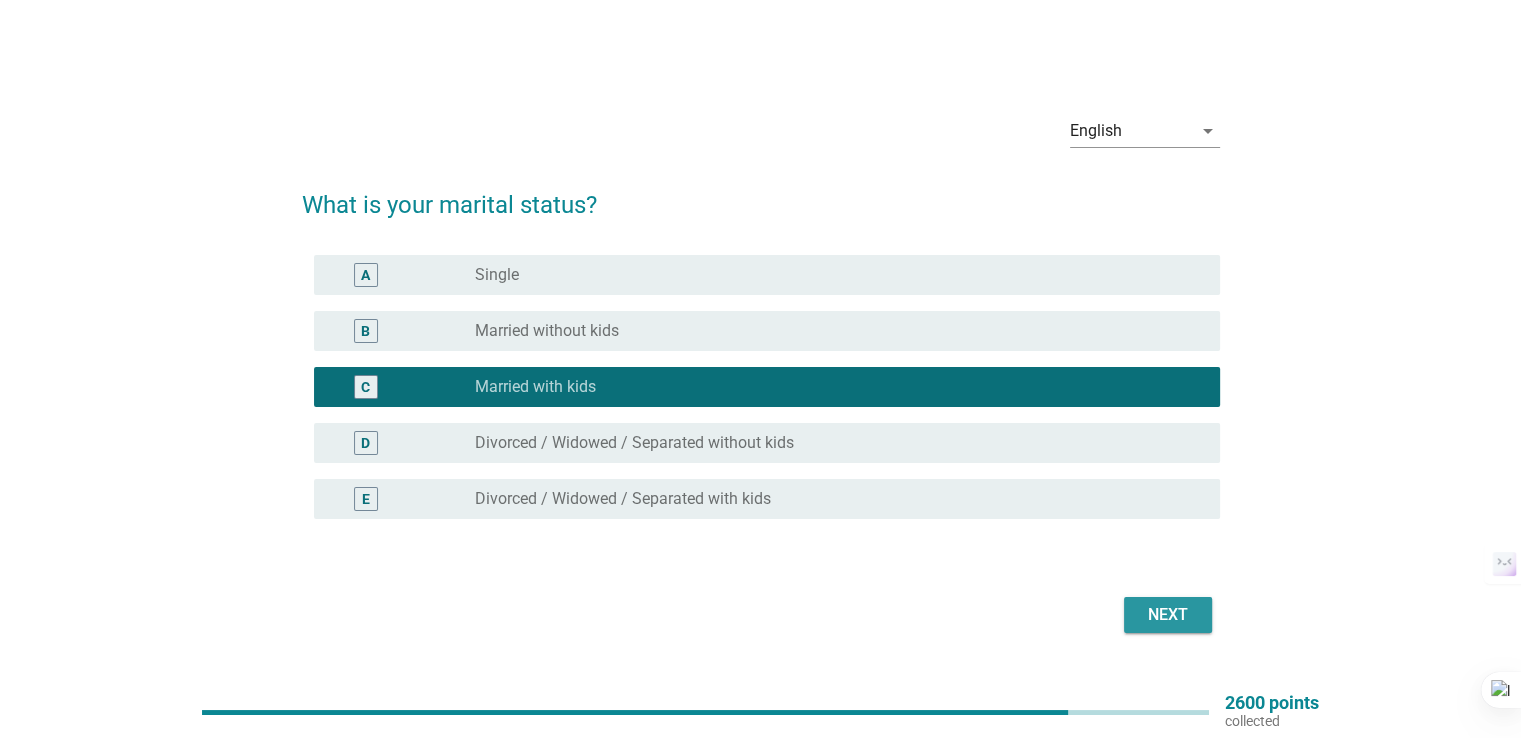 click on "Next" at bounding box center (1168, 615) 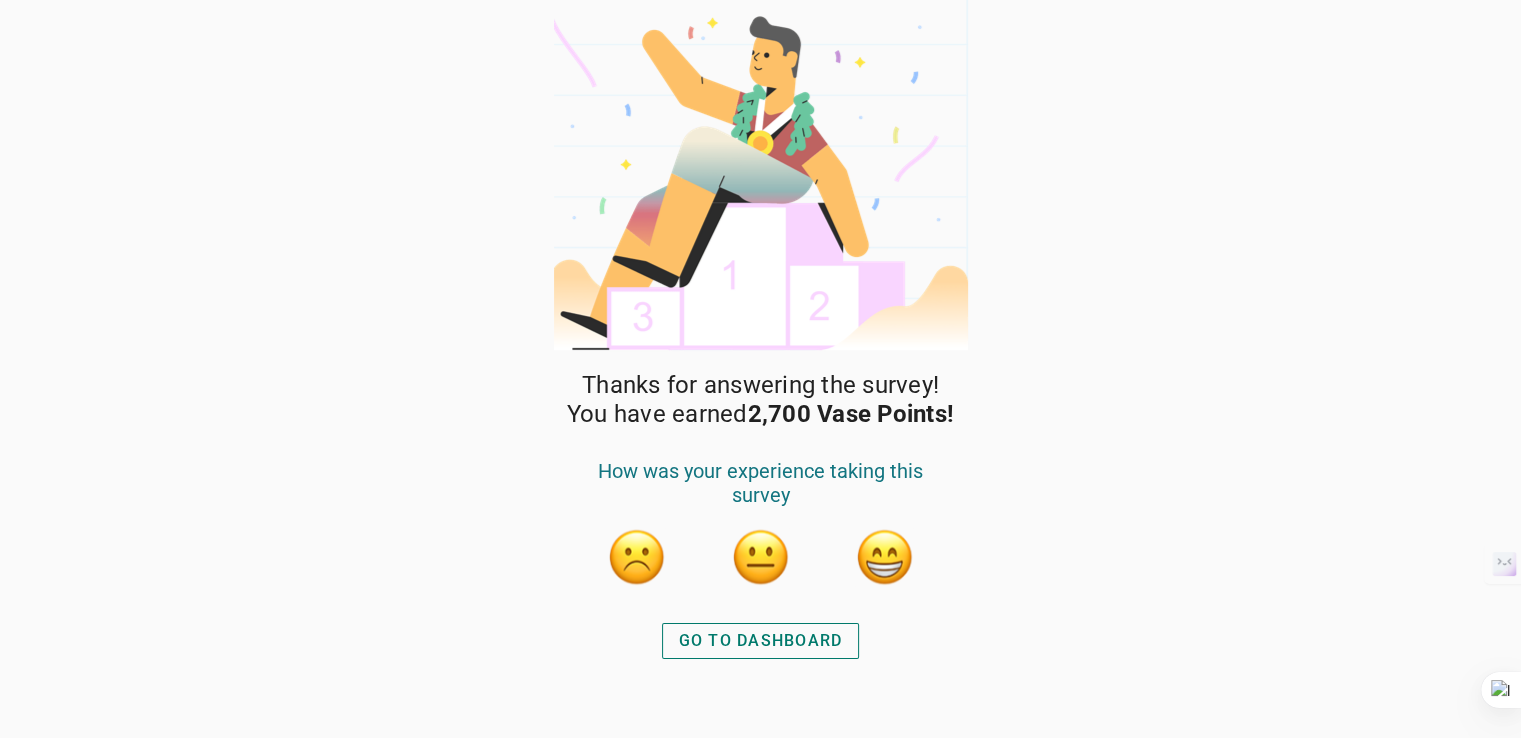 click on "GO TO DASHBOARD" at bounding box center [761, 641] 